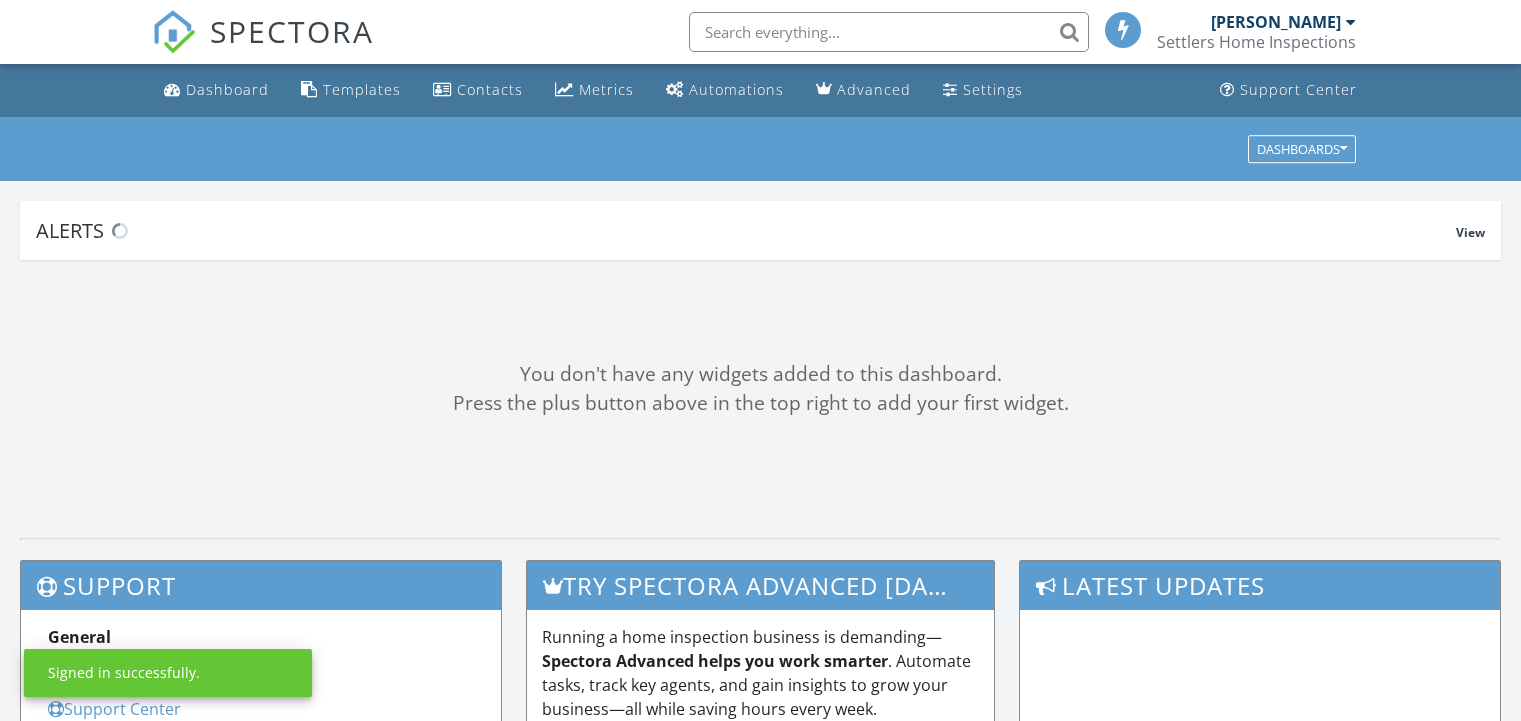 scroll, scrollTop: 0, scrollLeft: 0, axis: both 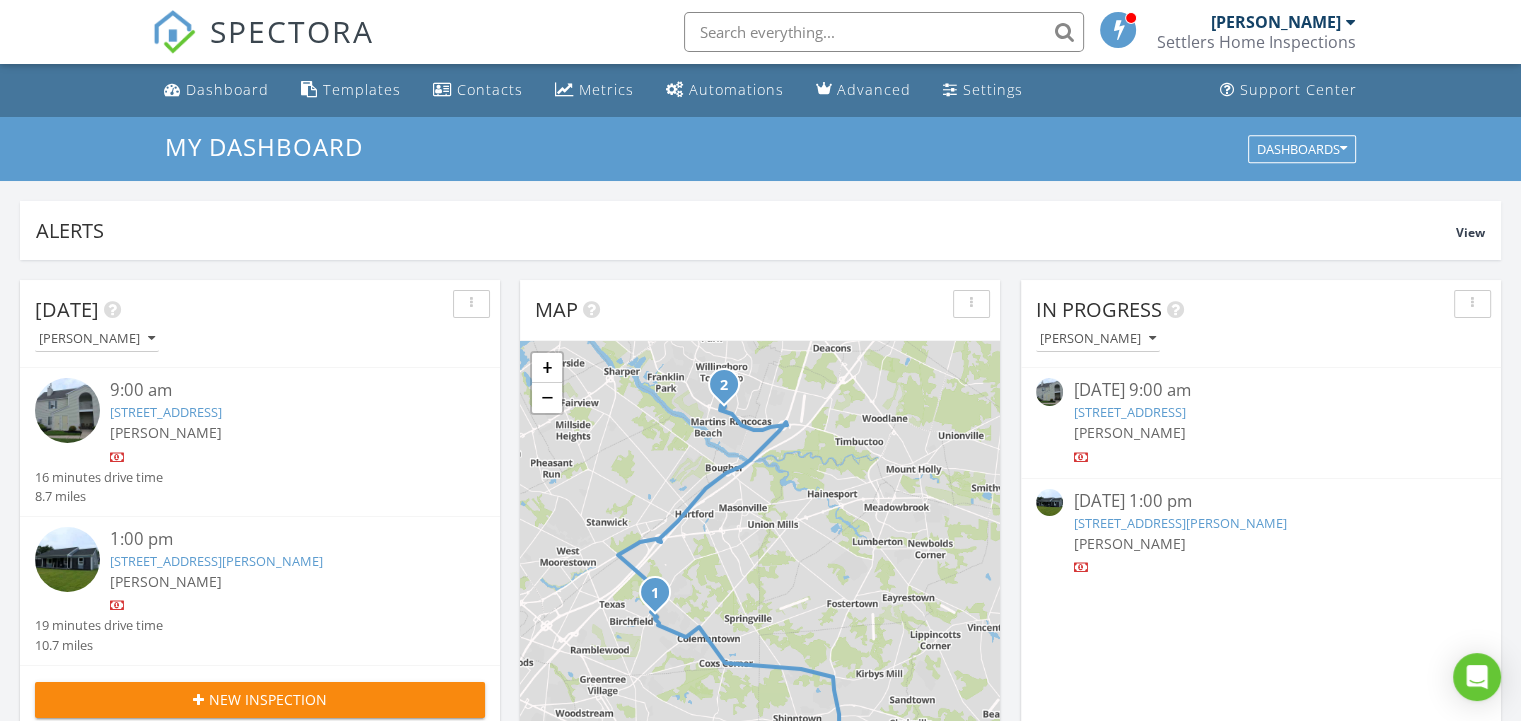 click on "49 Gaylord Cir, Willingboro, NJ 08046" at bounding box center (216, 561) 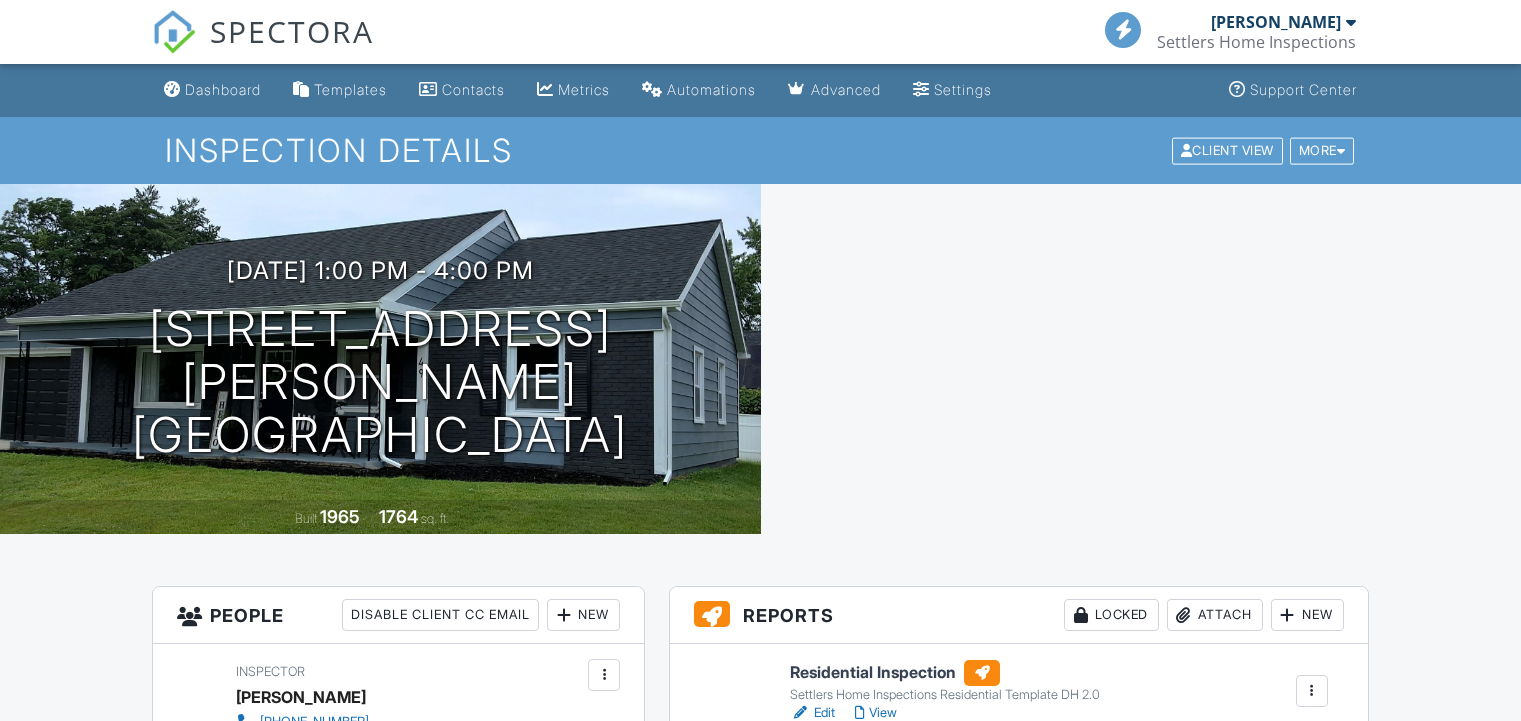 scroll, scrollTop: 0, scrollLeft: 0, axis: both 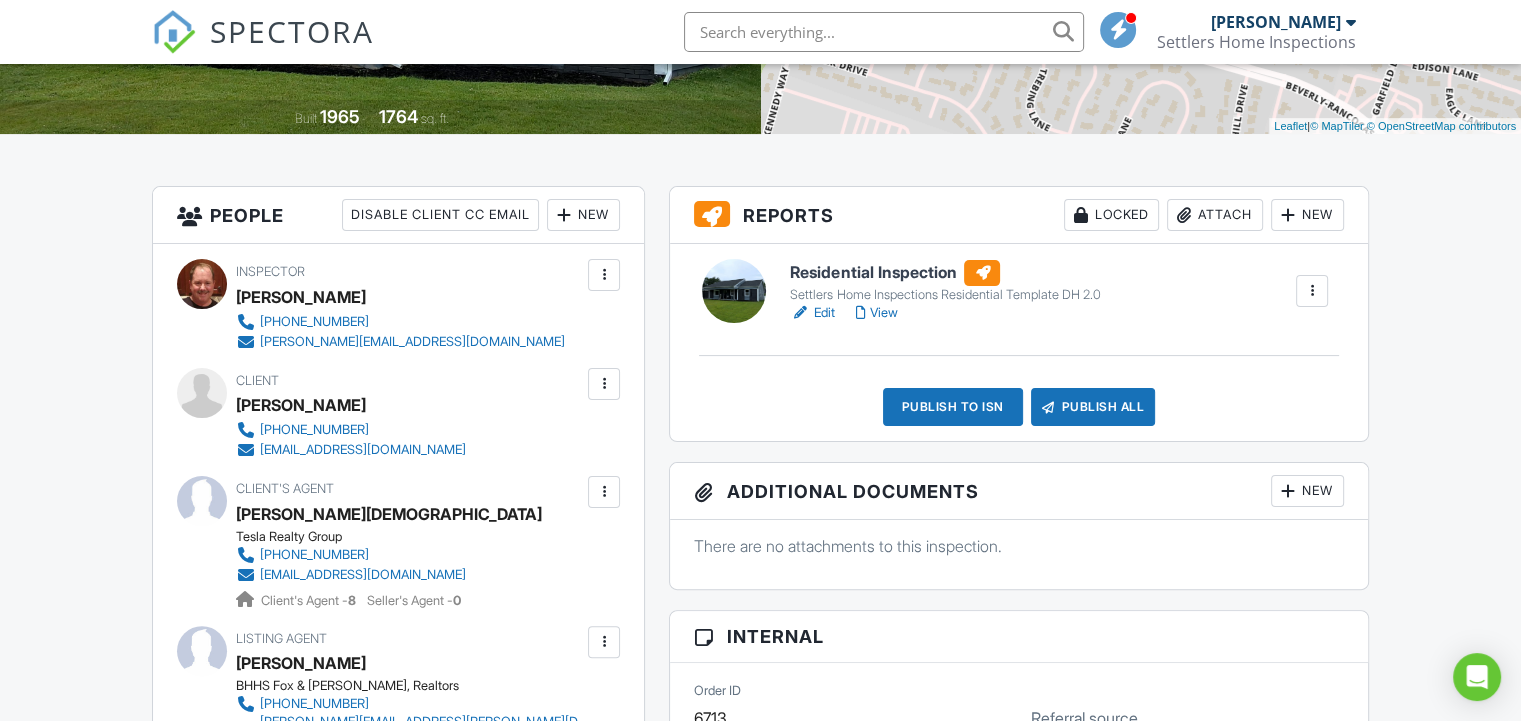 click at bounding box center (604, 492) 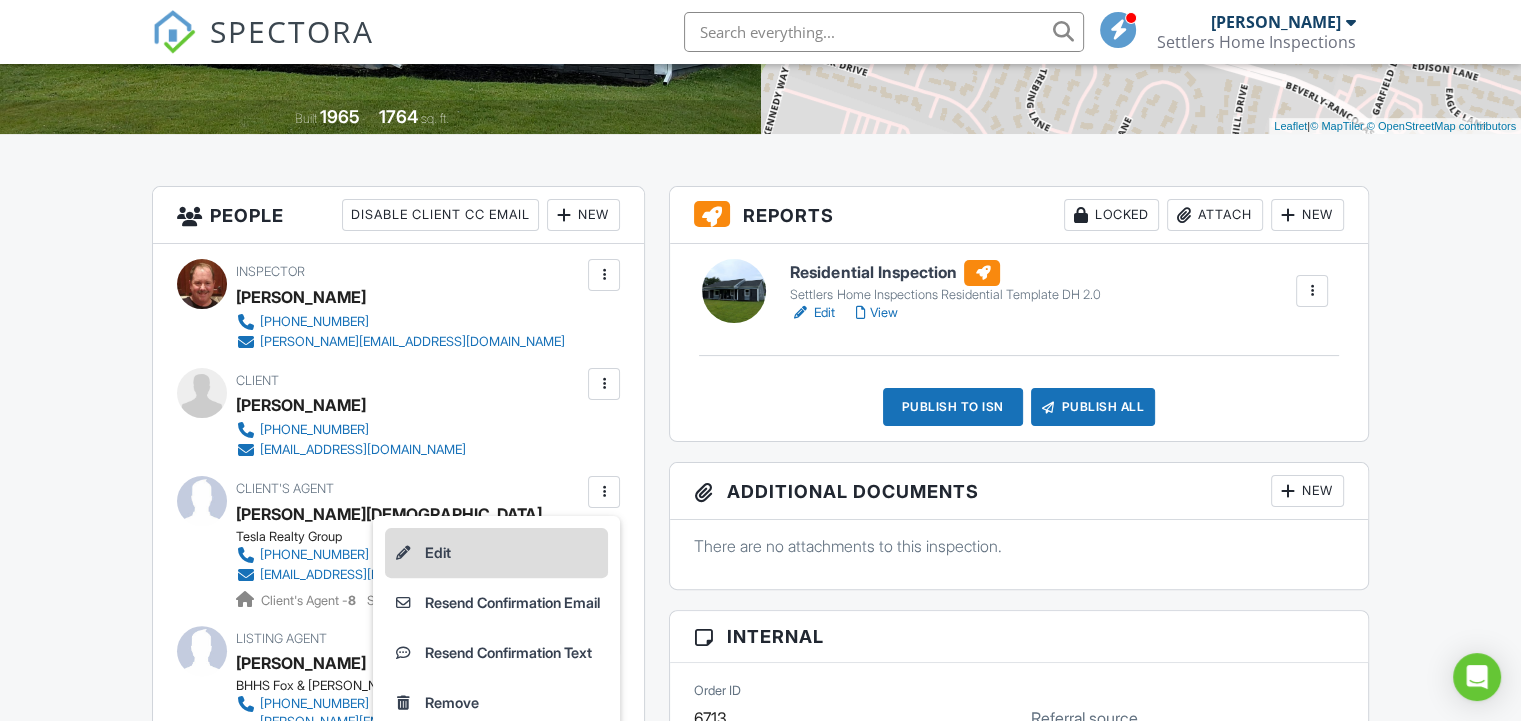 click on "Edit" at bounding box center [496, 553] 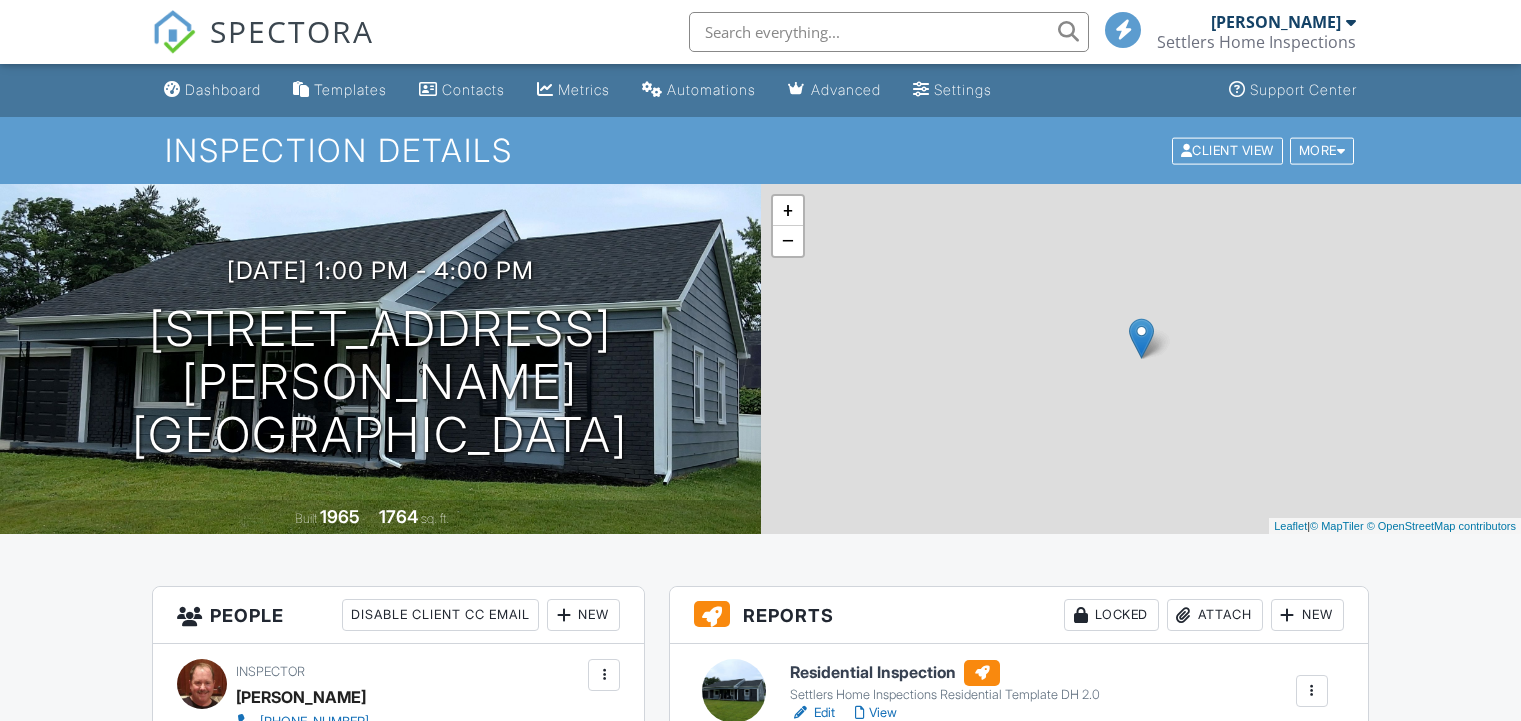 scroll, scrollTop: 350, scrollLeft: 0, axis: vertical 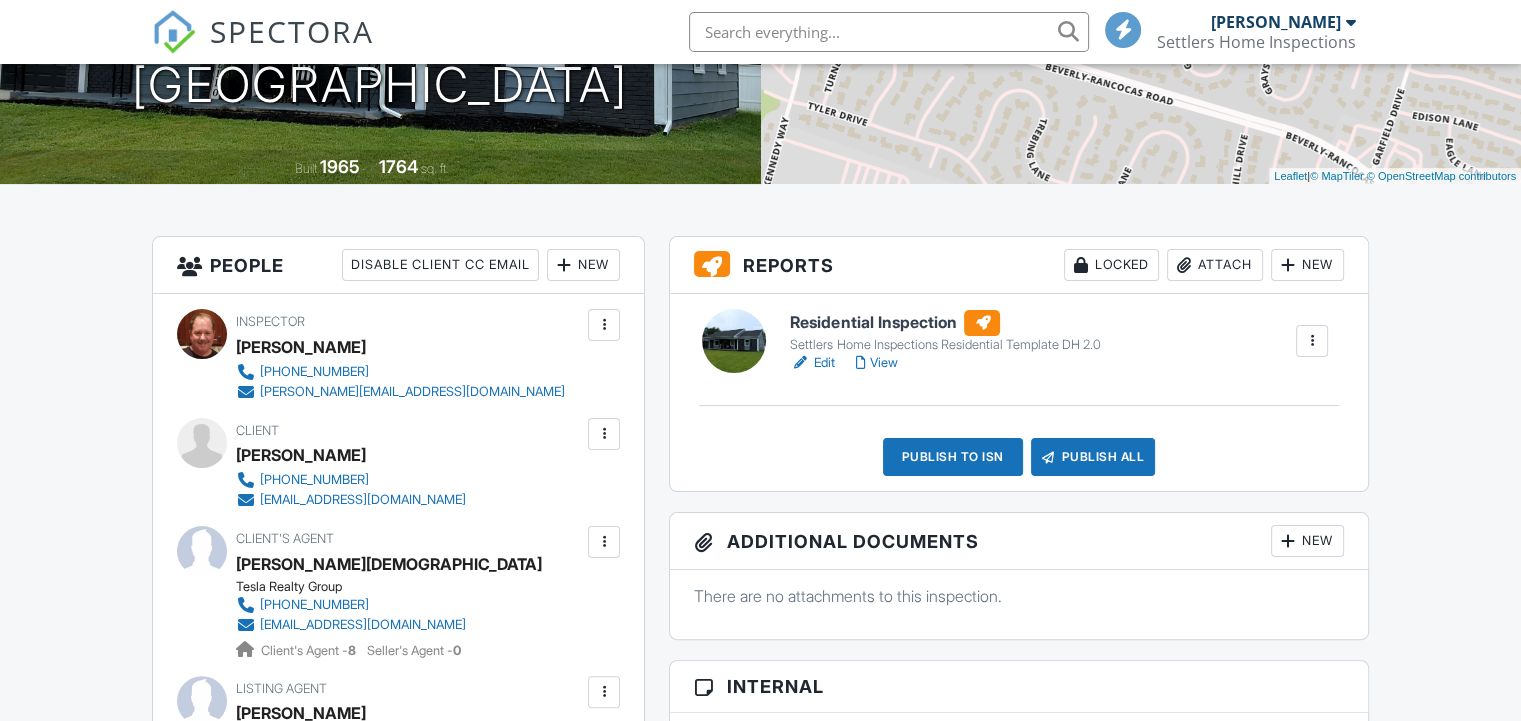 click at bounding box center (604, 542) 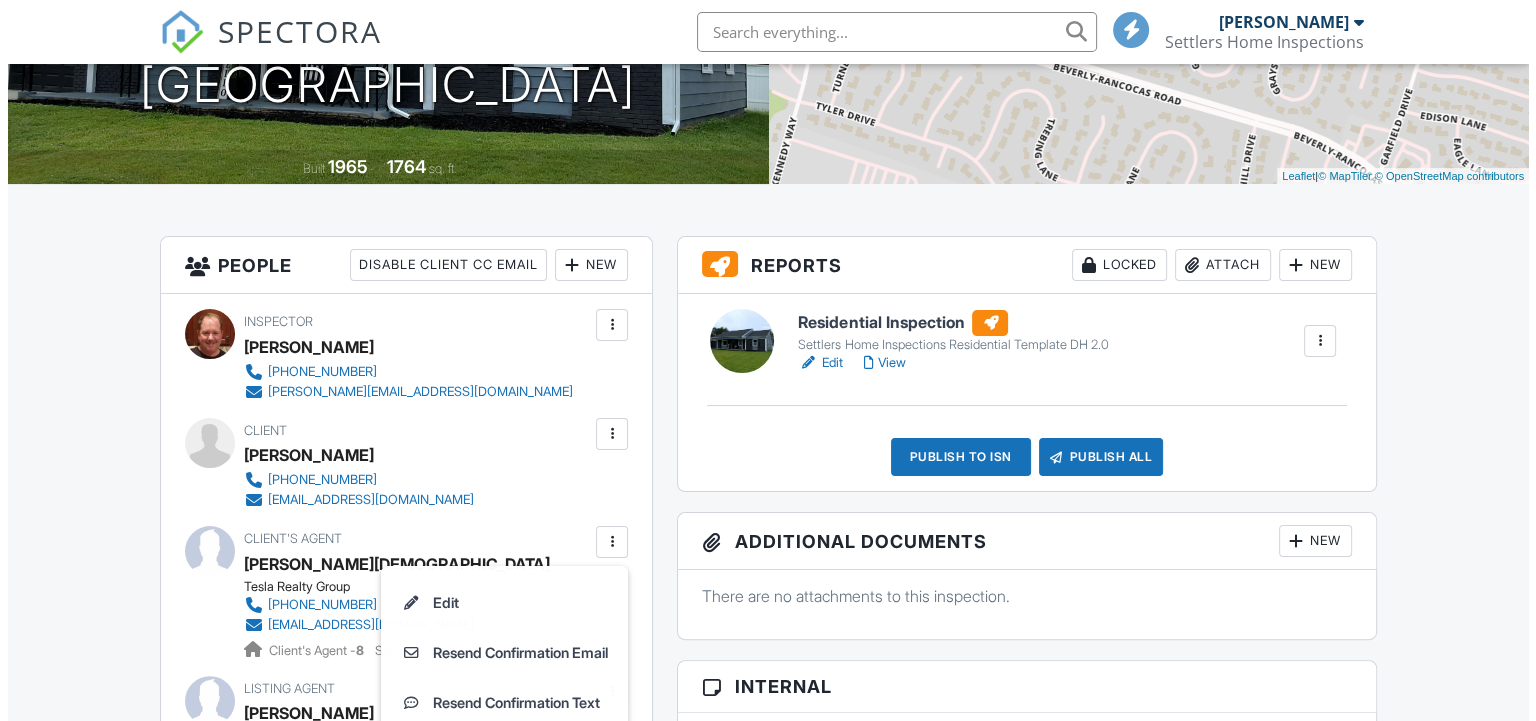 scroll, scrollTop: 0, scrollLeft: 0, axis: both 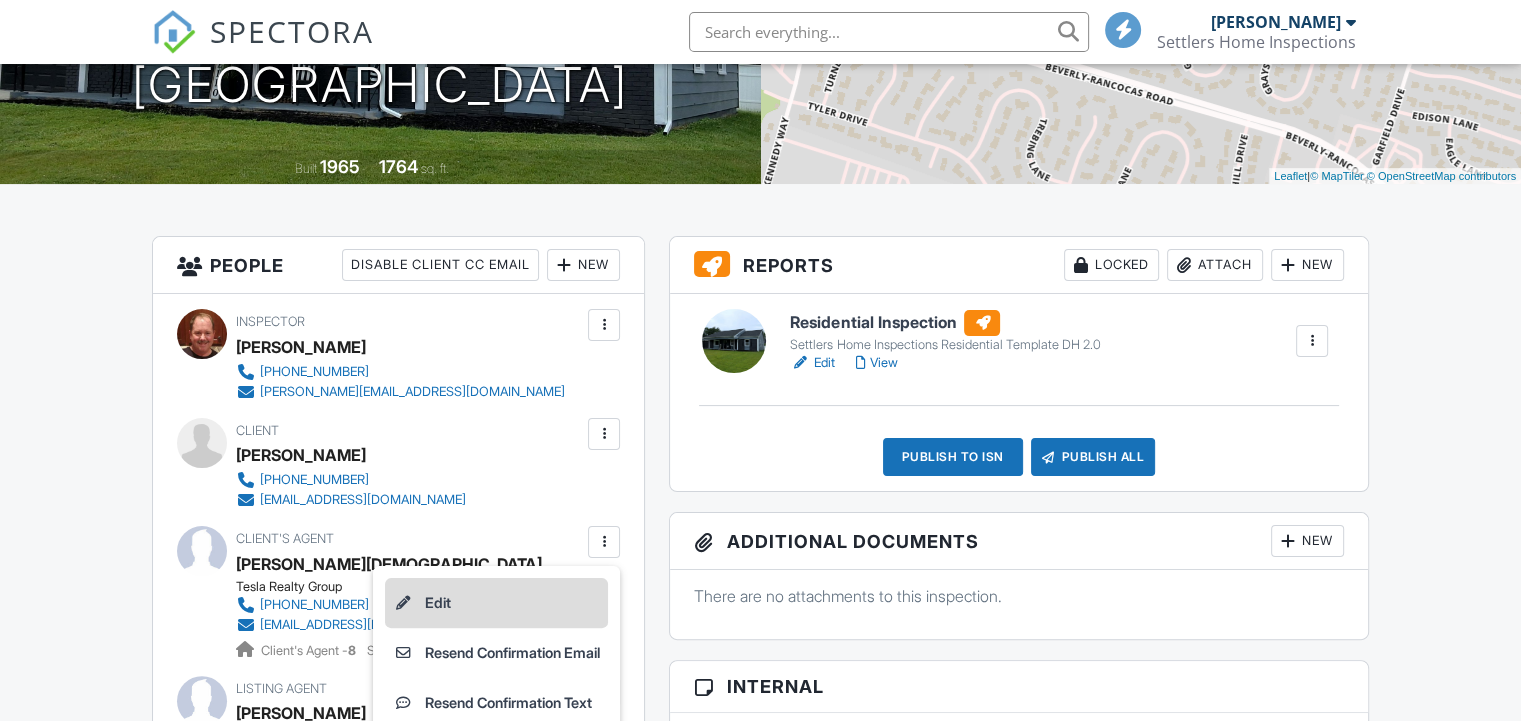 click on "Edit" at bounding box center [496, 603] 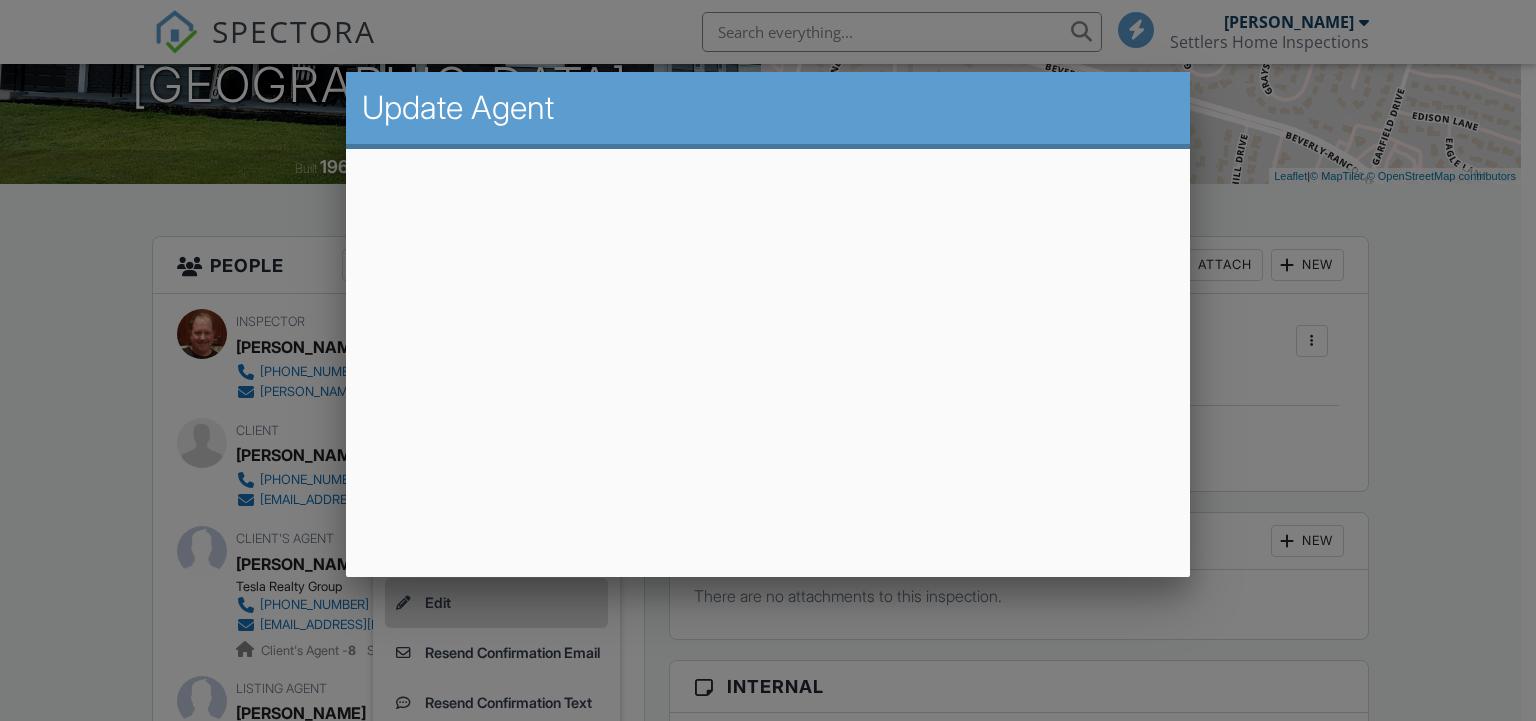 scroll, scrollTop: 400, scrollLeft: 0, axis: vertical 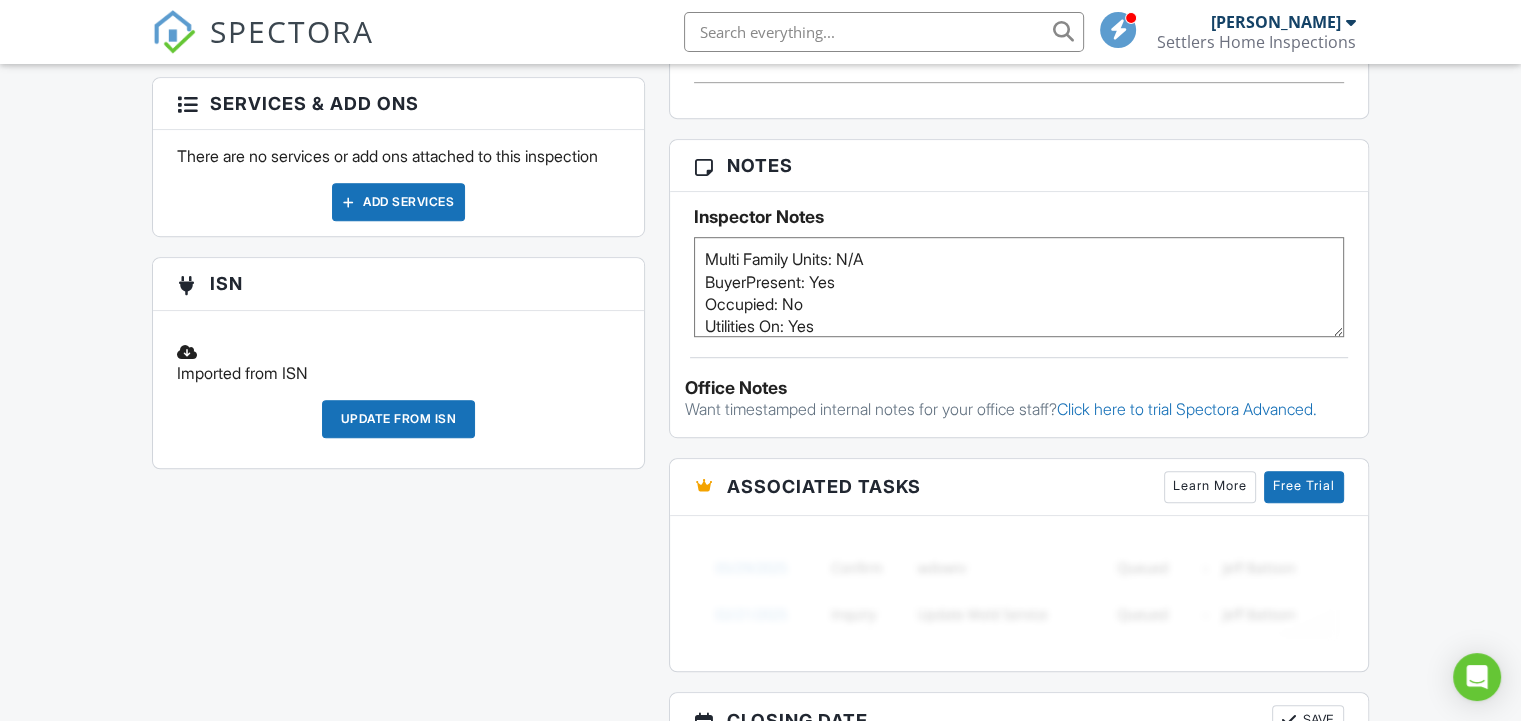 click on "There are no services or add ons attached to this inspection
Add Services" at bounding box center (398, 183) 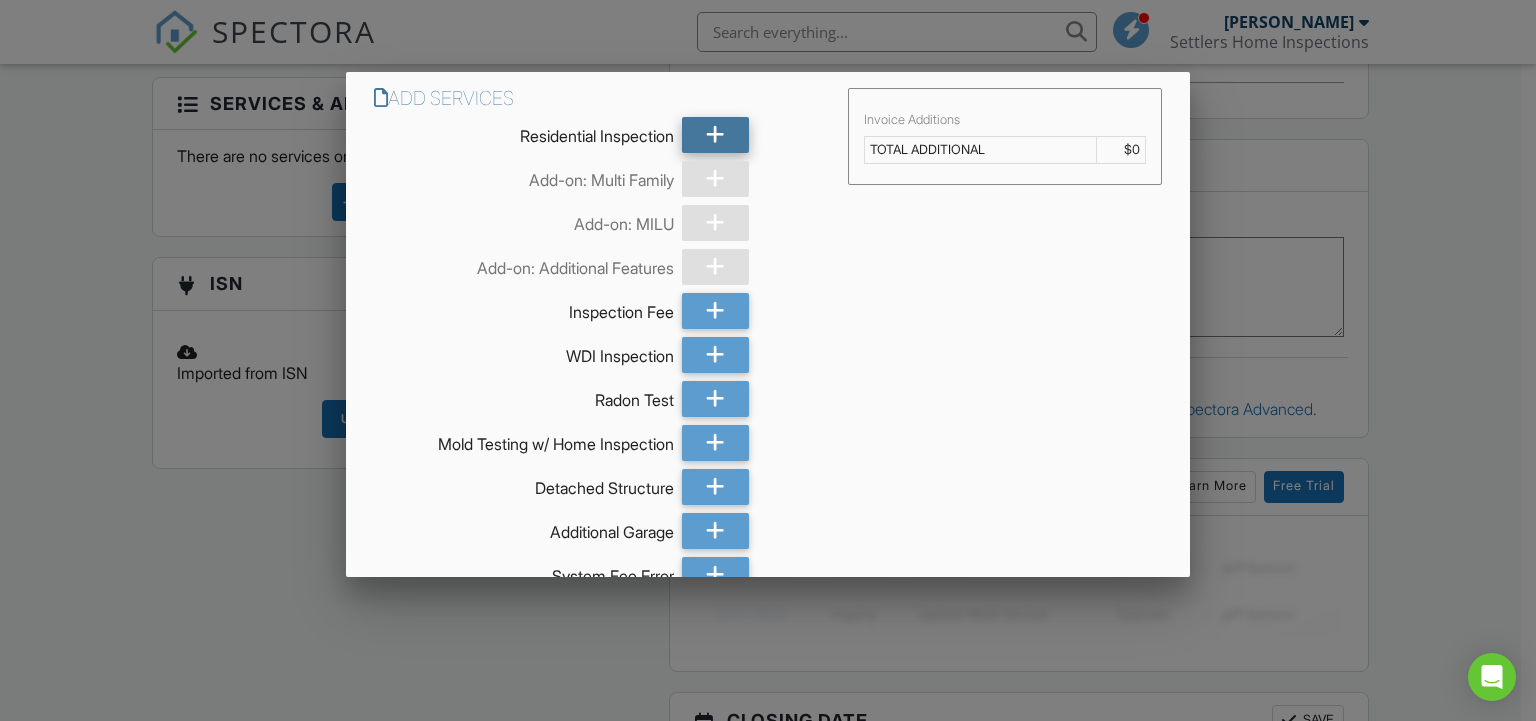 click at bounding box center [715, 135] 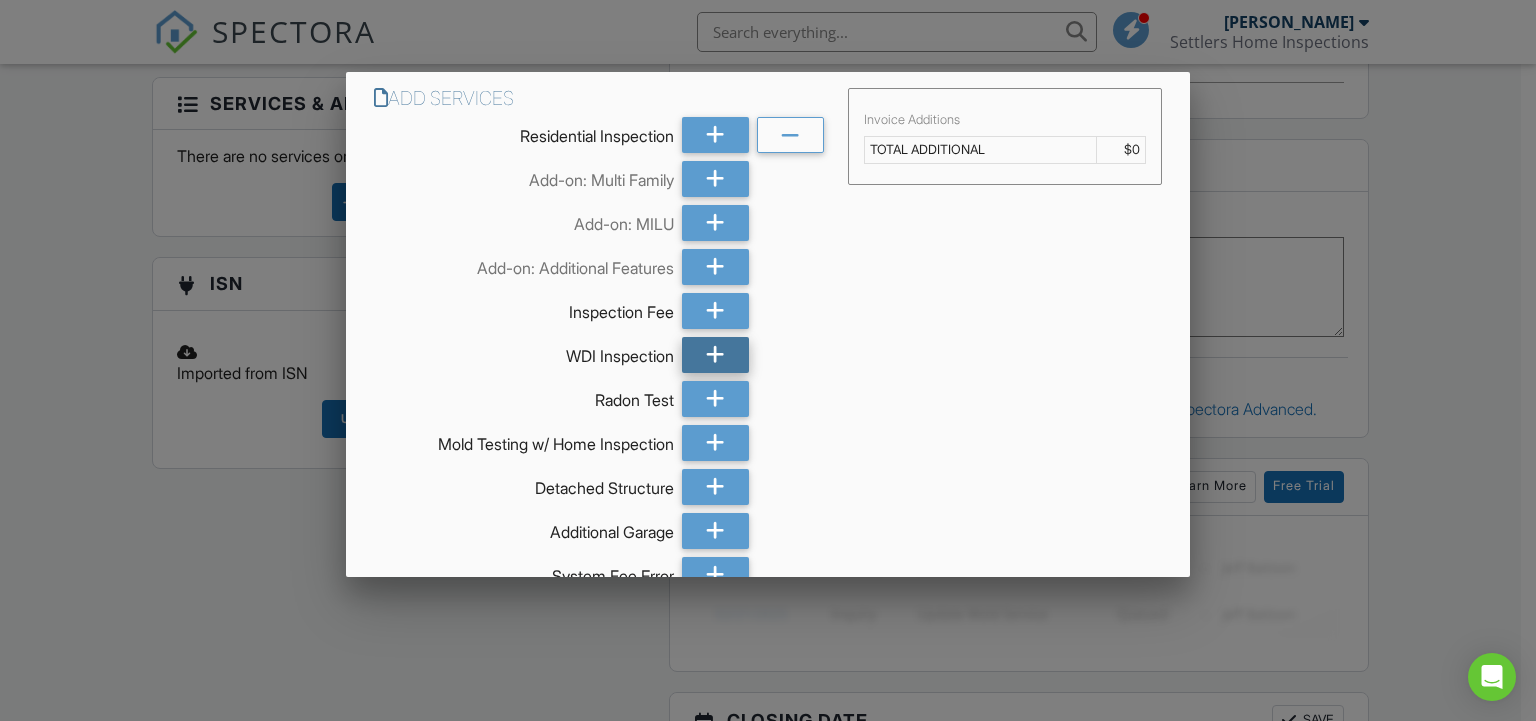 click at bounding box center (715, 355) 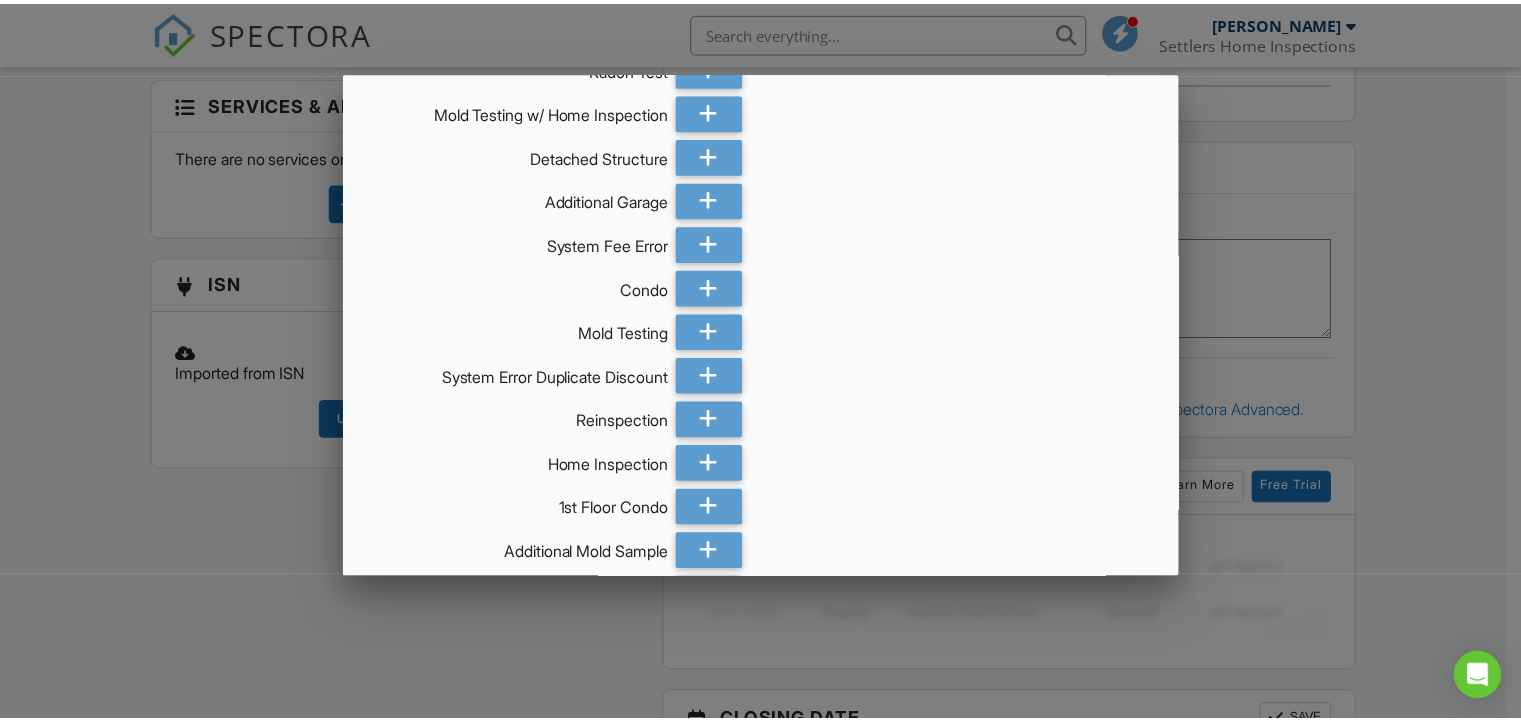 scroll, scrollTop: 467, scrollLeft: 0, axis: vertical 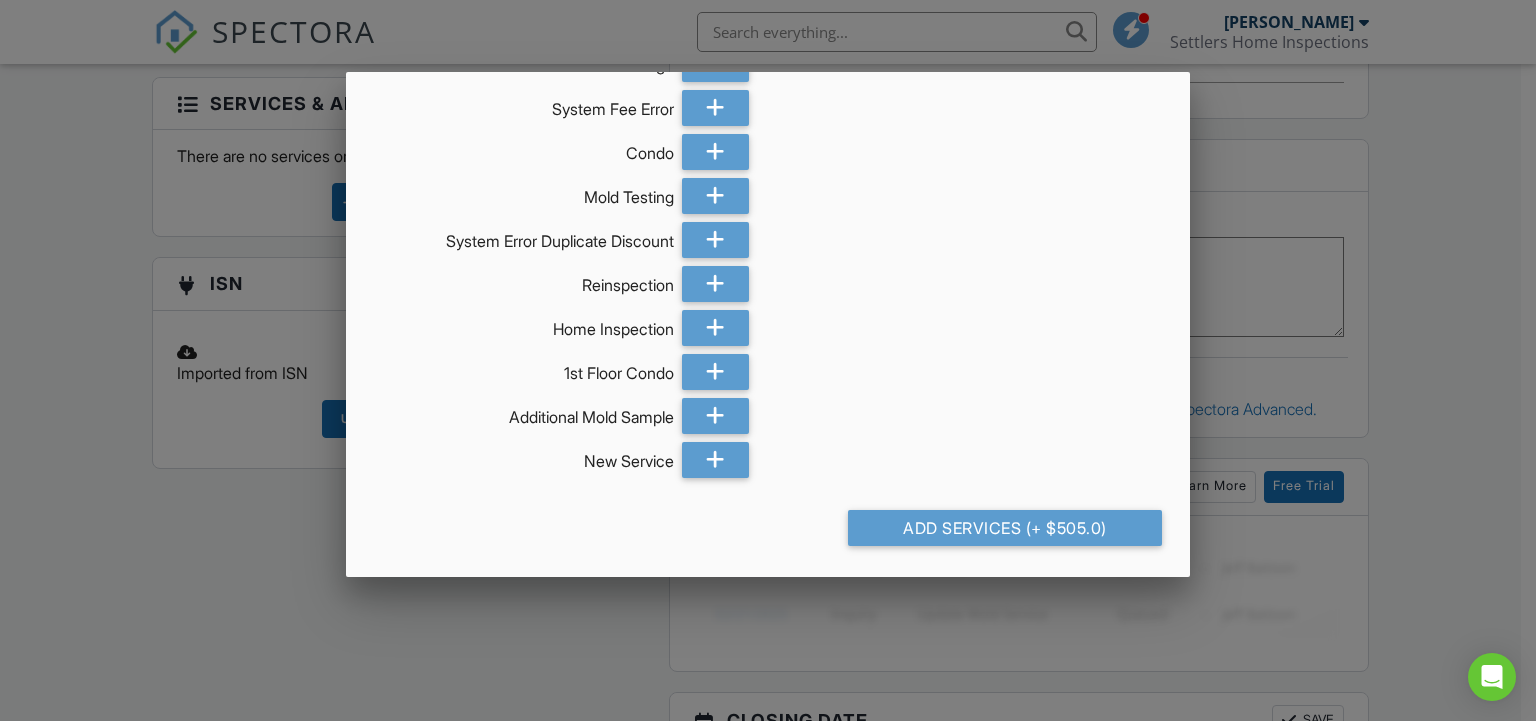 click at bounding box center [768, 350] 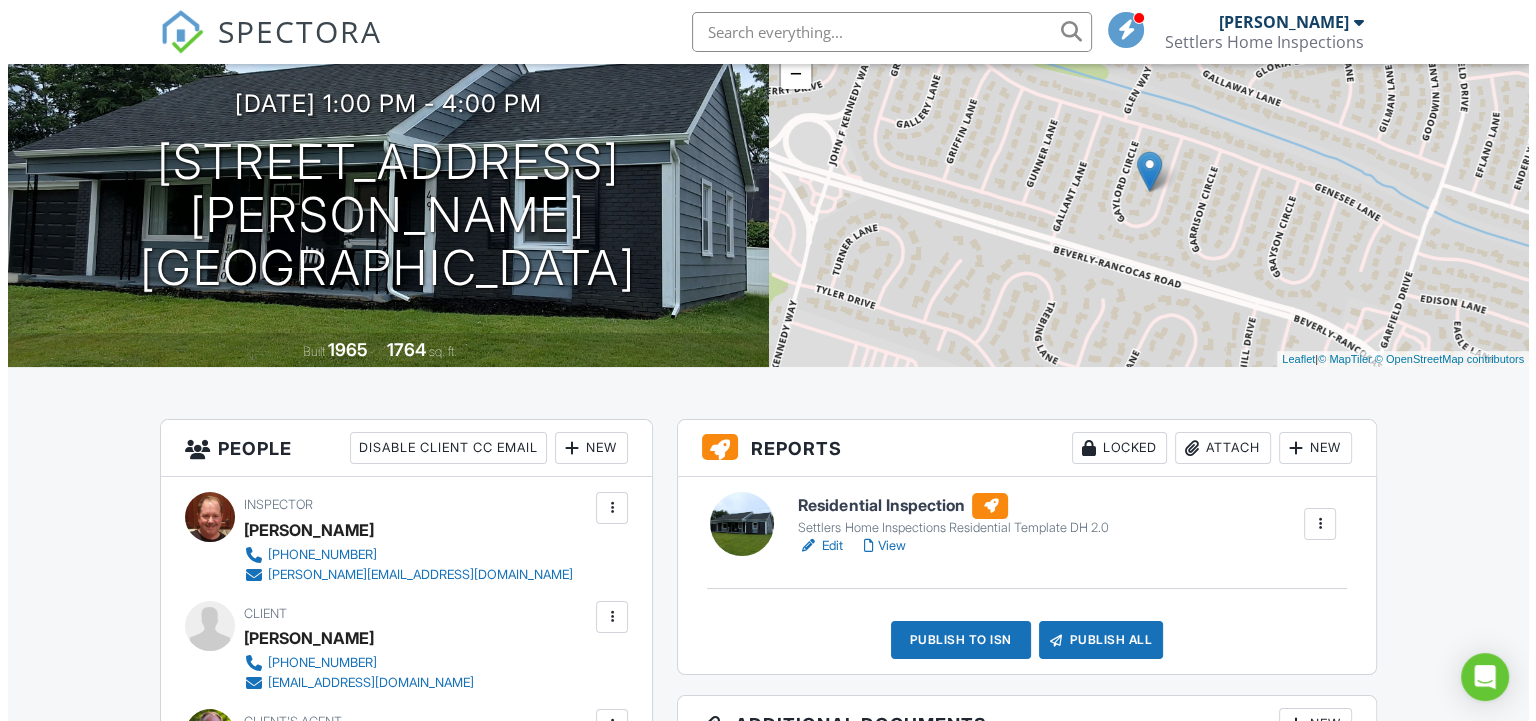 scroll, scrollTop: 0, scrollLeft: 0, axis: both 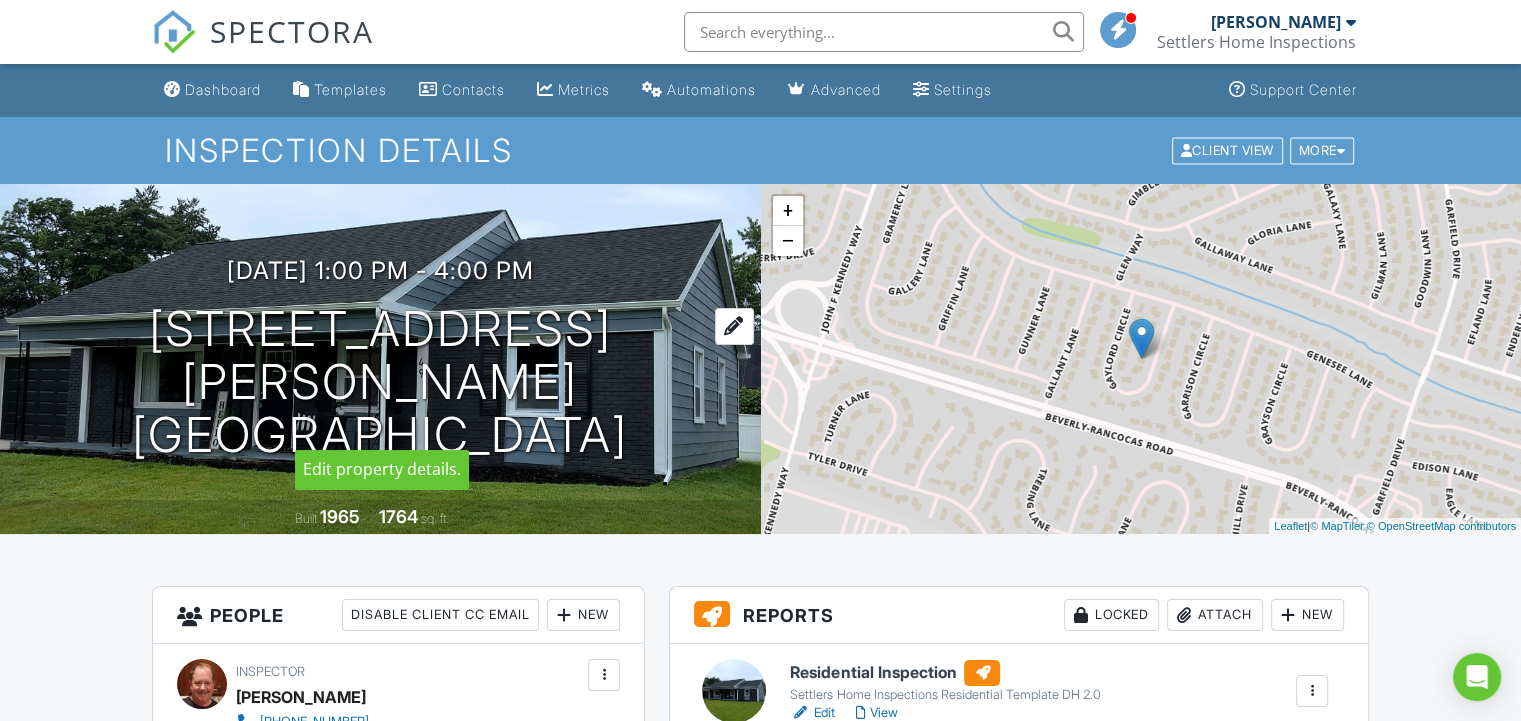 click on "49 Gaylord Cir
Willingboro, NJ 08046" at bounding box center (380, 382) 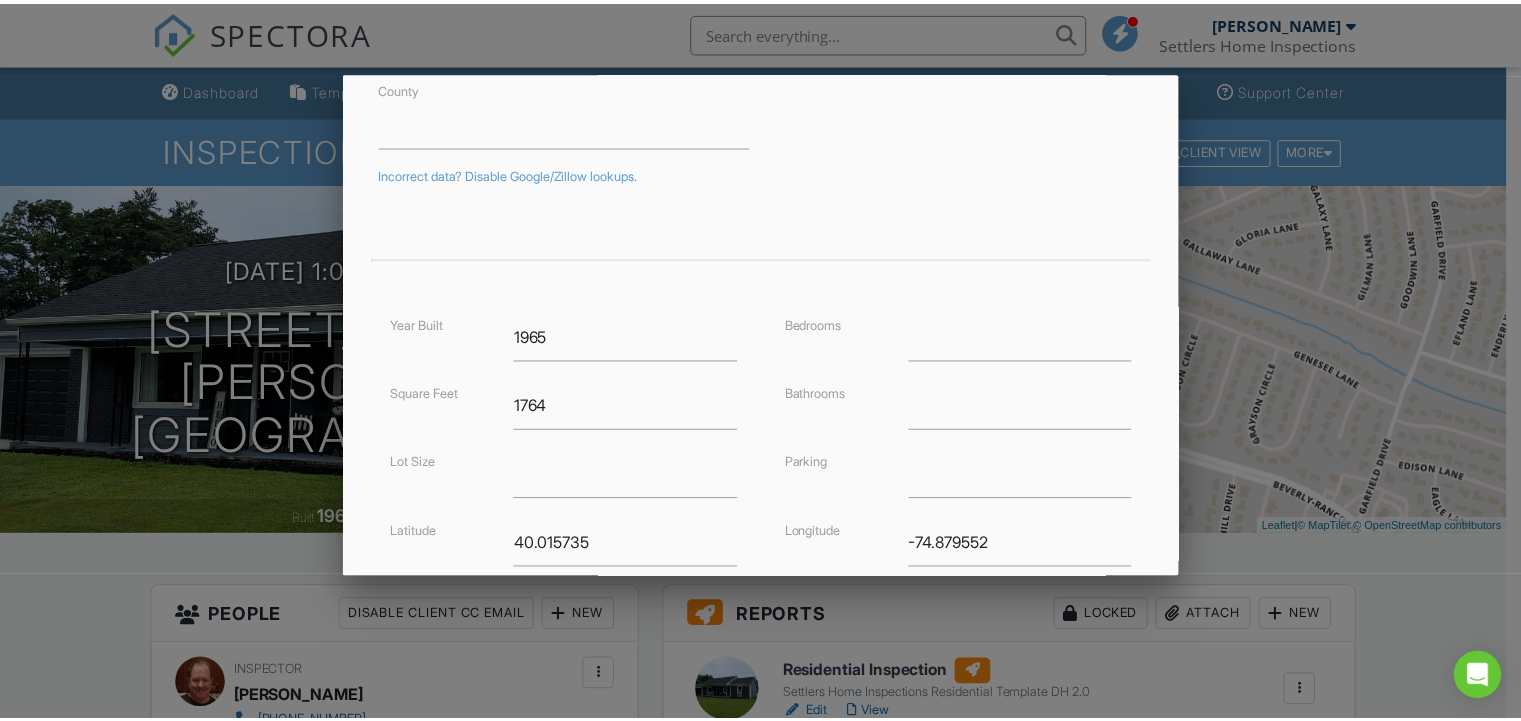 scroll, scrollTop: 400, scrollLeft: 0, axis: vertical 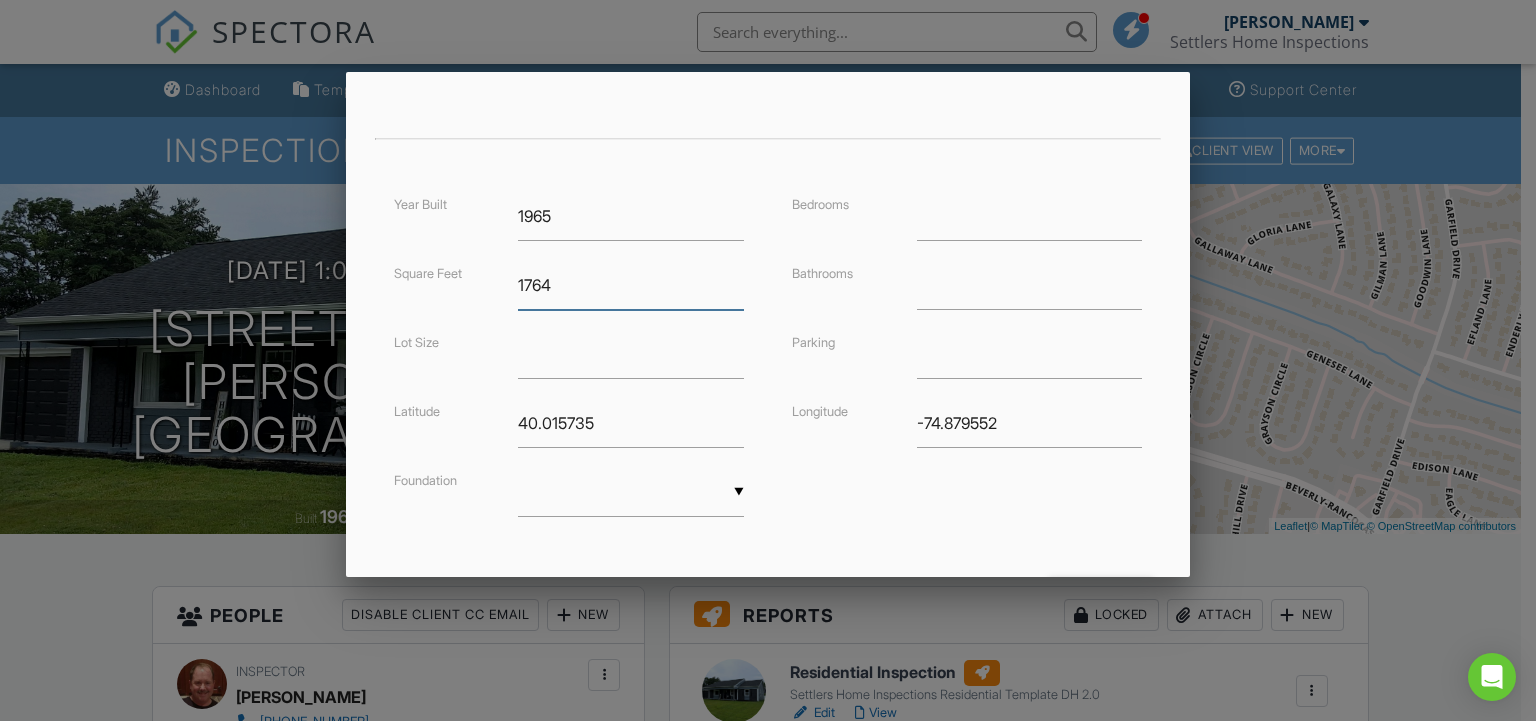 drag, startPoint x: 553, startPoint y: 281, endPoint x: 484, endPoint y: 293, distance: 70.035706 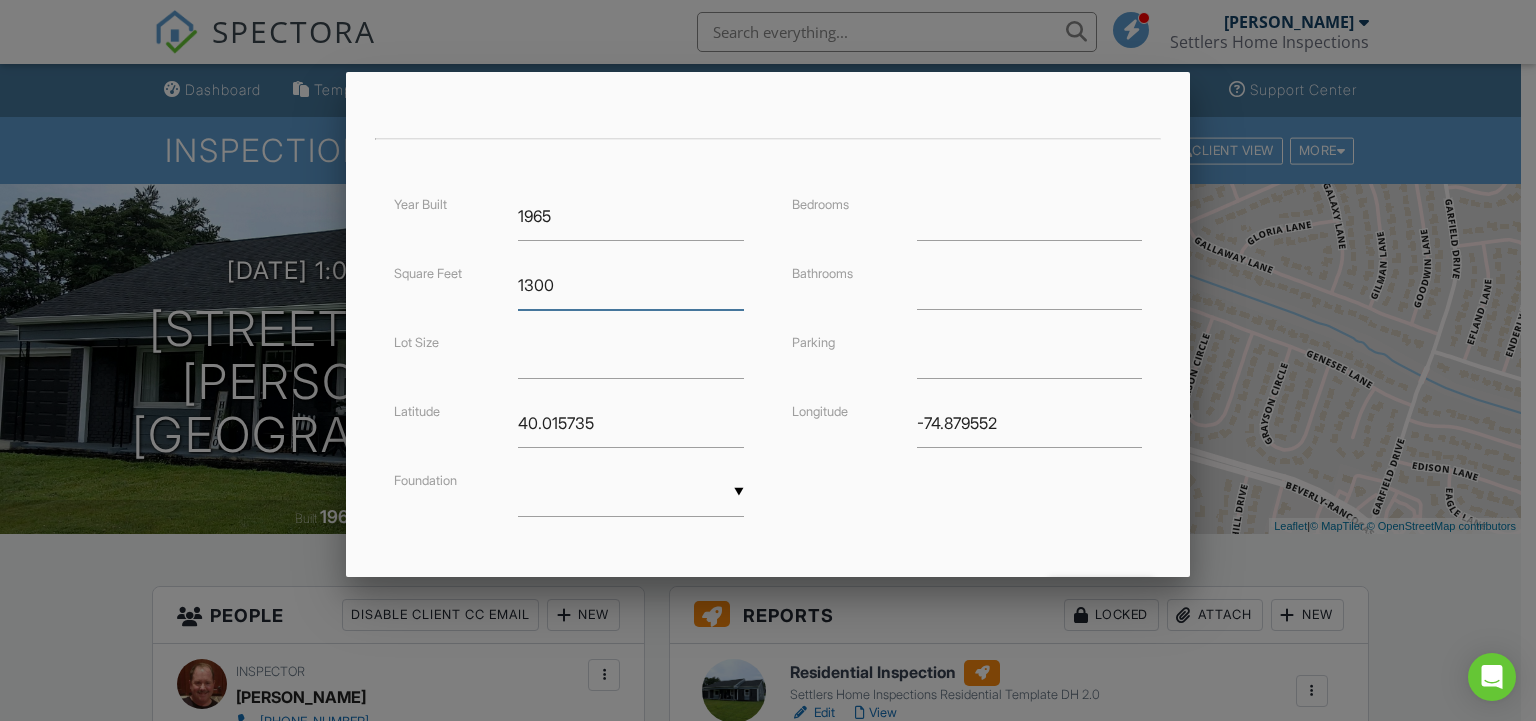 type on "1300" 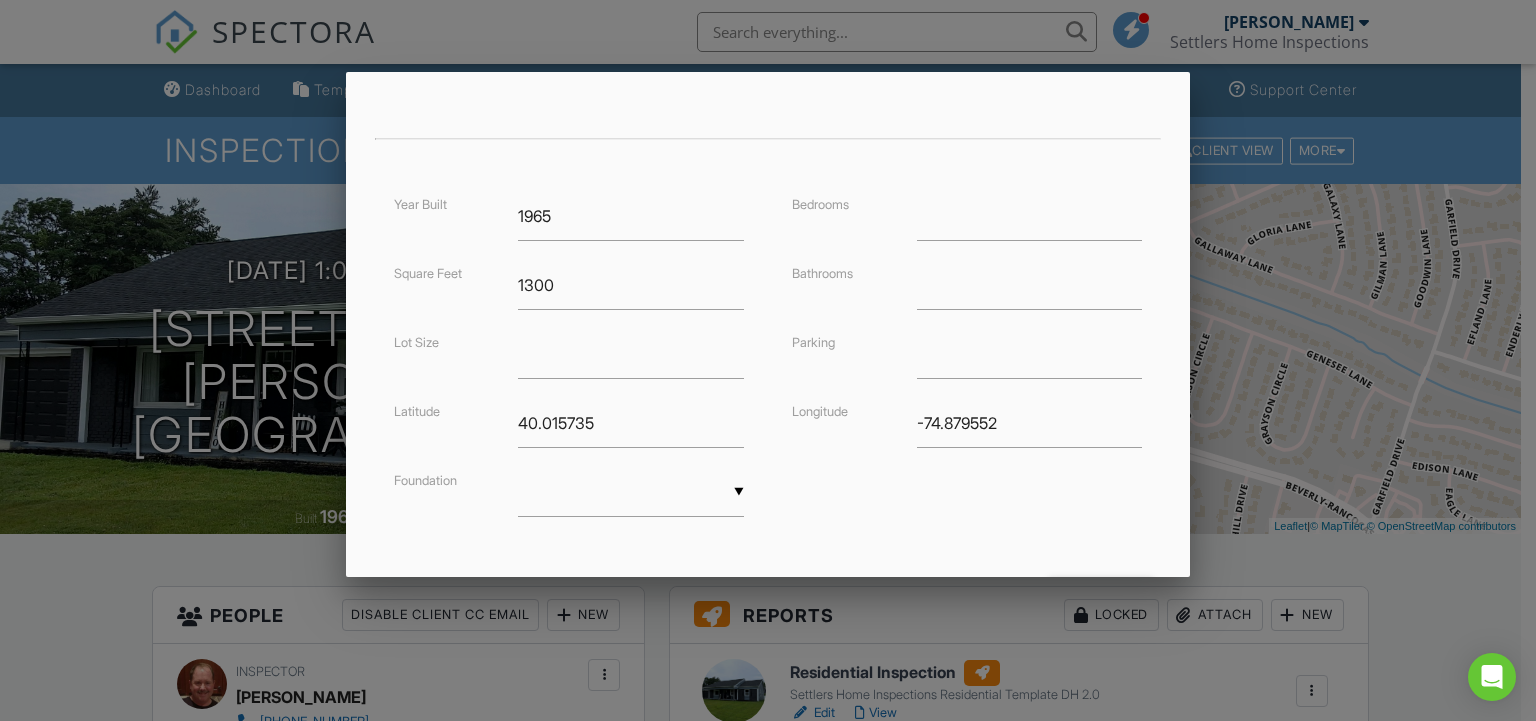 click at bounding box center (768, 350) 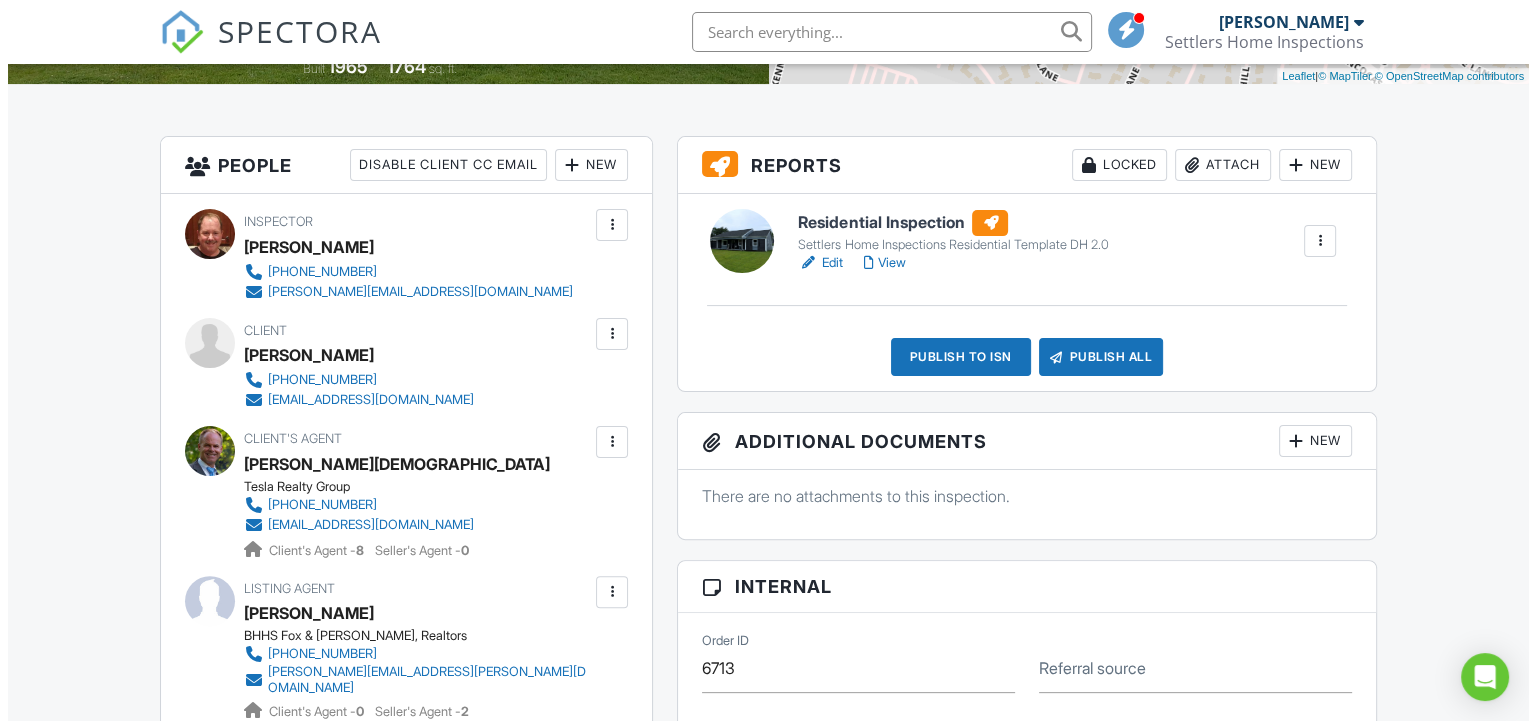 scroll, scrollTop: 800, scrollLeft: 0, axis: vertical 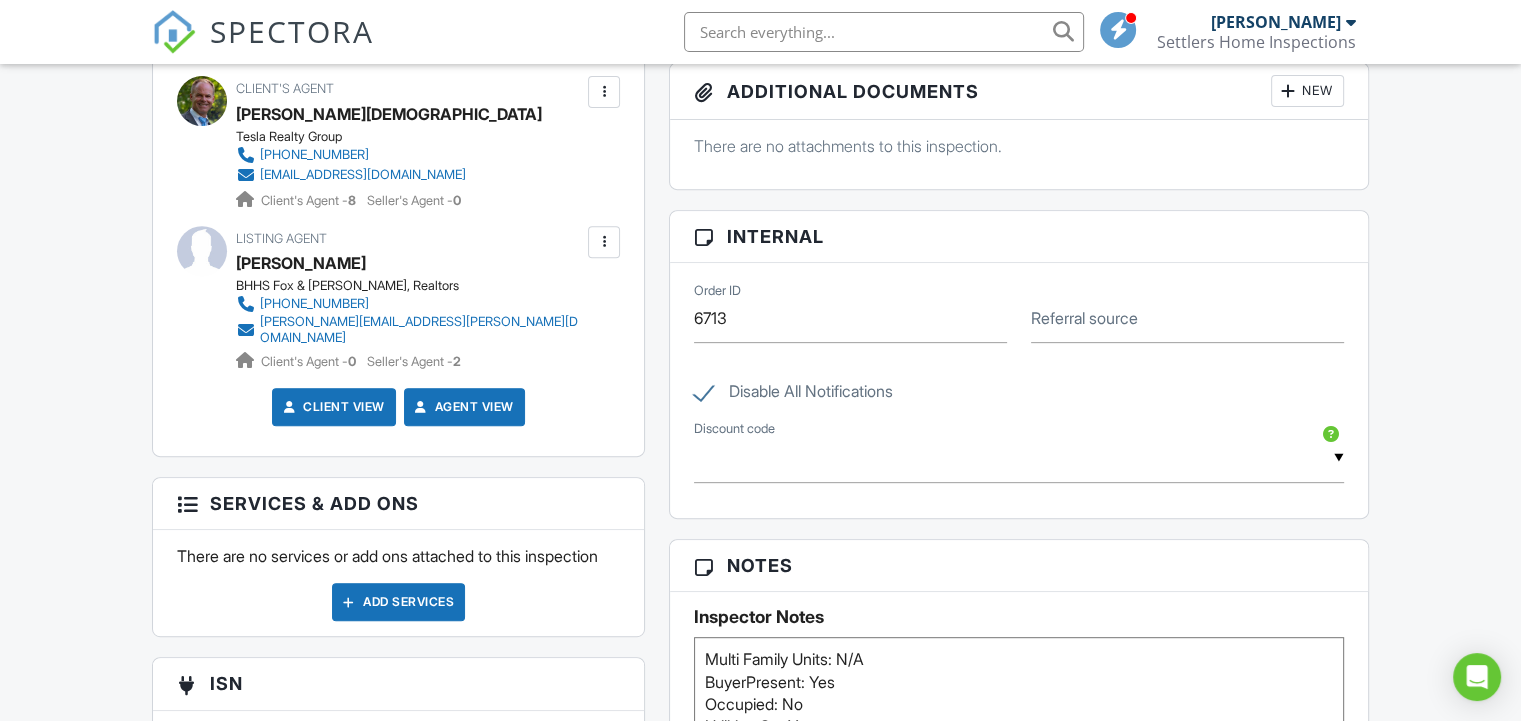 click on "Add Services" at bounding box center [398, 602] 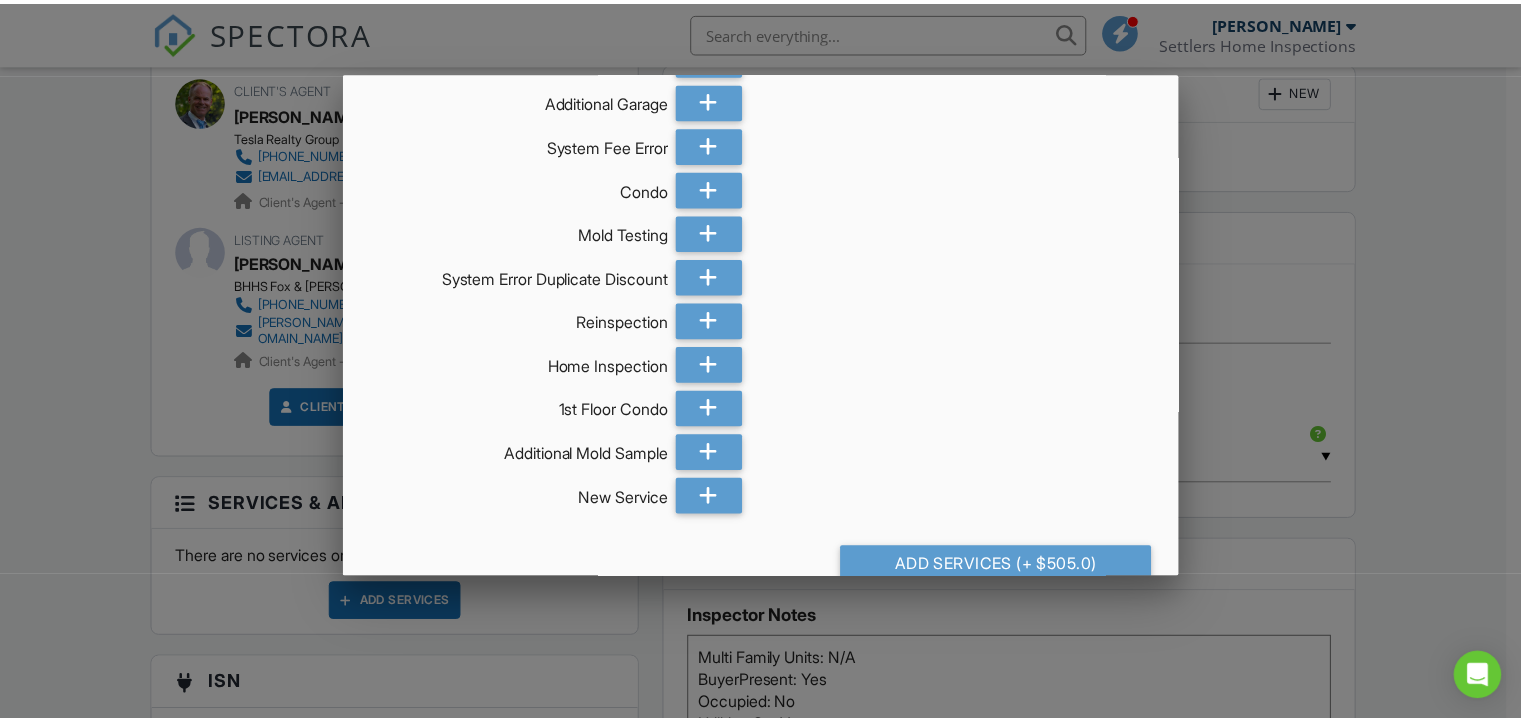scroll, scrollTop: 467, scrollLeft: 0, axis: vertical 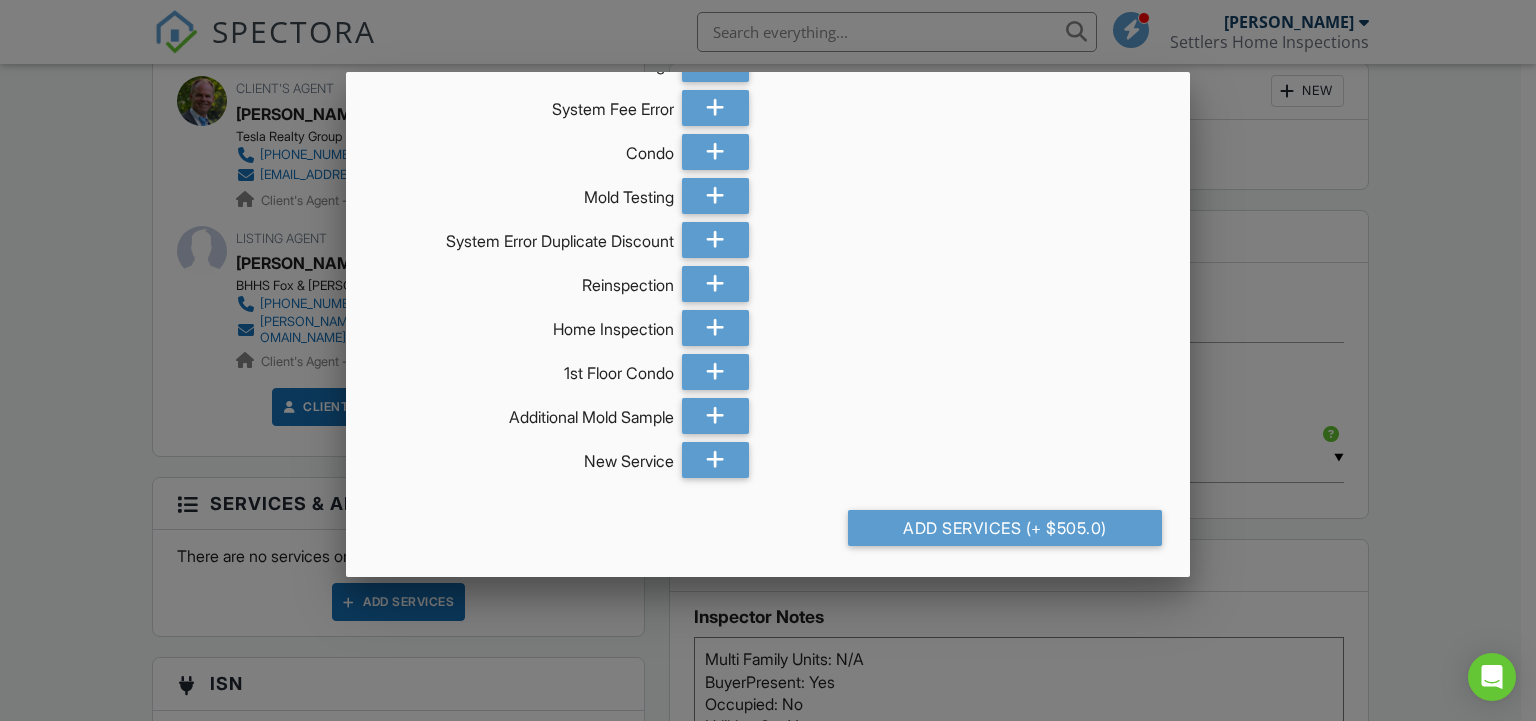 click at bounding box center (768, 350) 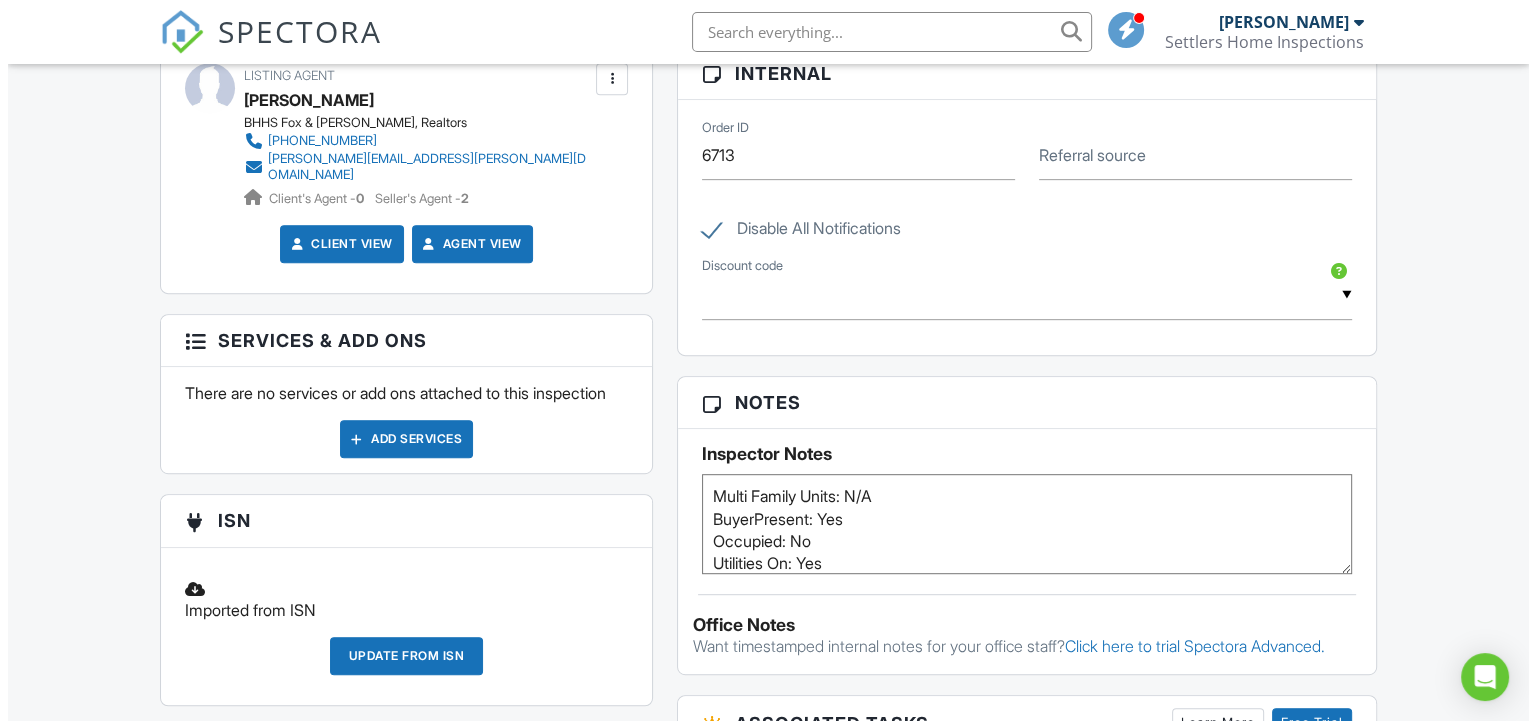 scroll, scrollTop: 1000, scrollLeft: 0, axis: vertical 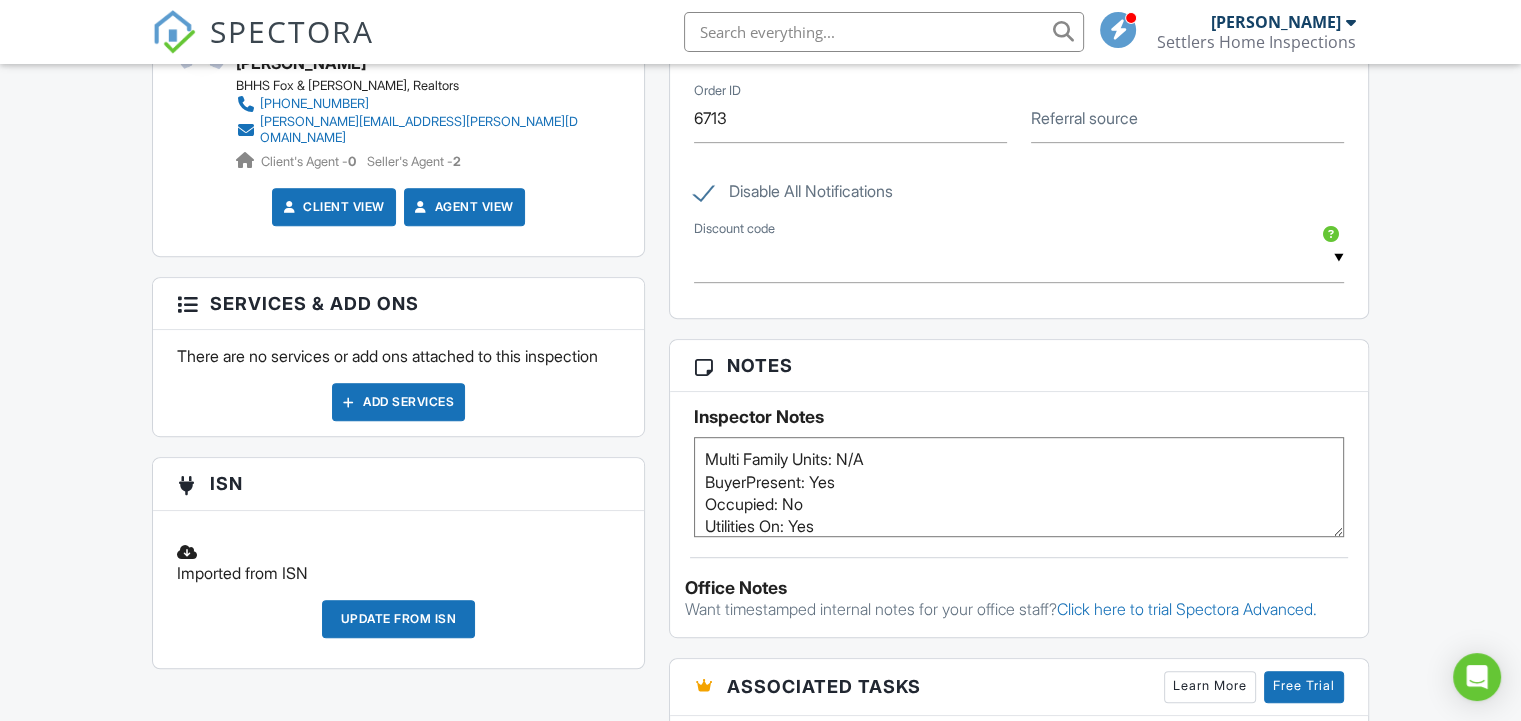 click on "Add Services" at bounding box center (398, 402) 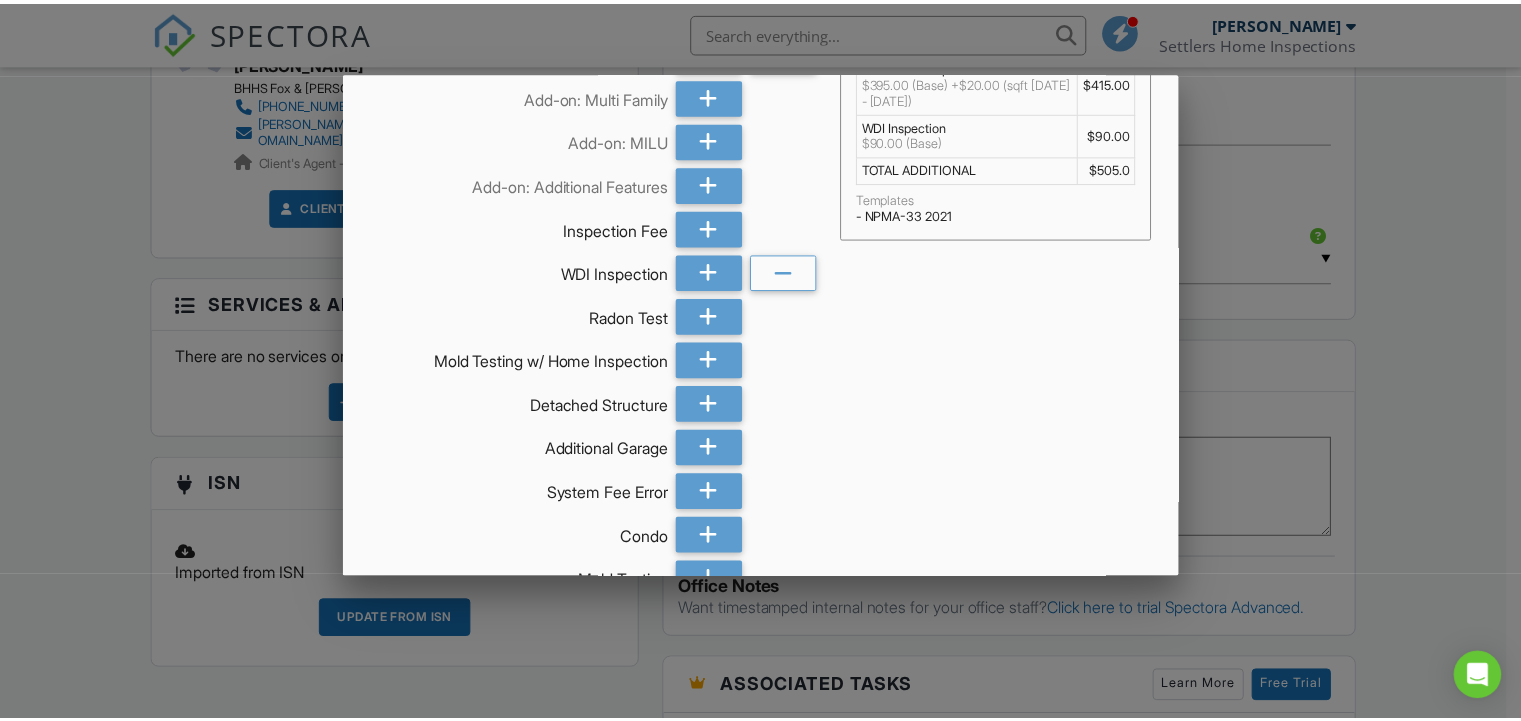 scroll, scrollTop: 0, scrollLeft: 0, axis: both 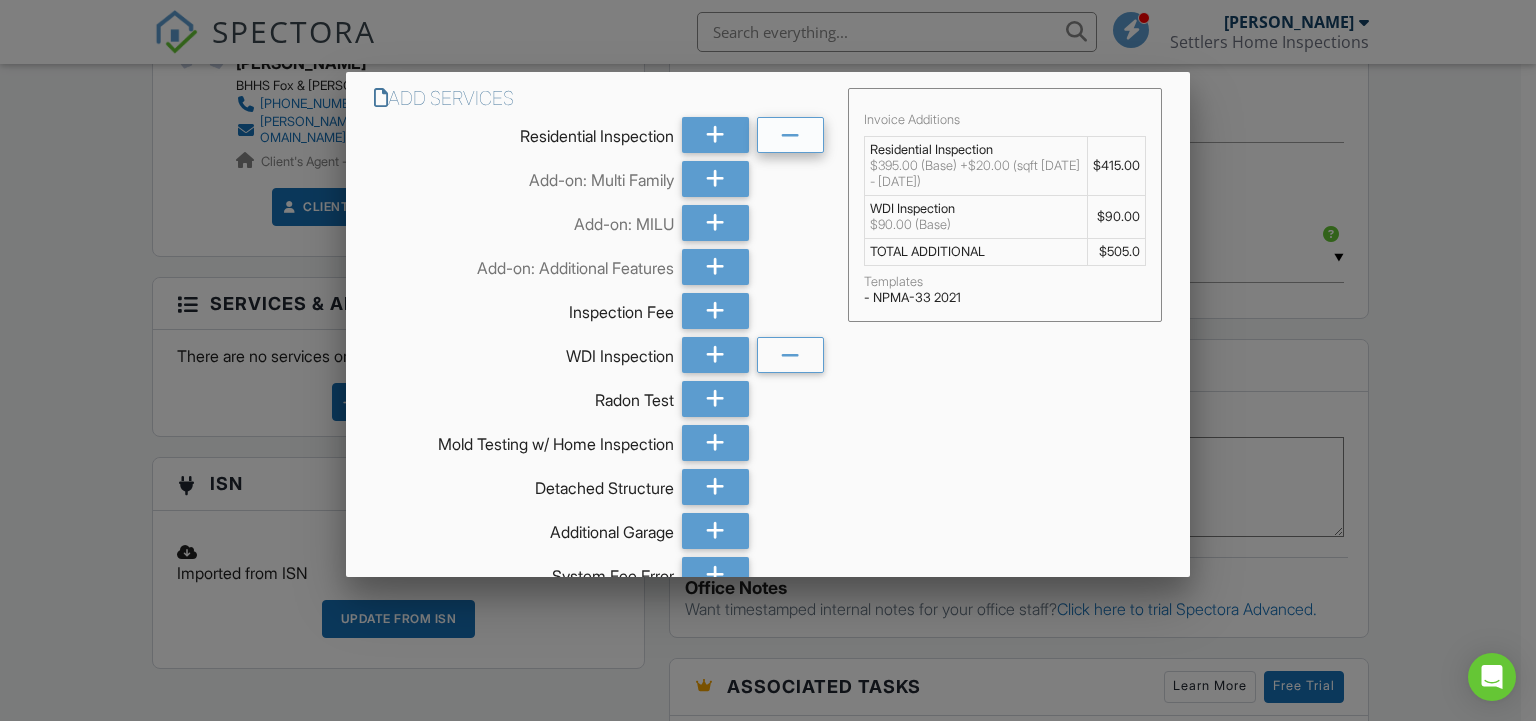 click at bounding box center [790, 136] 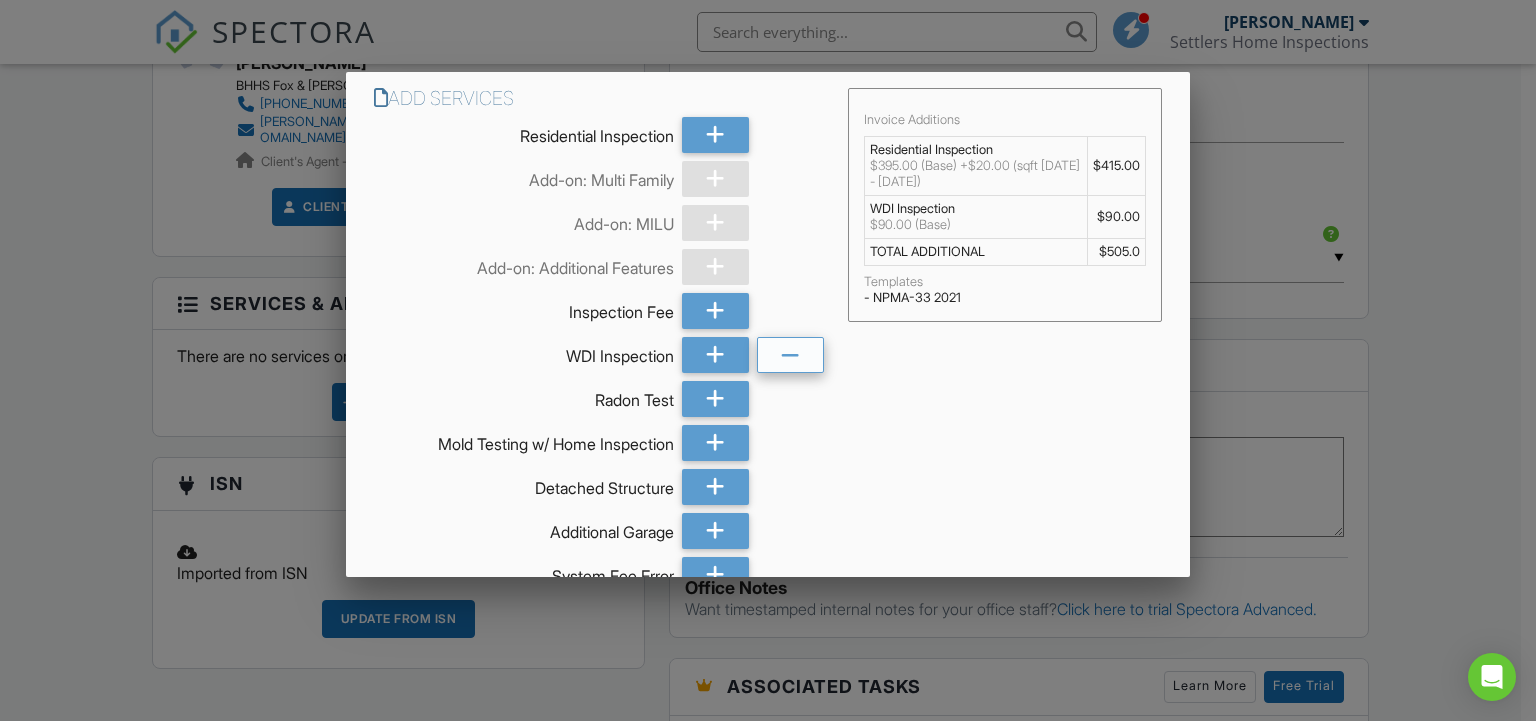 click at bounding box center (790, 356) 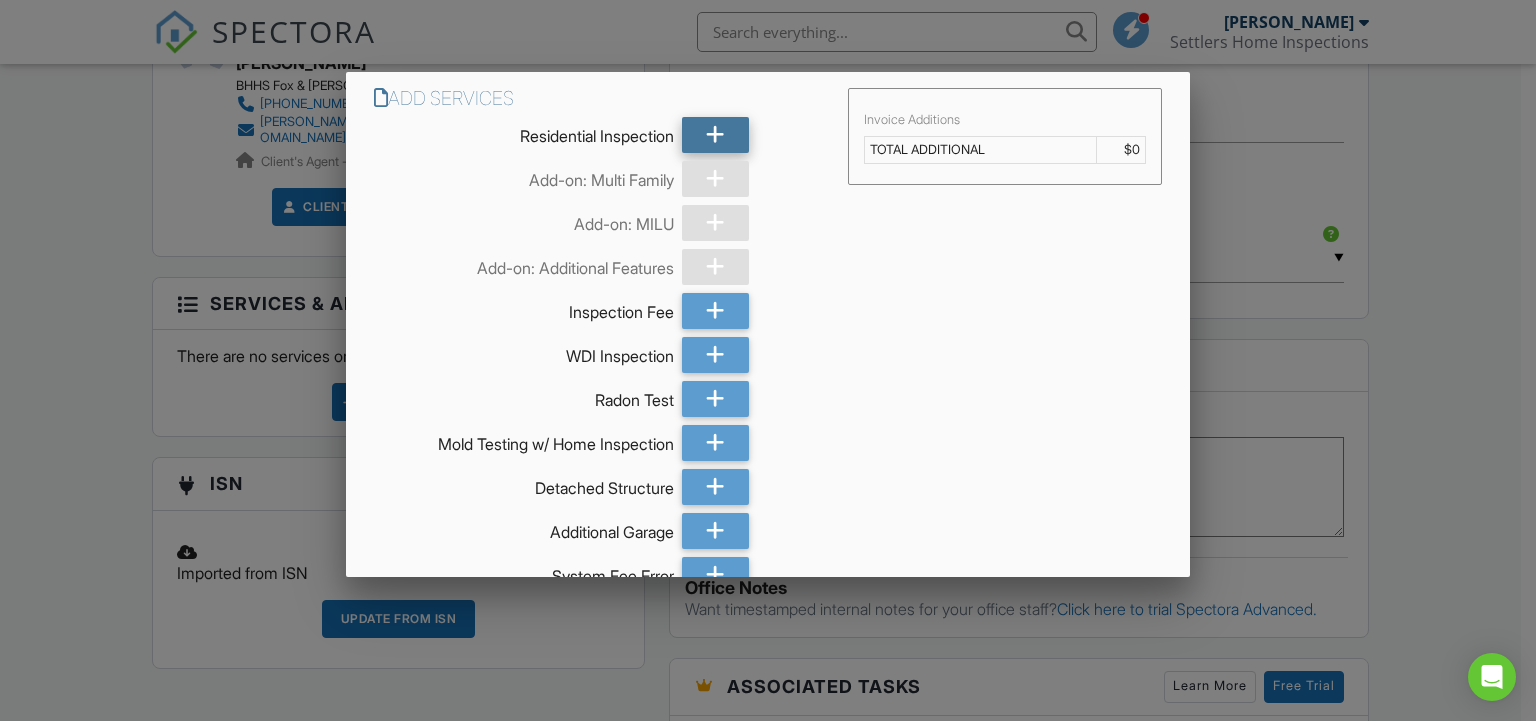click at bounding box center (715, 135) 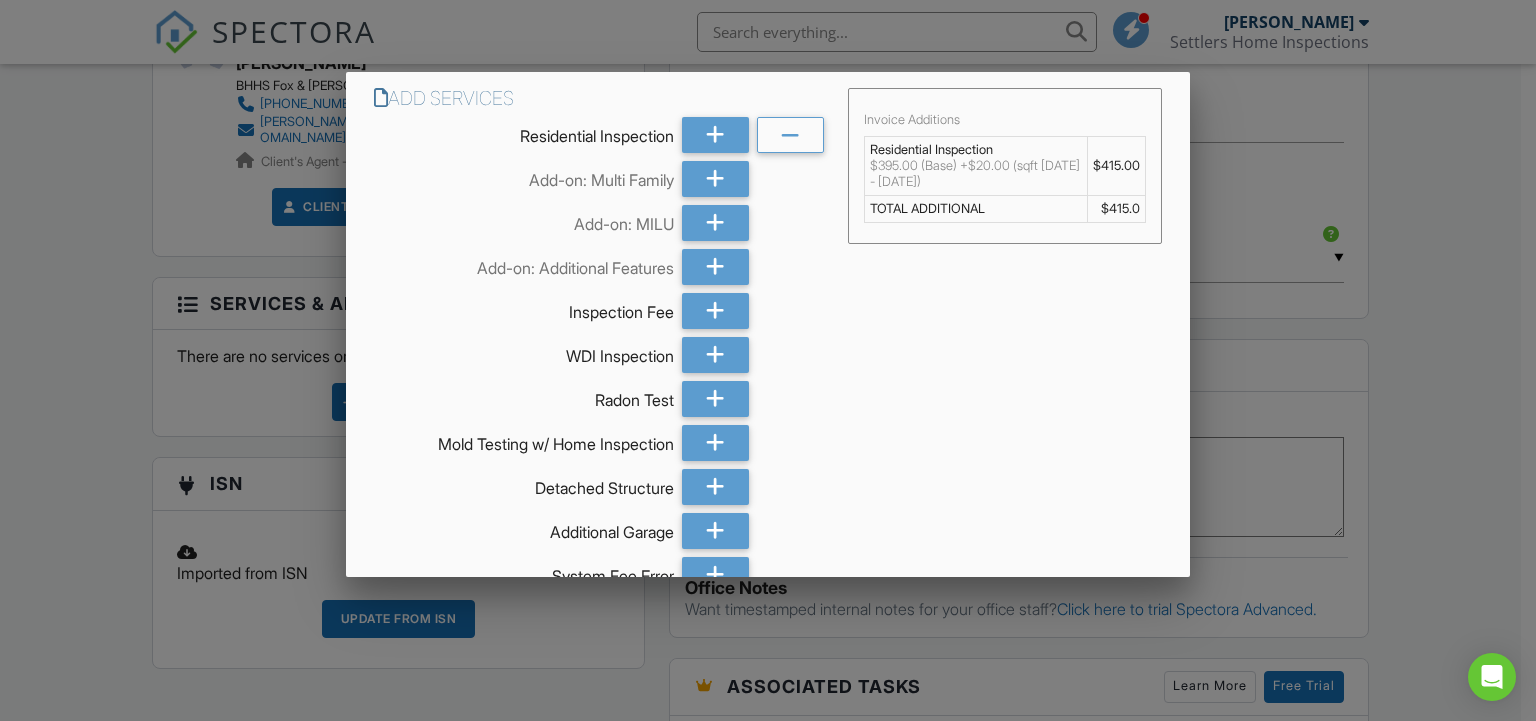 click at bounding box center [768, 350] 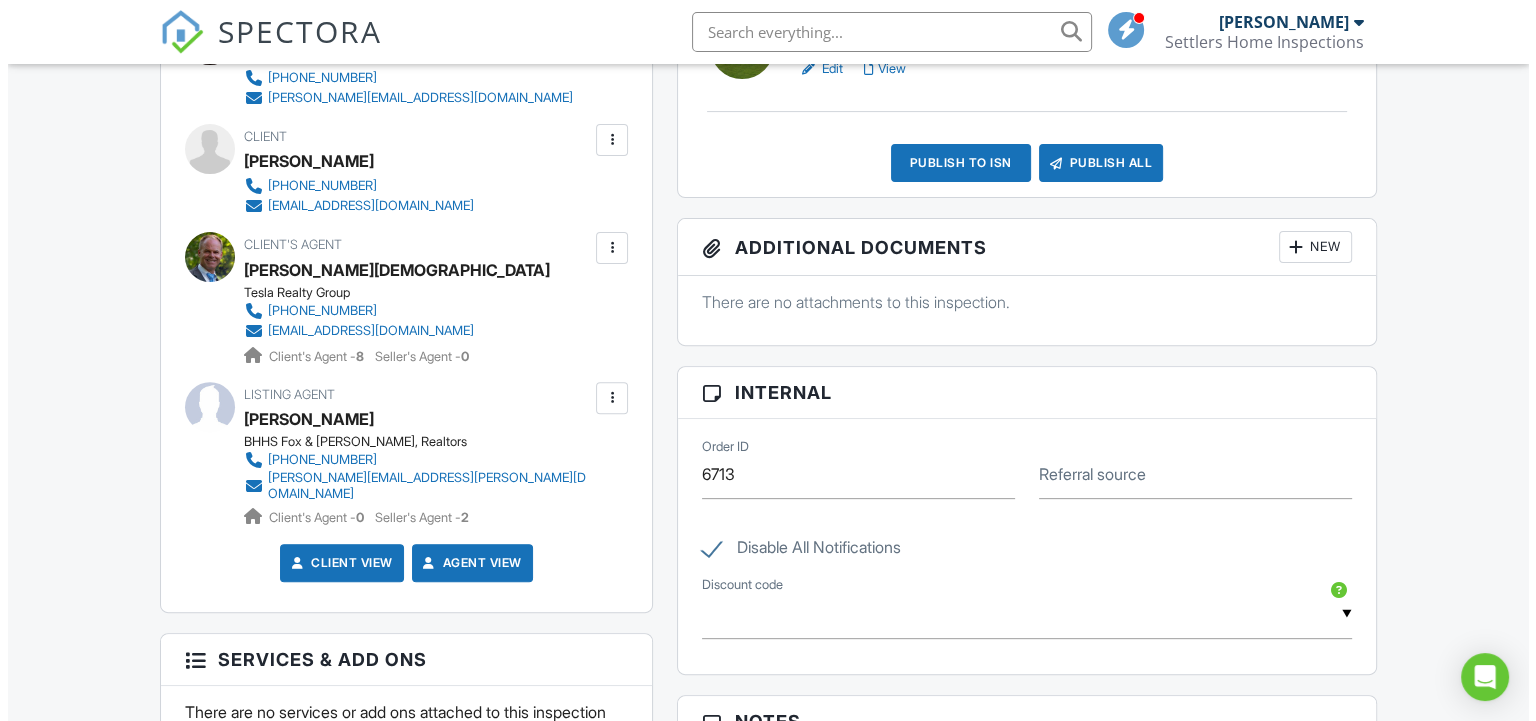 scroll, scrollTop: 200, scrollLeft: 0, axis: vertical 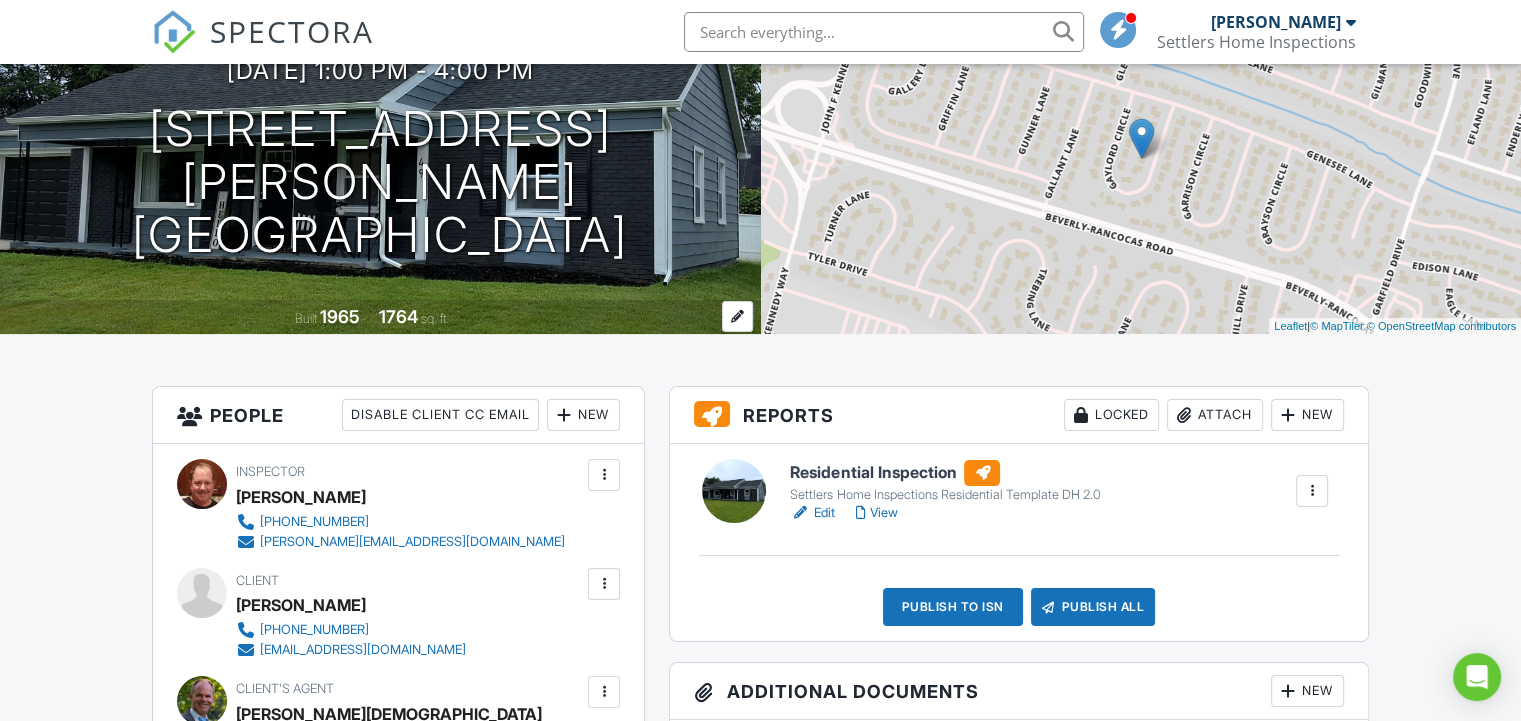 click on "1764" at bounding box center [398, 316] 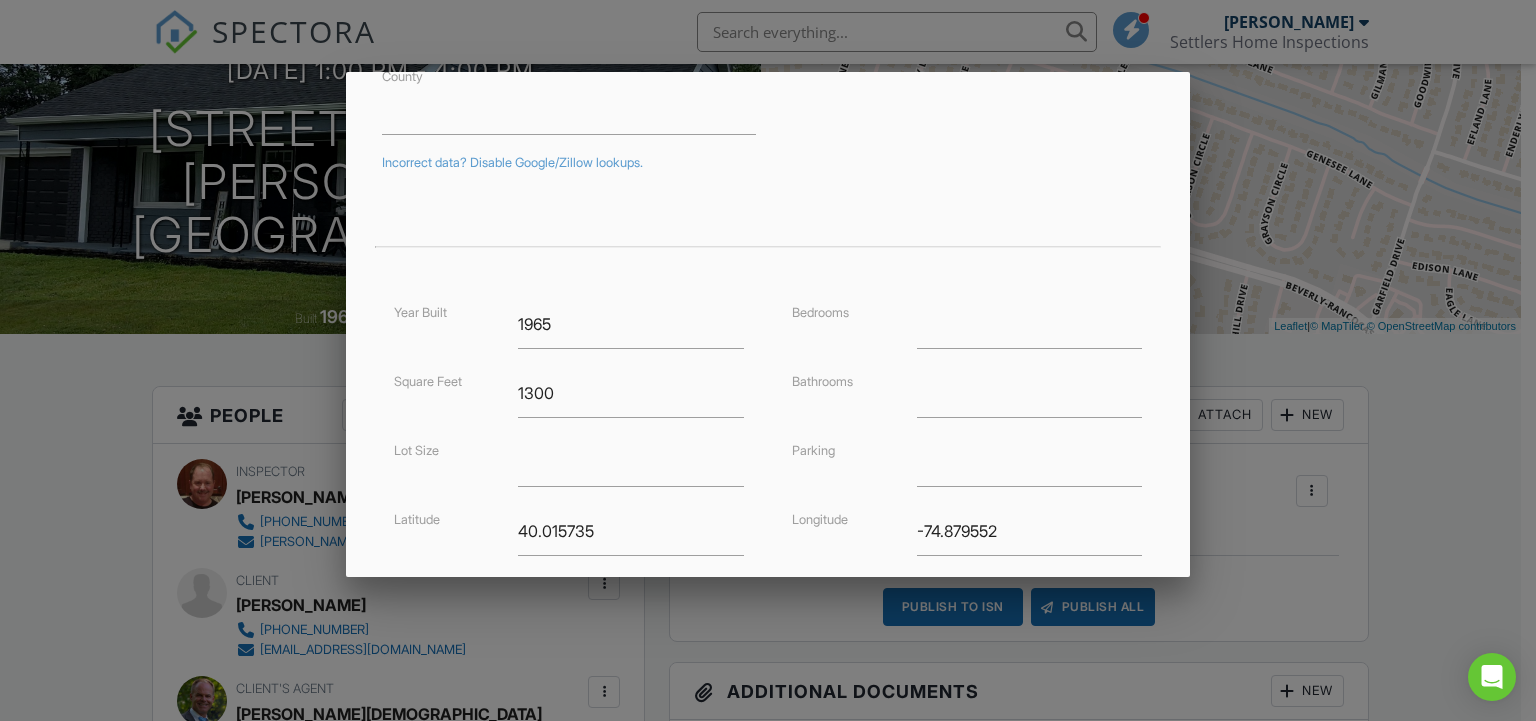 scroll, scrollTop: 492, scrollLeft: 0, axis: vertical 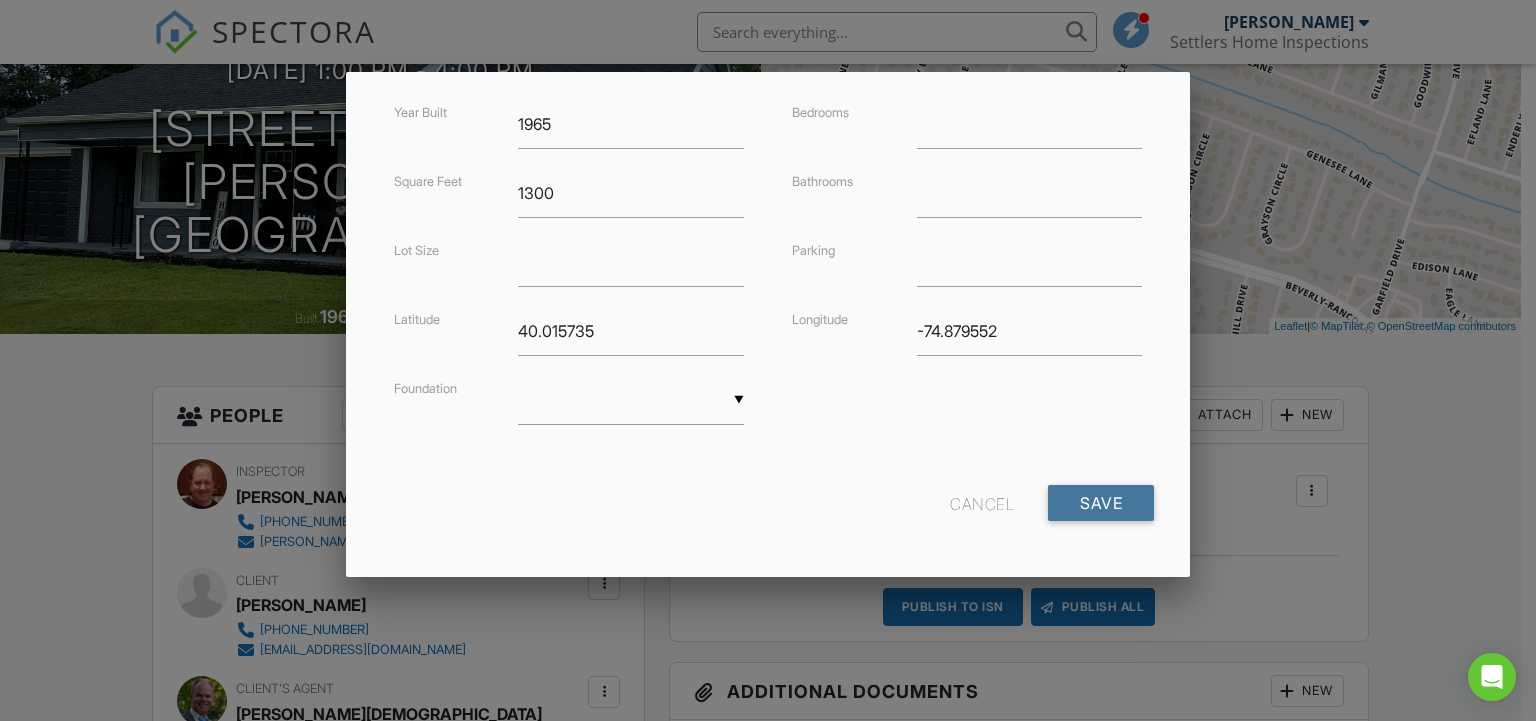 click on "Save" at bounding box center [1101, 503] 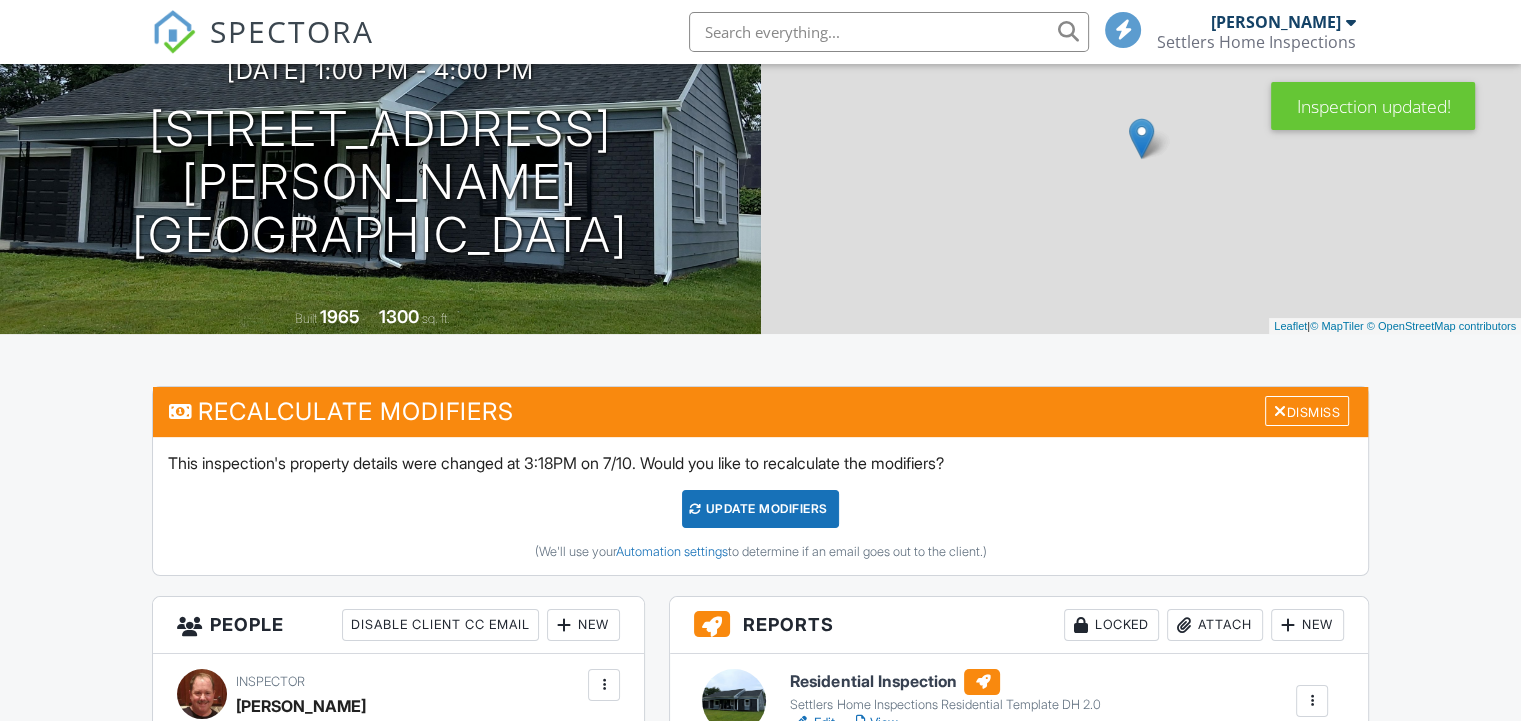 scroll, scrollTop: 200, scrollLeft: 0, axis: vertical 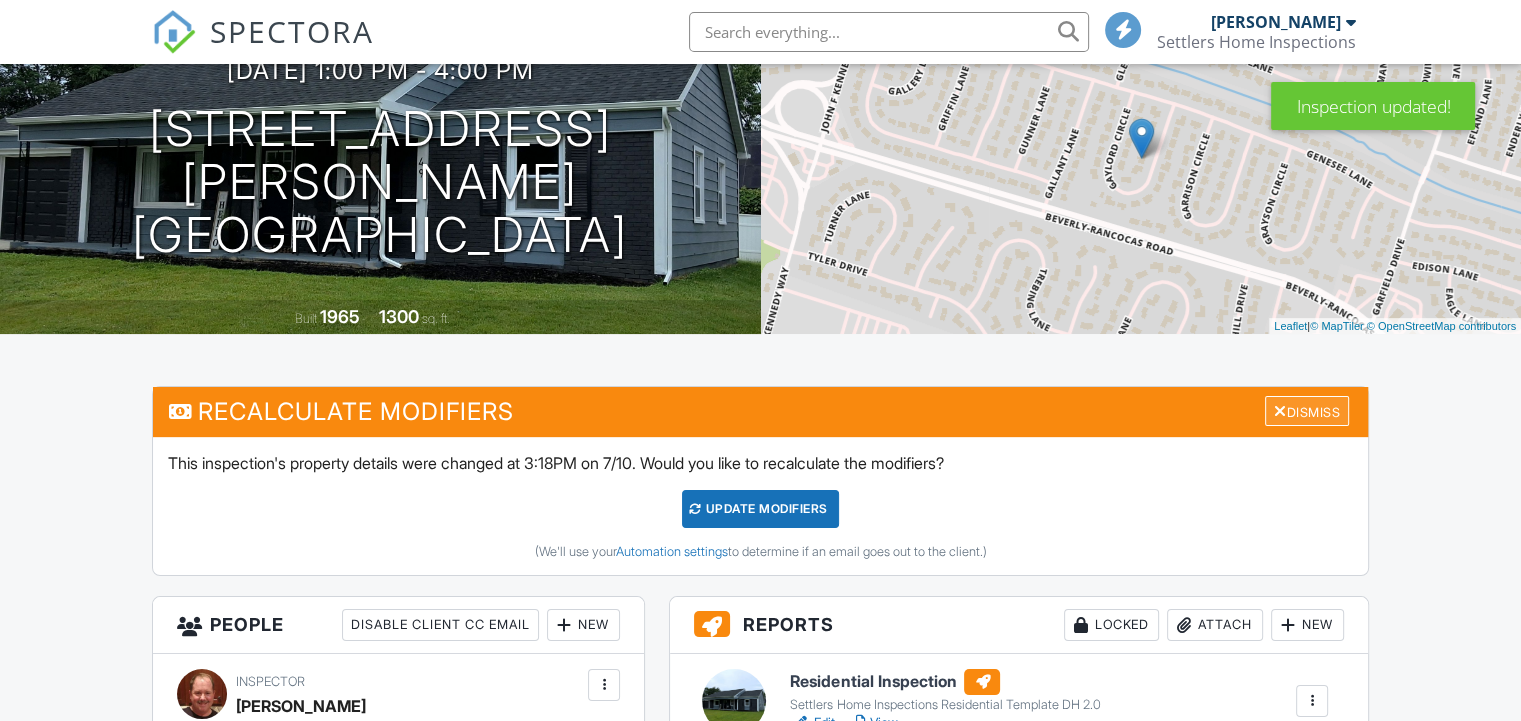 click on "Dismiss" at bounding box center [1307, 411] 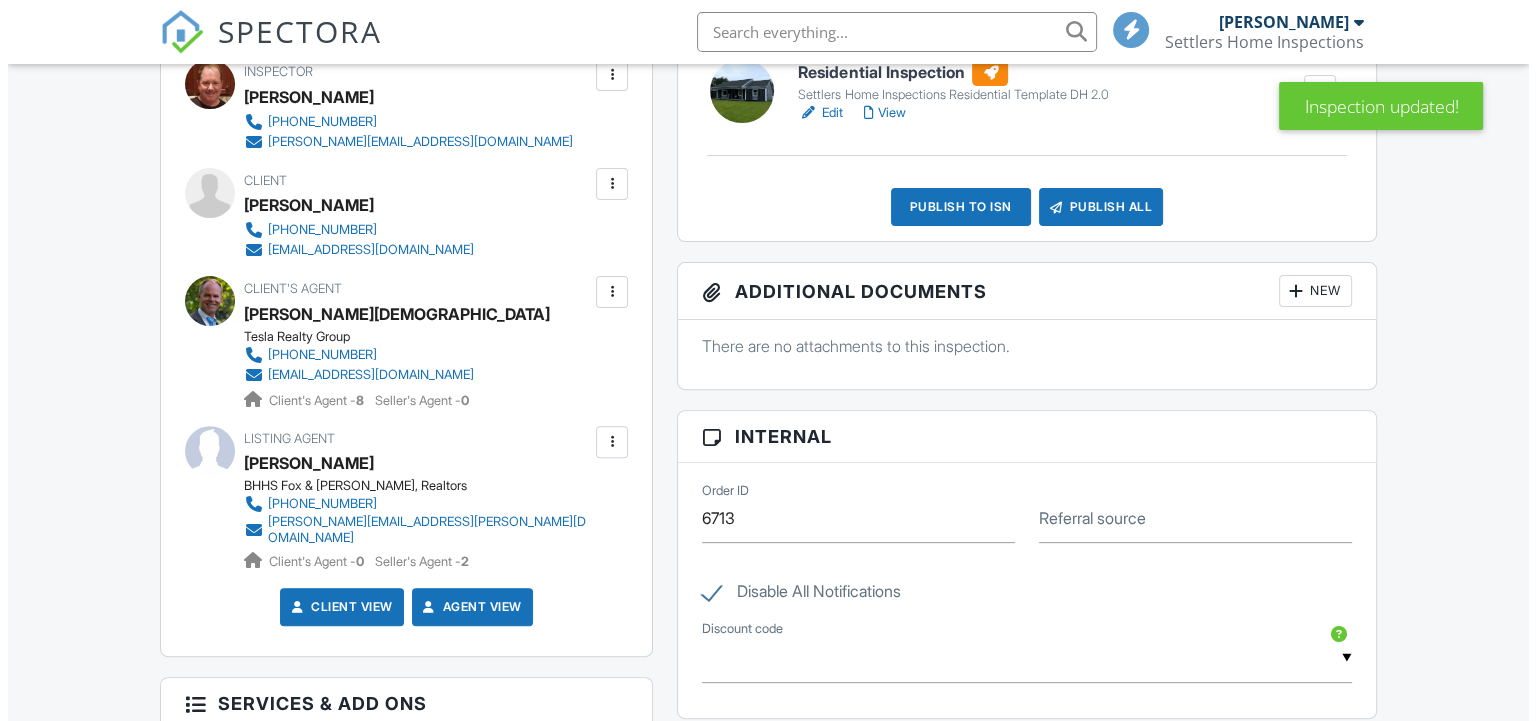 scroll, scrollTop: 800, scrollLeft: 0, axis: vertical 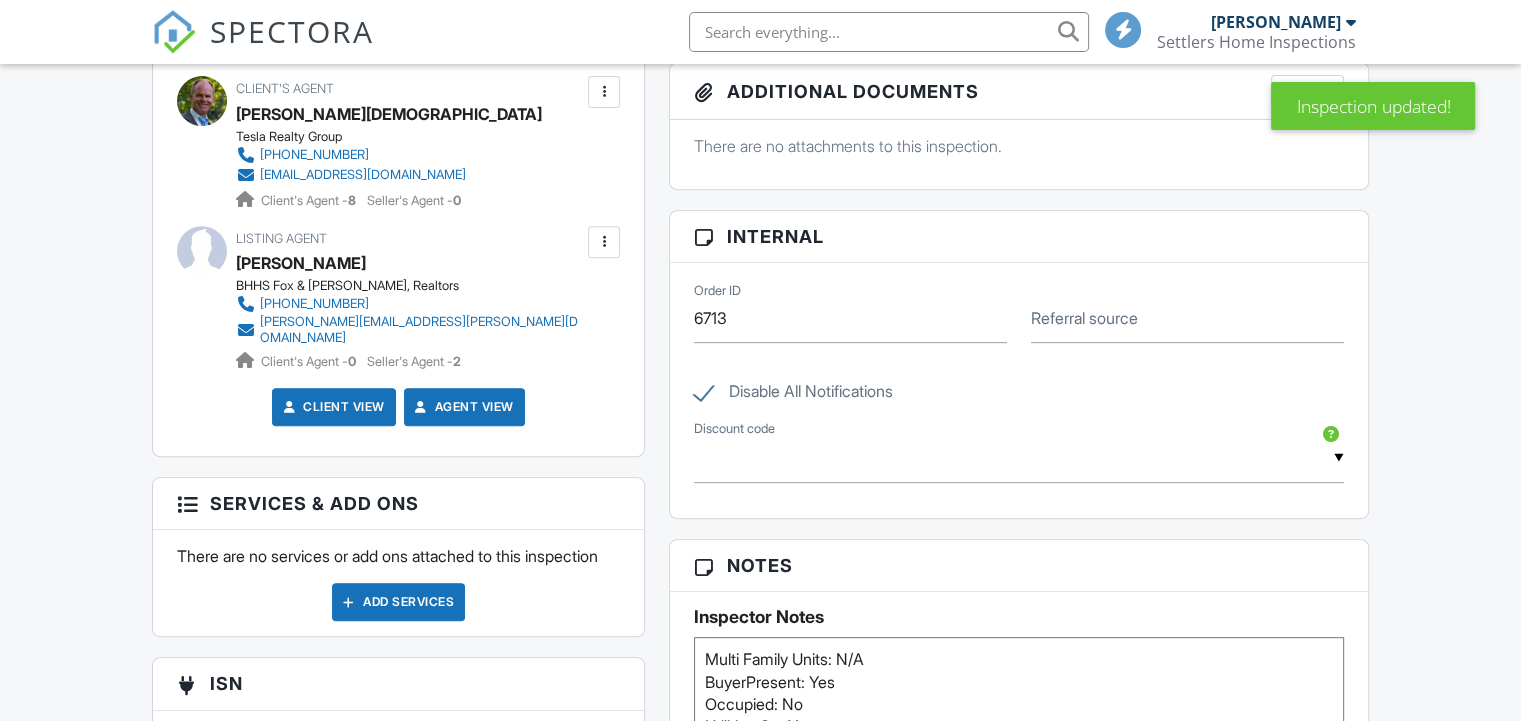 click on "Add Services" at bounding box center [398, 602] 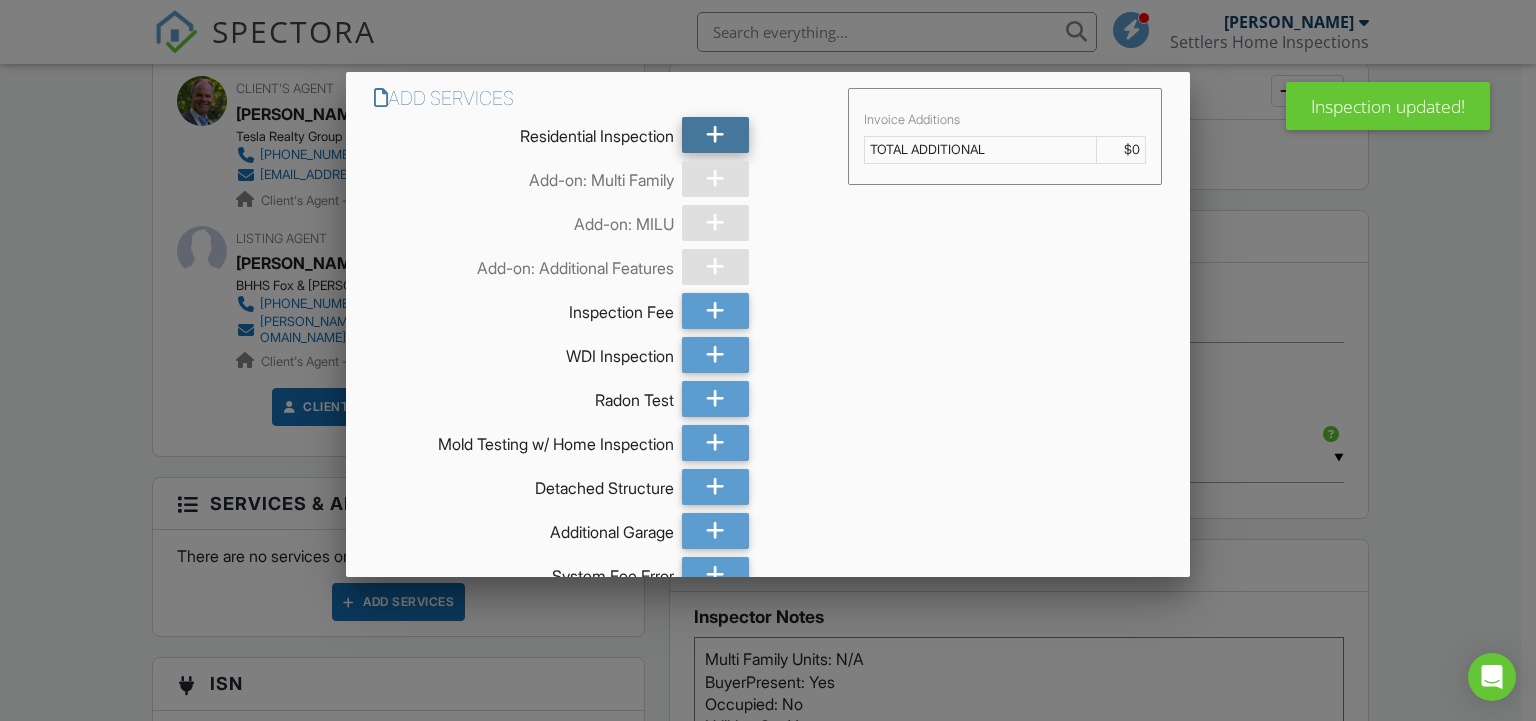 click at bounding box center [715, 135] 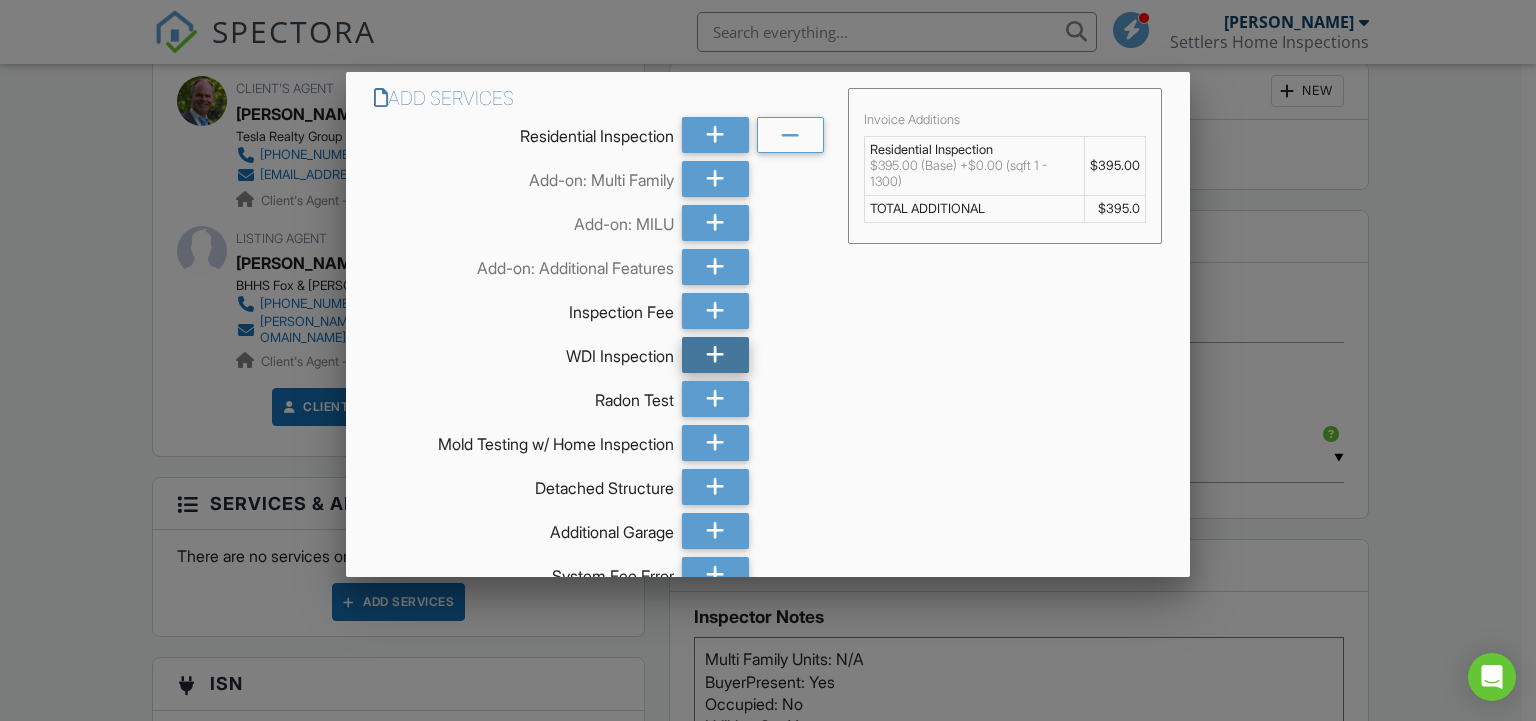 click at bounding box center (715, 355) 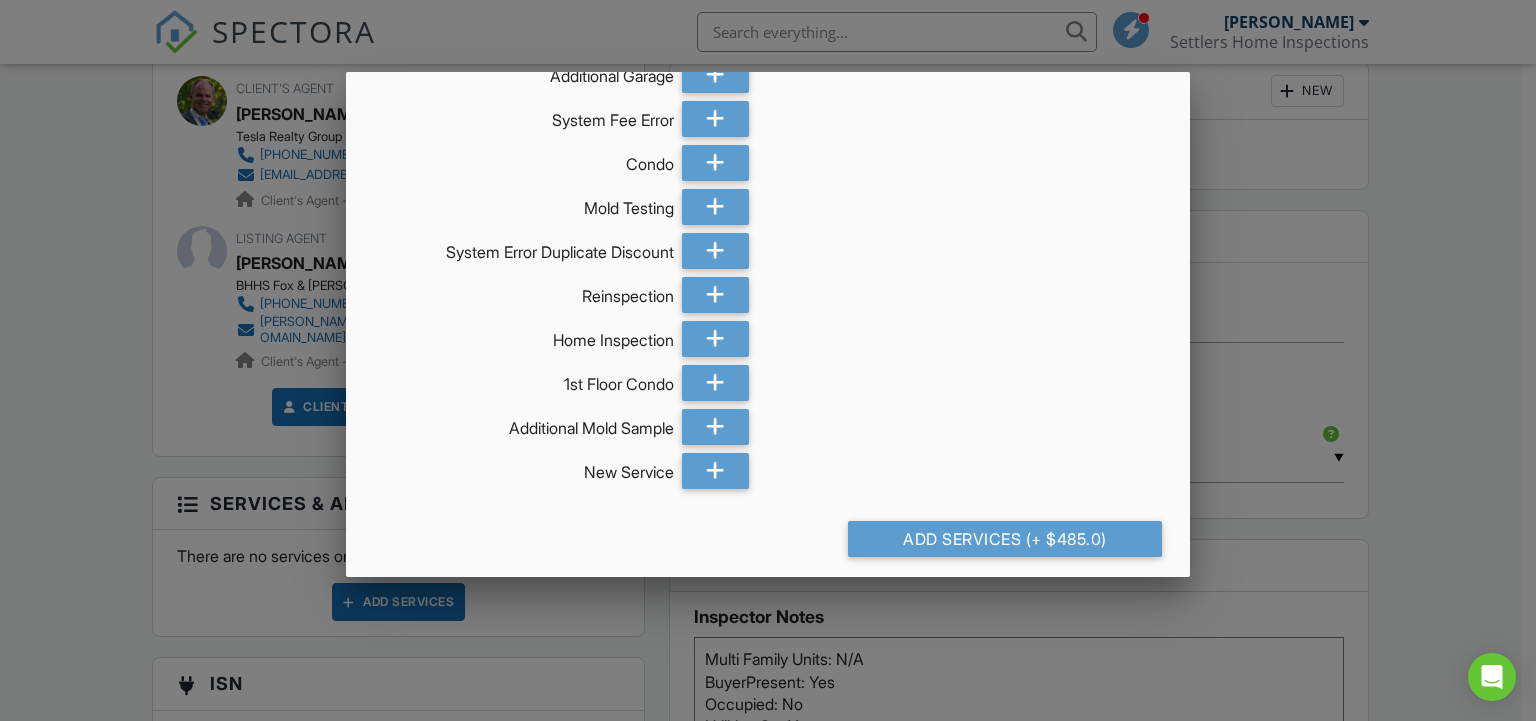scroll, scrollTop: 467, scrollLeft: 0, axis: vertical 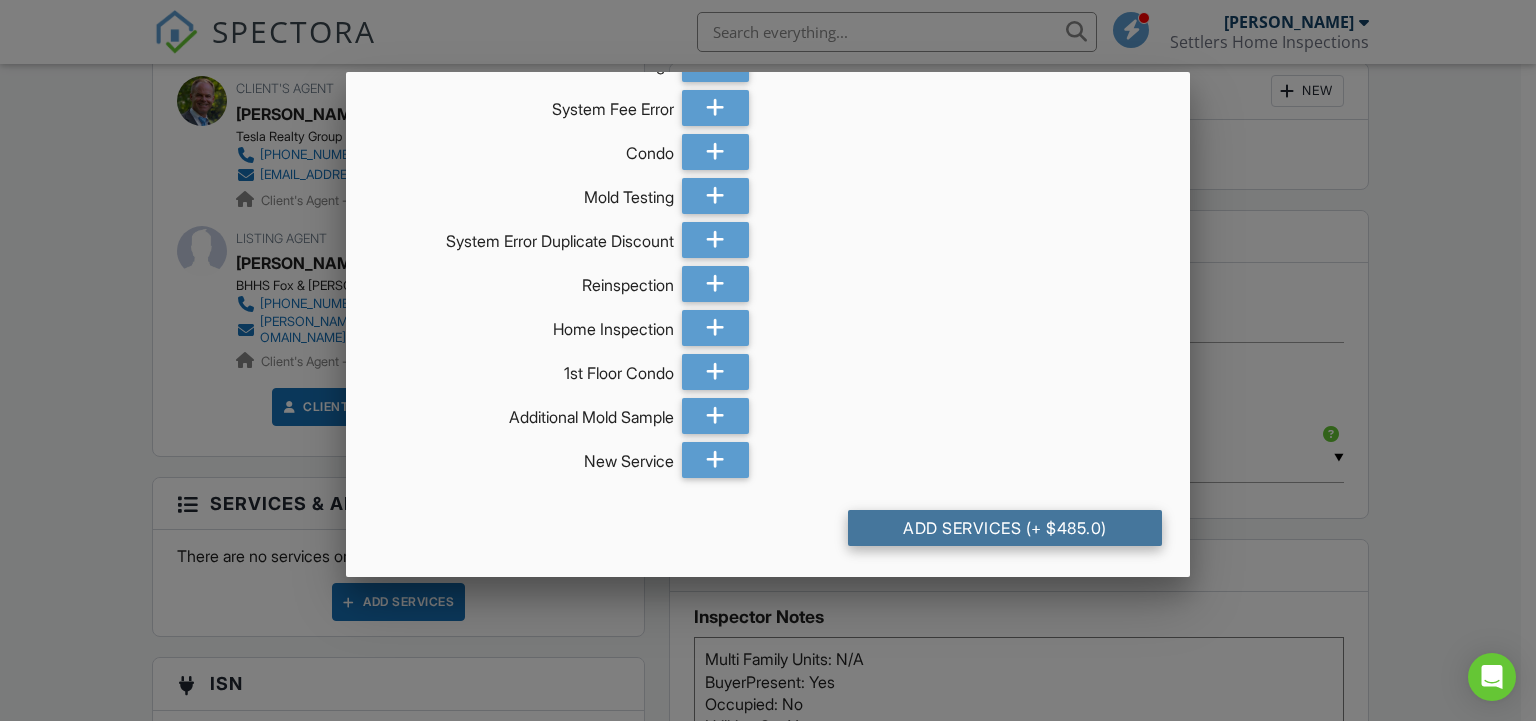 click on "Add Services
(+ $485.0)" at bounding box center (1005, 528) 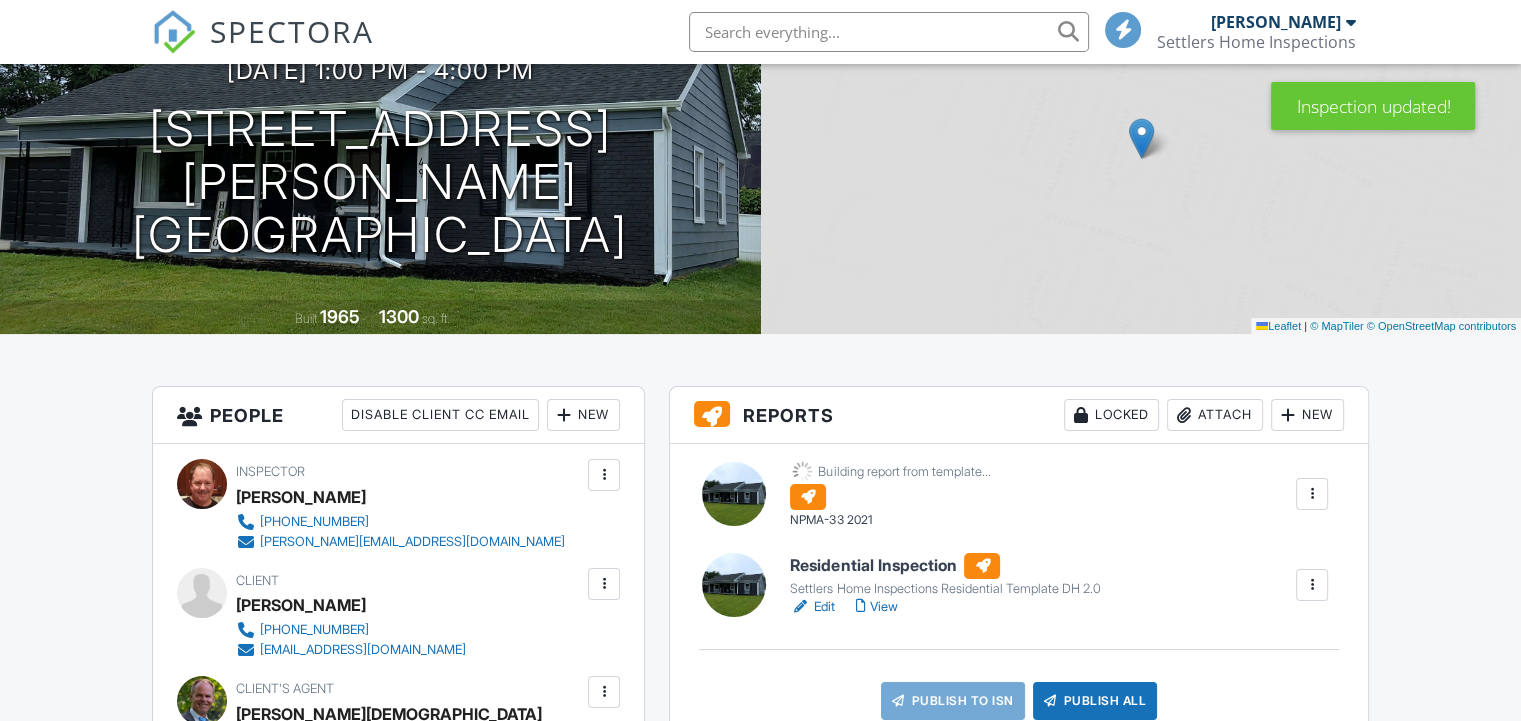 scroll, scrollTop: 200, scrollLeft: 0, axis: vertical 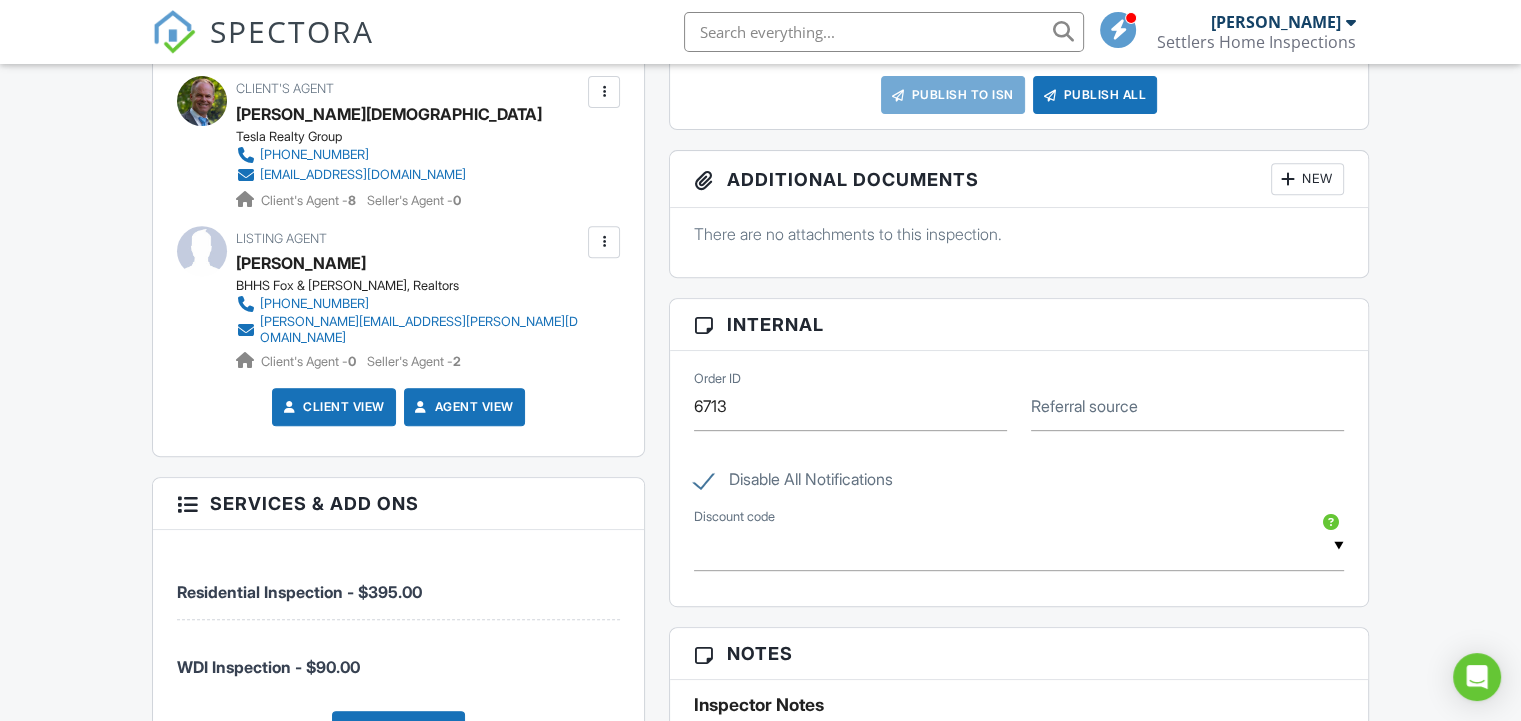 click at bounding box center [1019, 546] 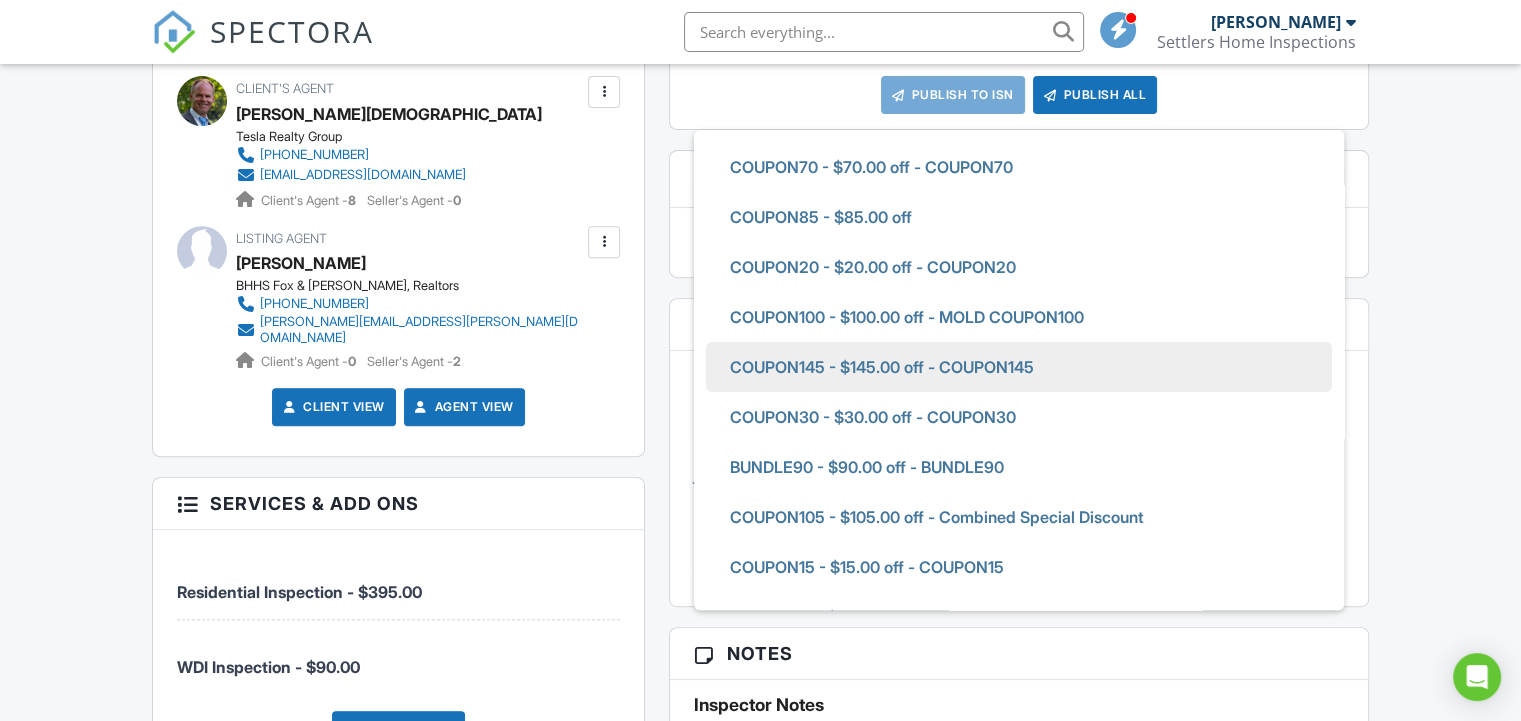 scroll, scrollTop: 400, scrollLeft: 0, axis: vertical 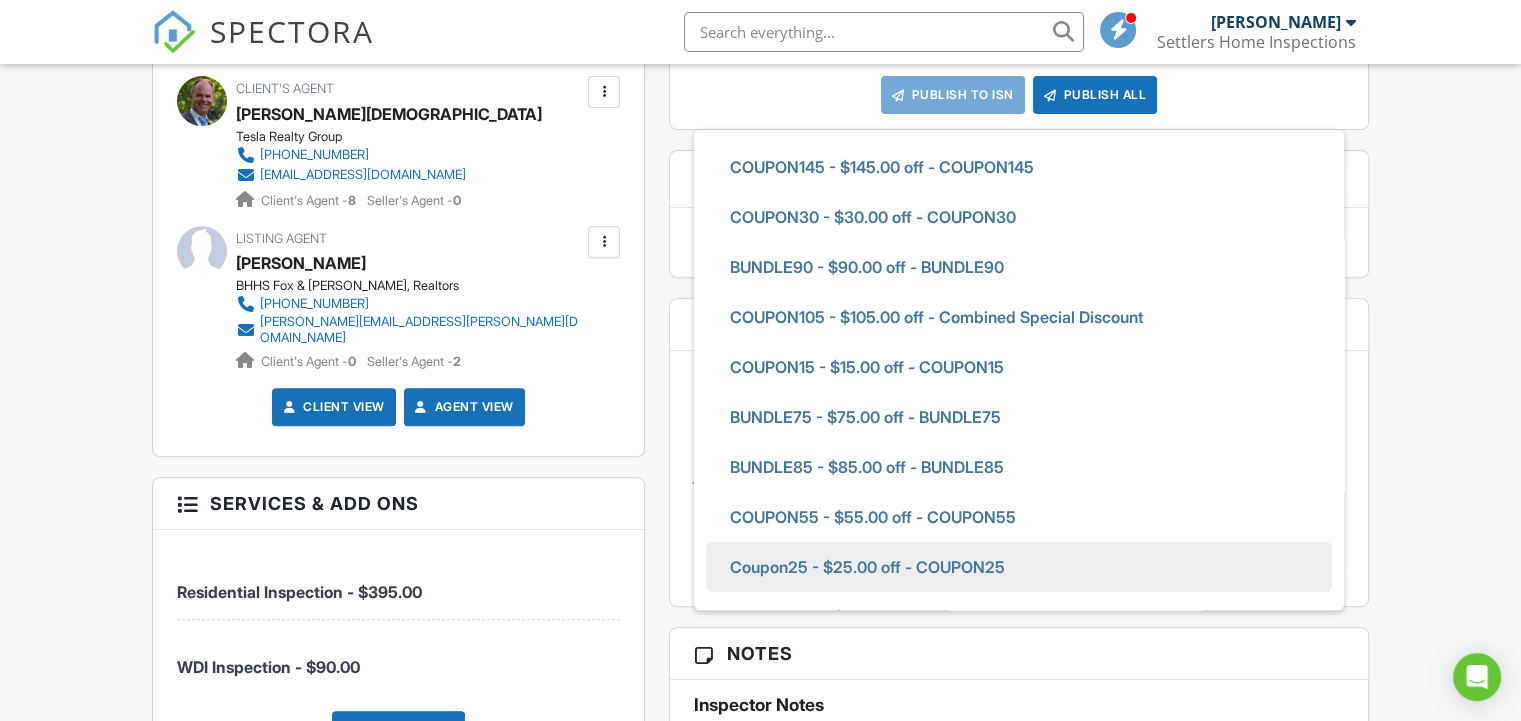 click on "Coupon25 - $25.00 off - COUPON25" at bounding box center [867, 567] 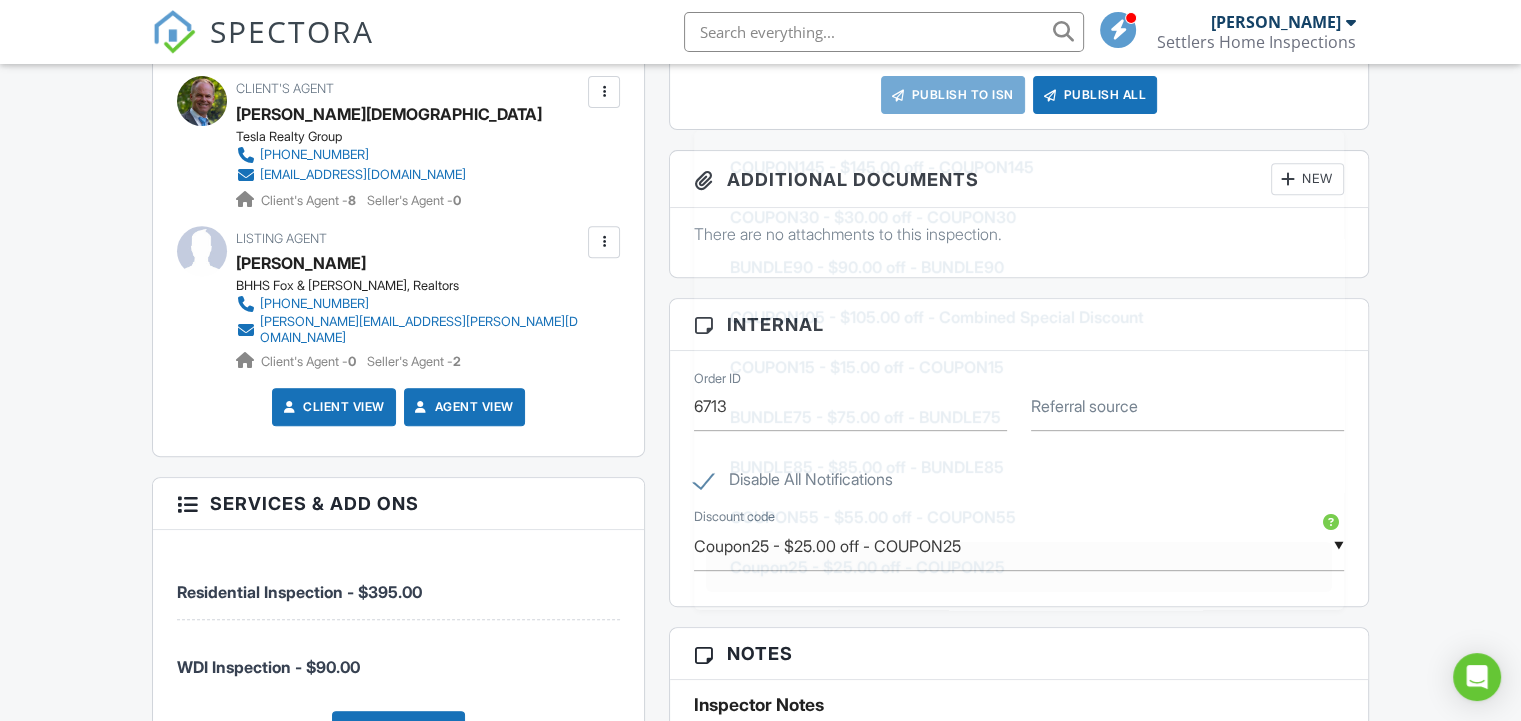 scroll, scrollTop: 812, scrollLeft: 0, axis: vertical 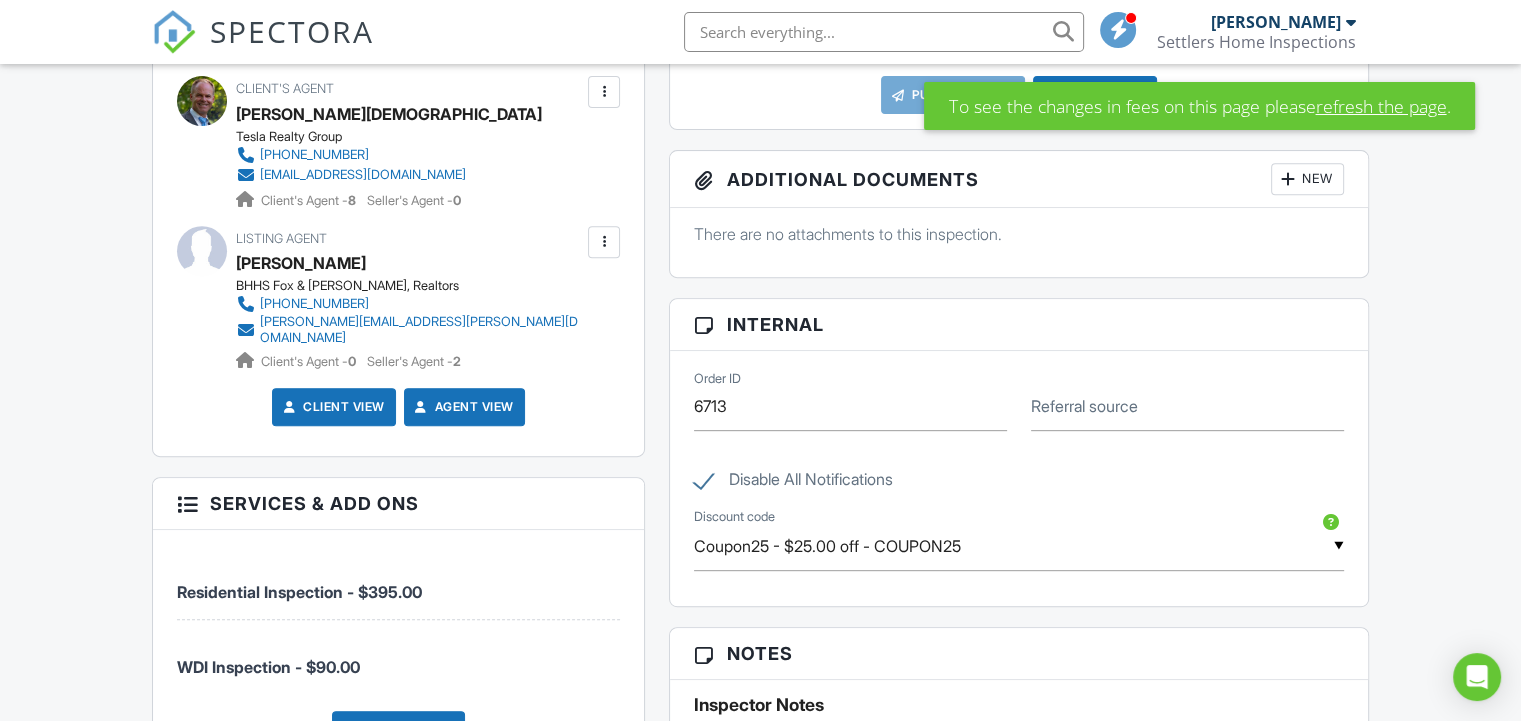 click on "refresh the page" at bounding box center (1380, 106) 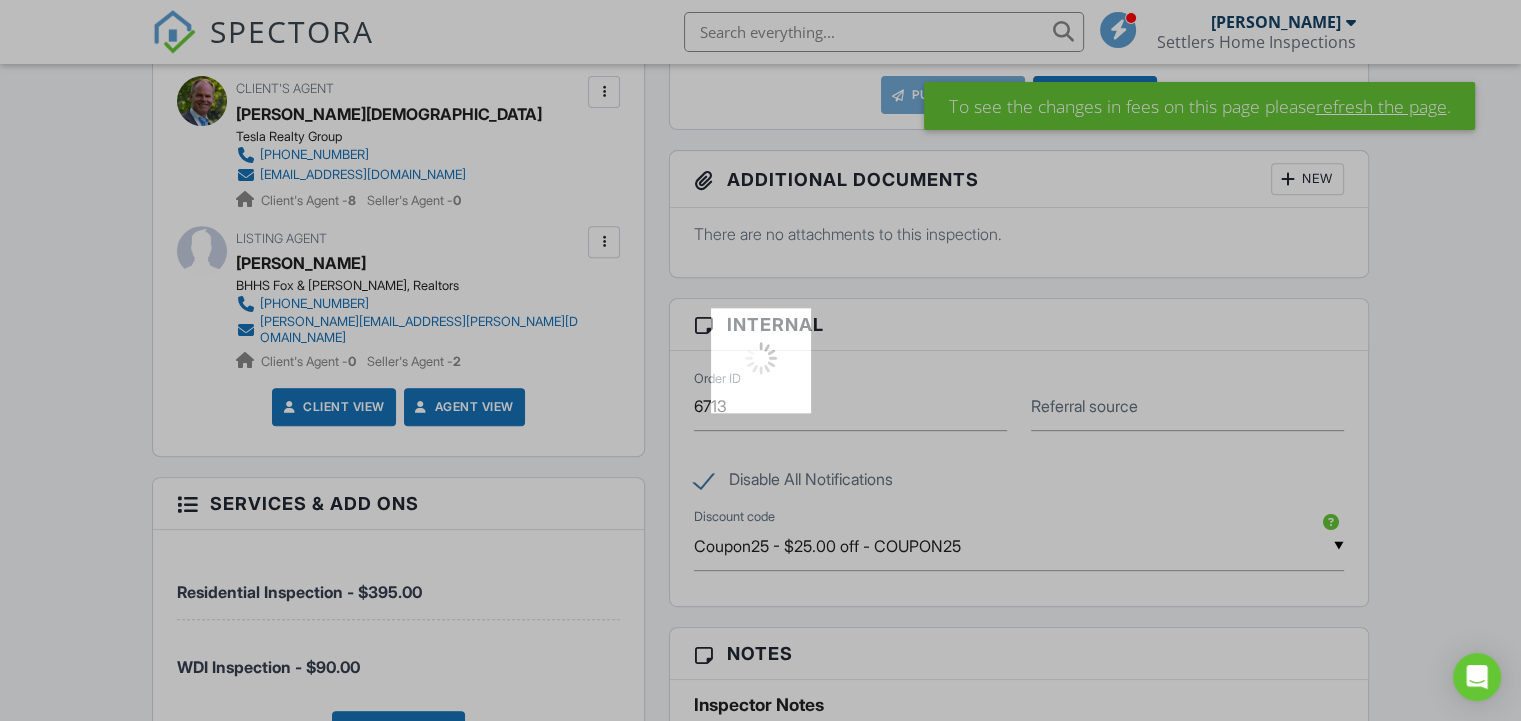 scroll, scrollTop: 0, scrollLeft: 0, axis: both 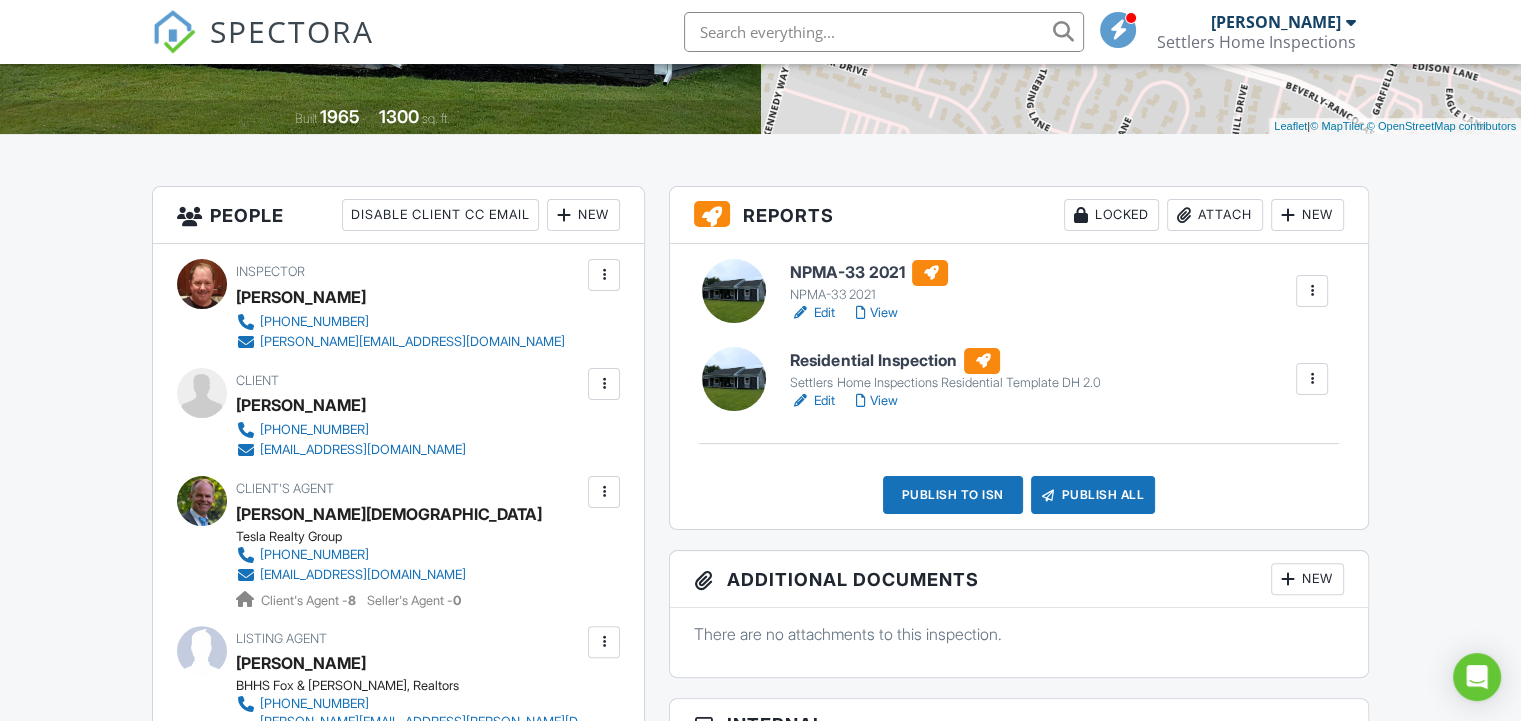 click on "Edit" at bounding box center (812, 313) 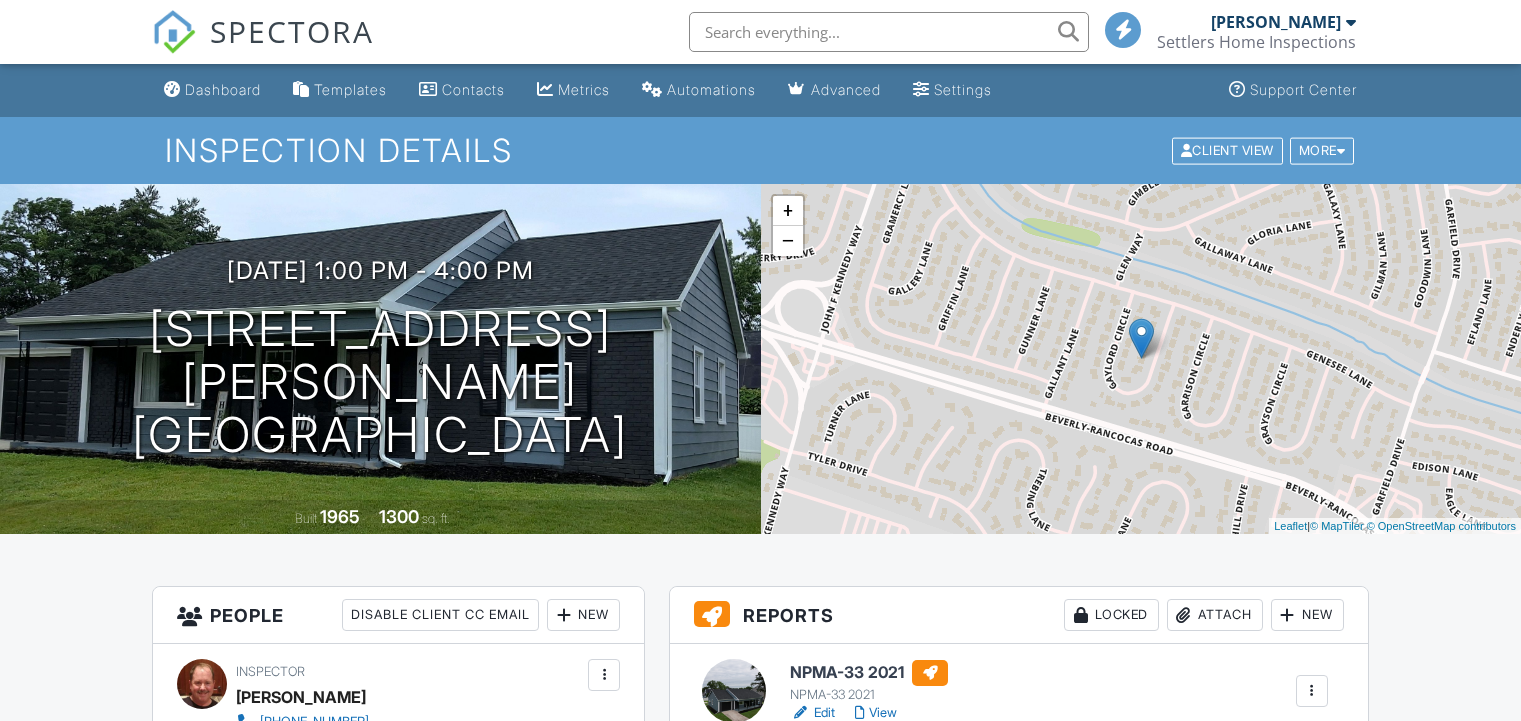 scroll, scrollTop: 400, scrollLeft: 0, axis: vertical 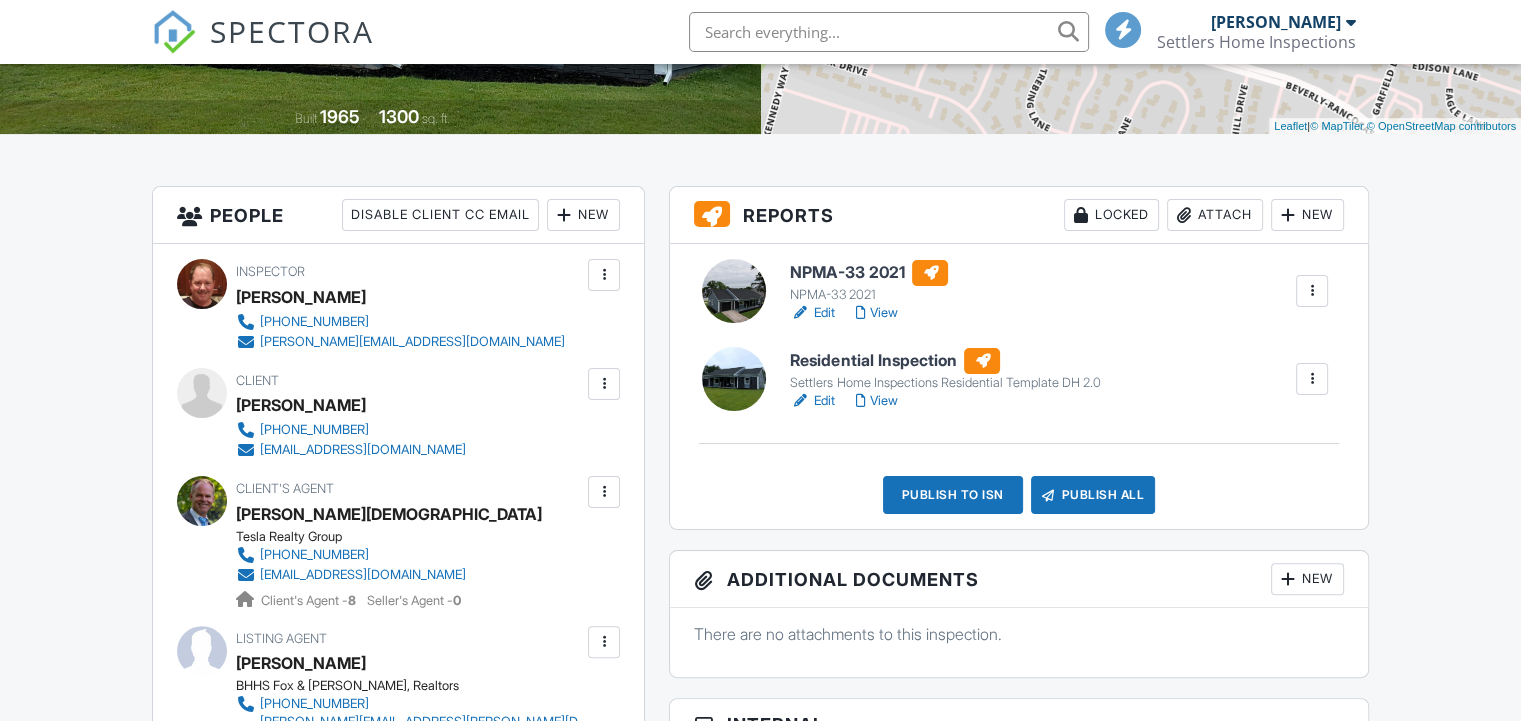 click on "Edit" at bounding box center [812, 401] 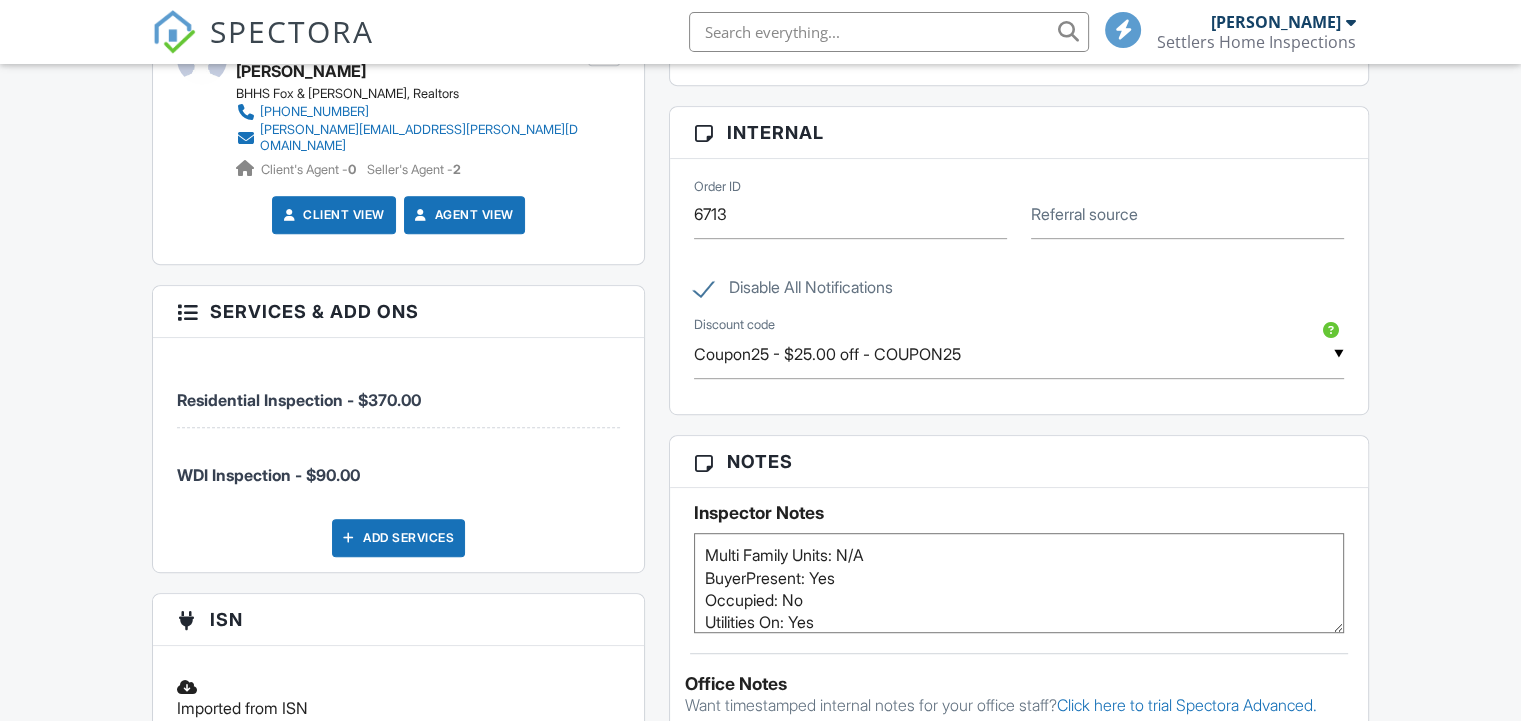 scroll, scrollTop: 1000, scrollLeft: 0, axis: vertical 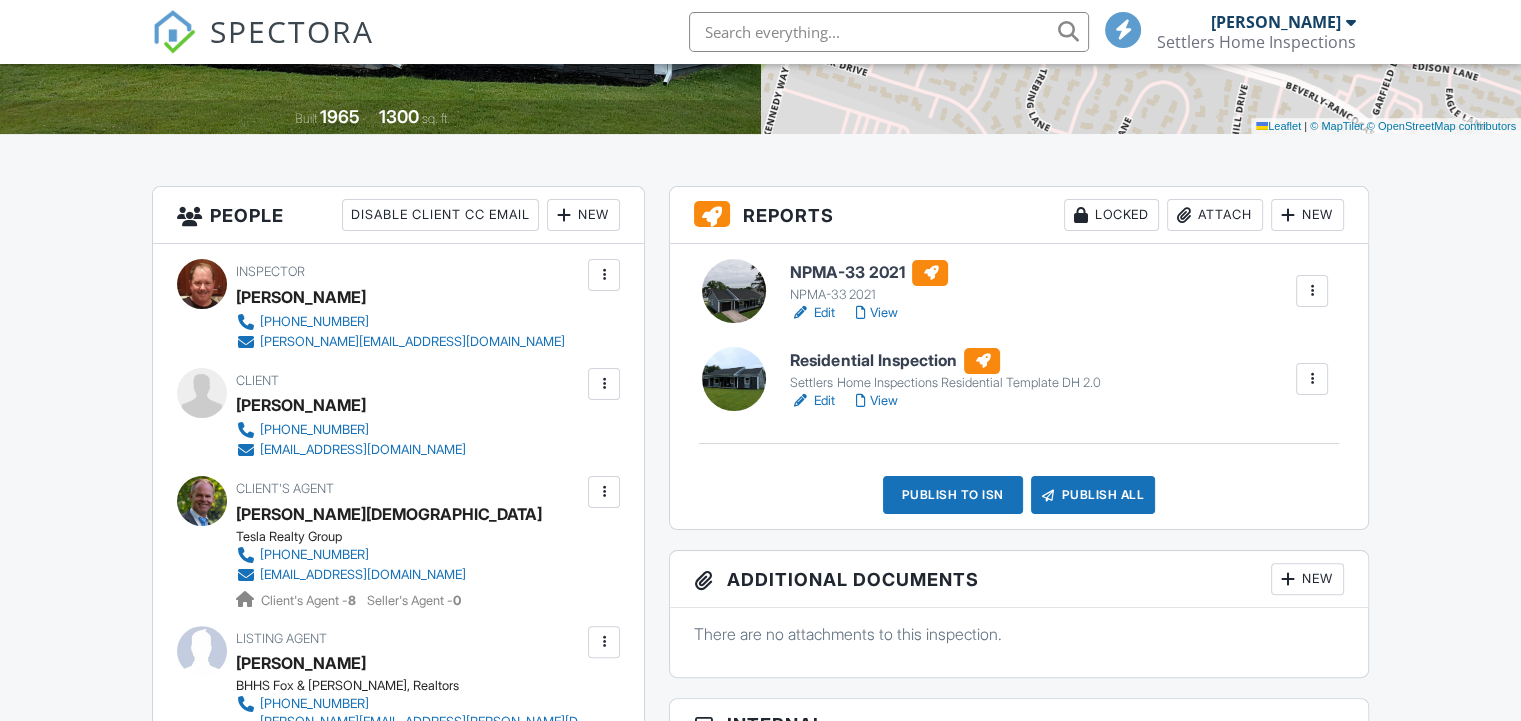 click on "Locked" at bounding box center [1111, 215] 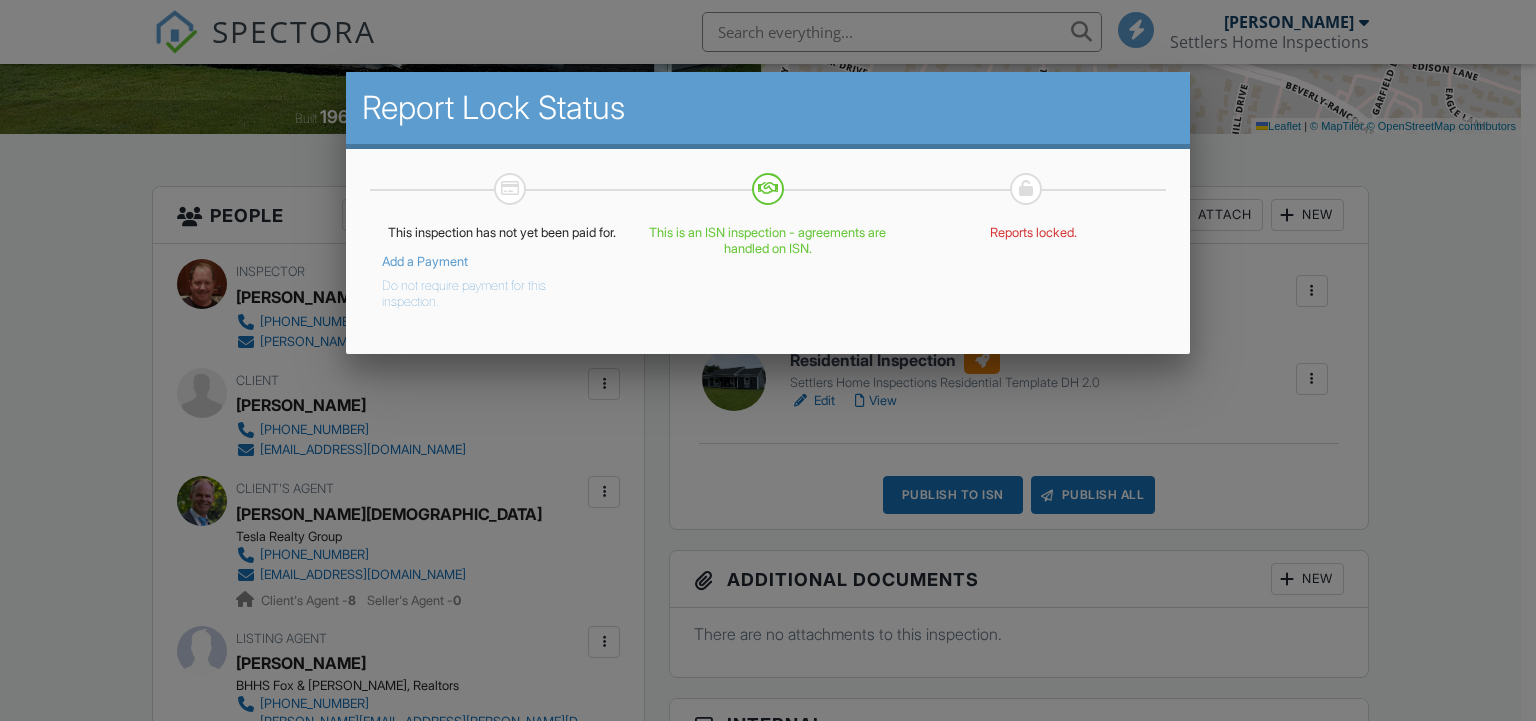 click on "Add a Payment" at bounding box center [425, 261] 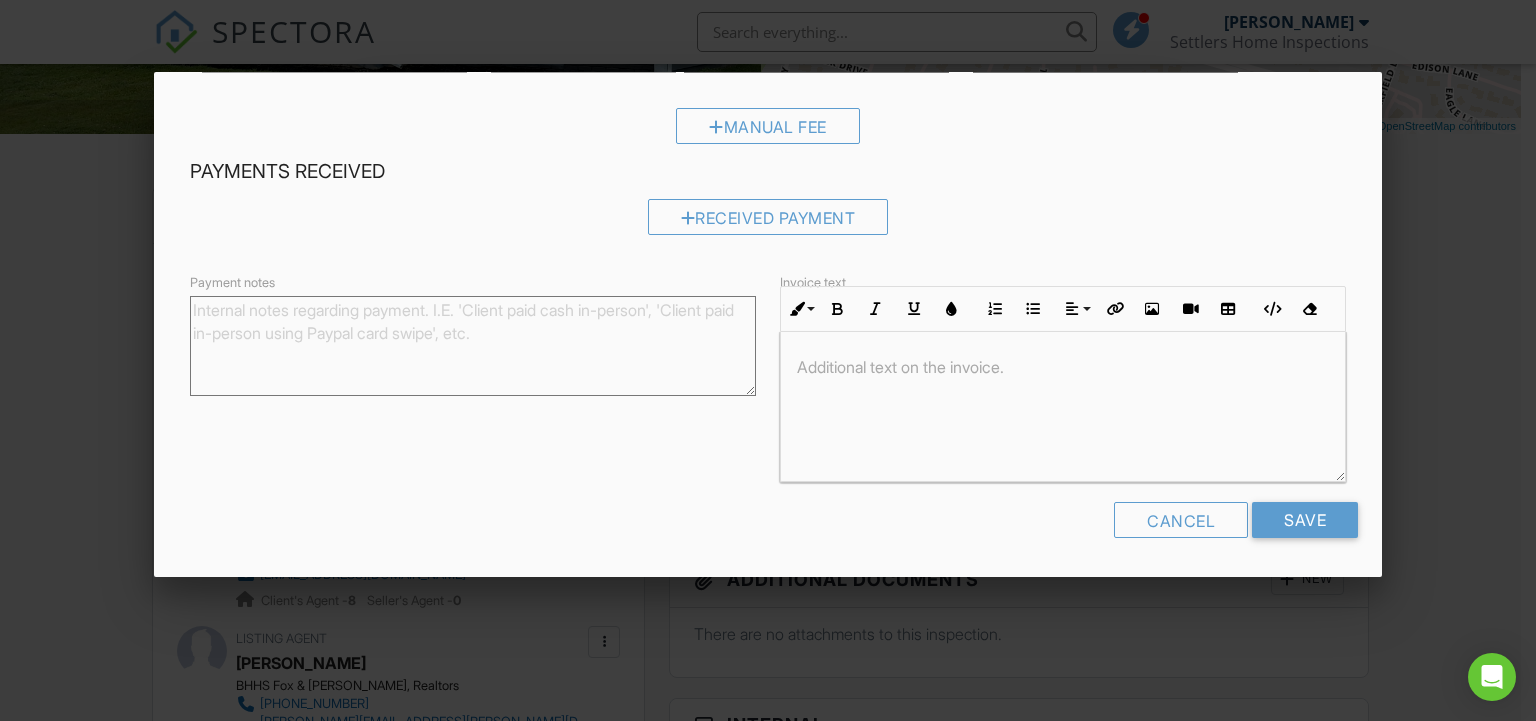 scroll, scrollTop: 106, scrollLeft: 0, axis: vertical 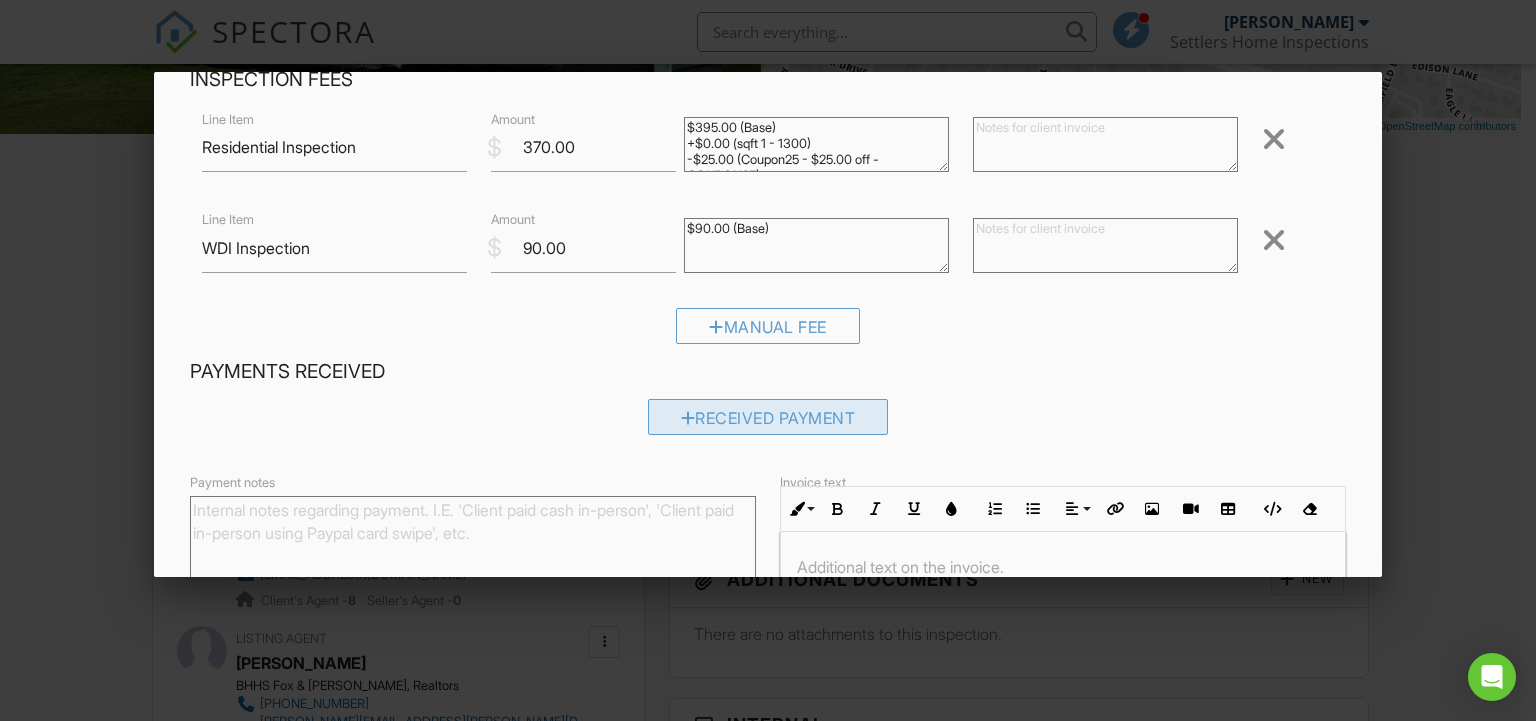 click on "Received Payment" at bounding box center [768, 417] 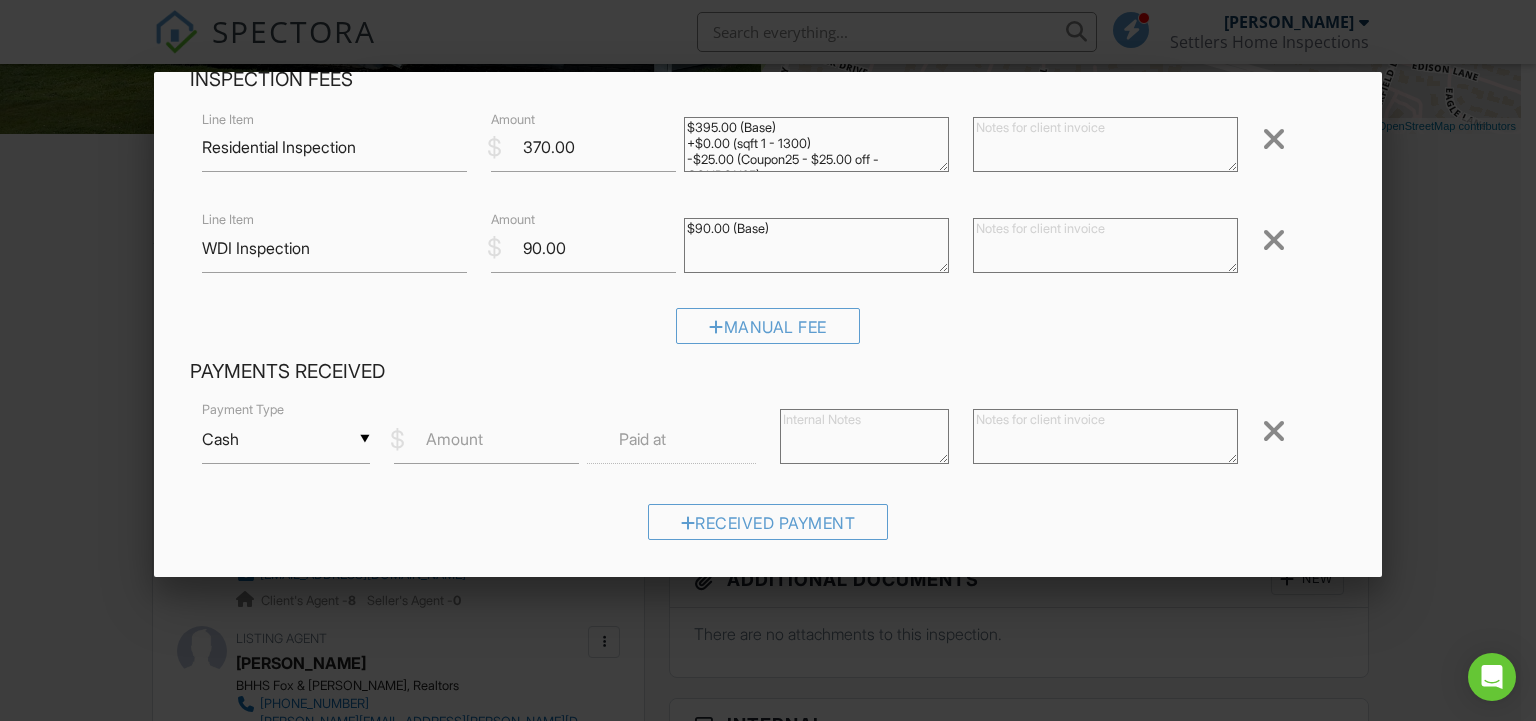 click on "Cash" at bounding box center (286, 439) 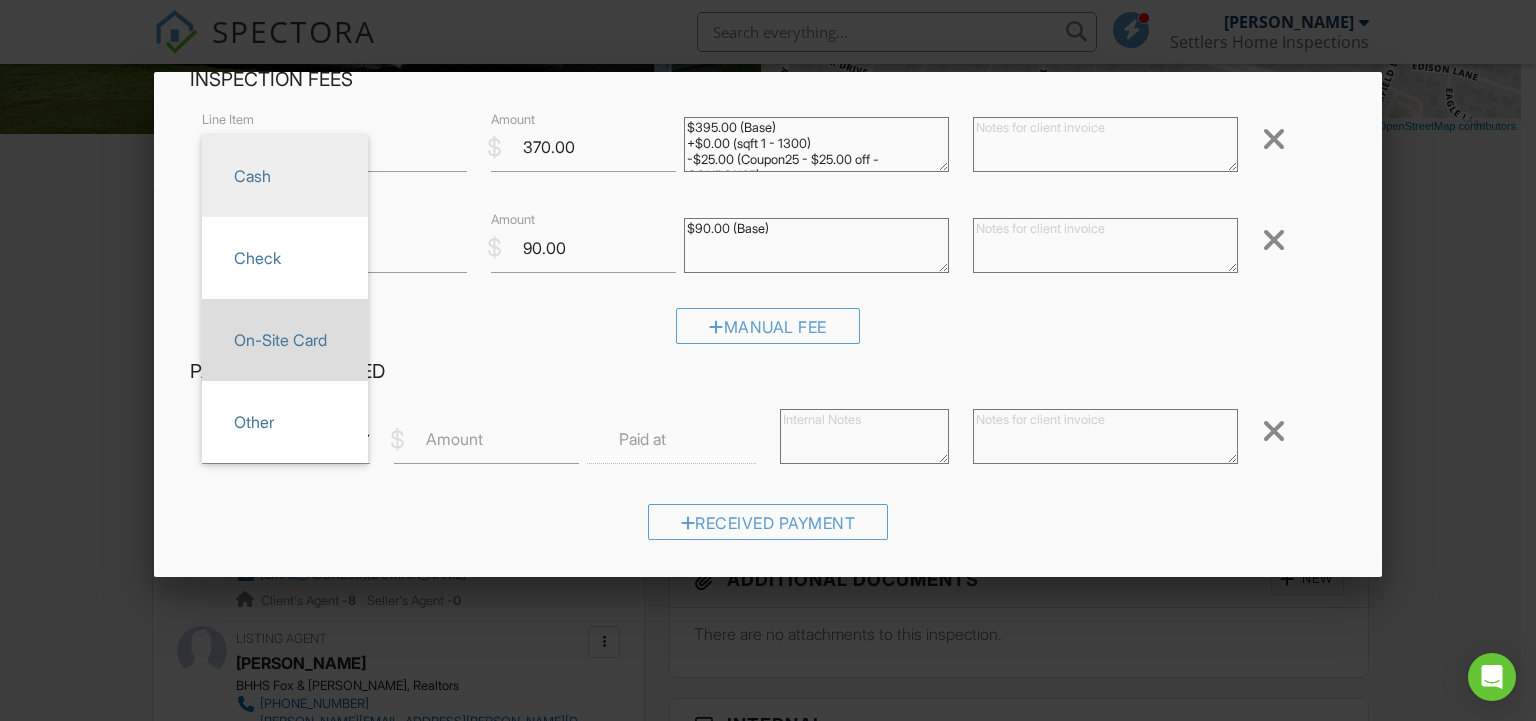 click on "On-Site Card" at bounding box center (285, 340) 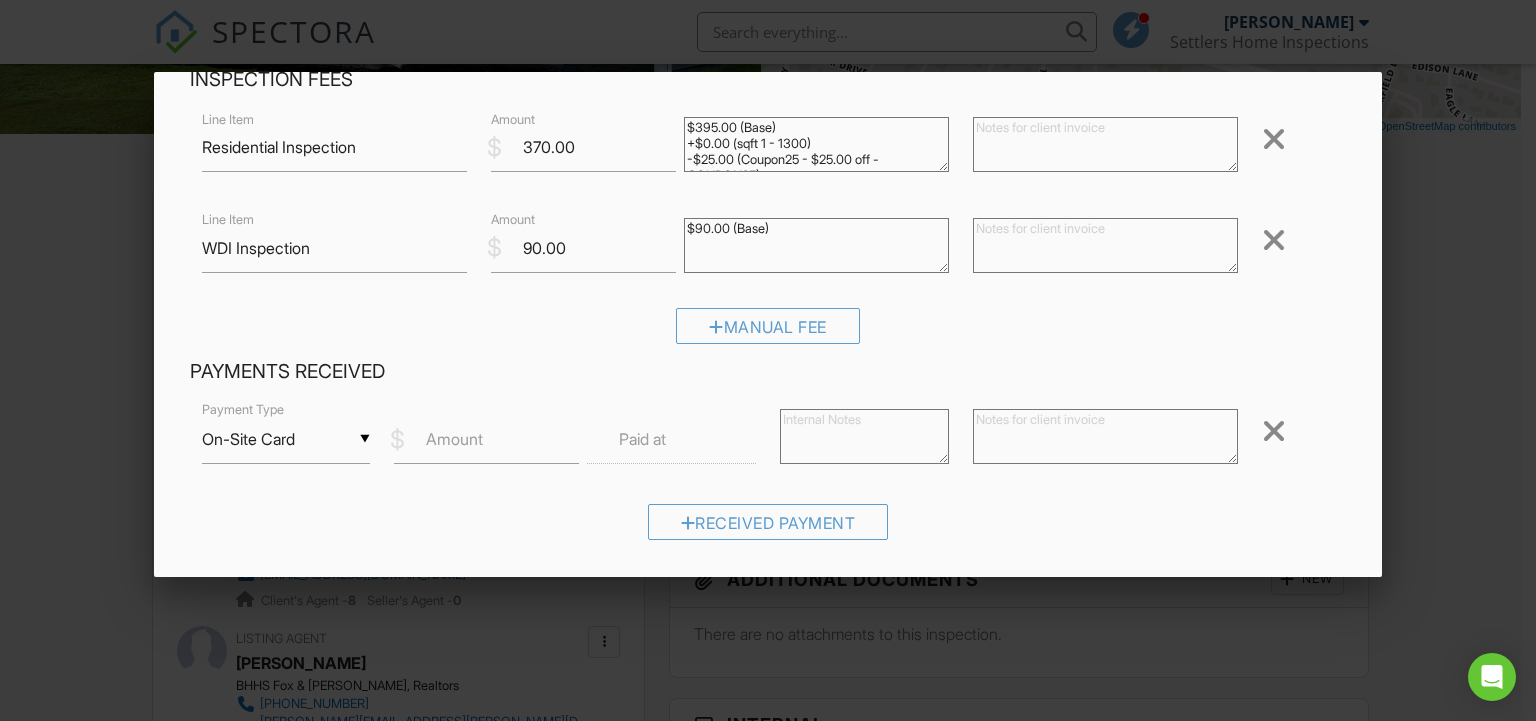 click on "Amount" at bounding box center [454, 439] 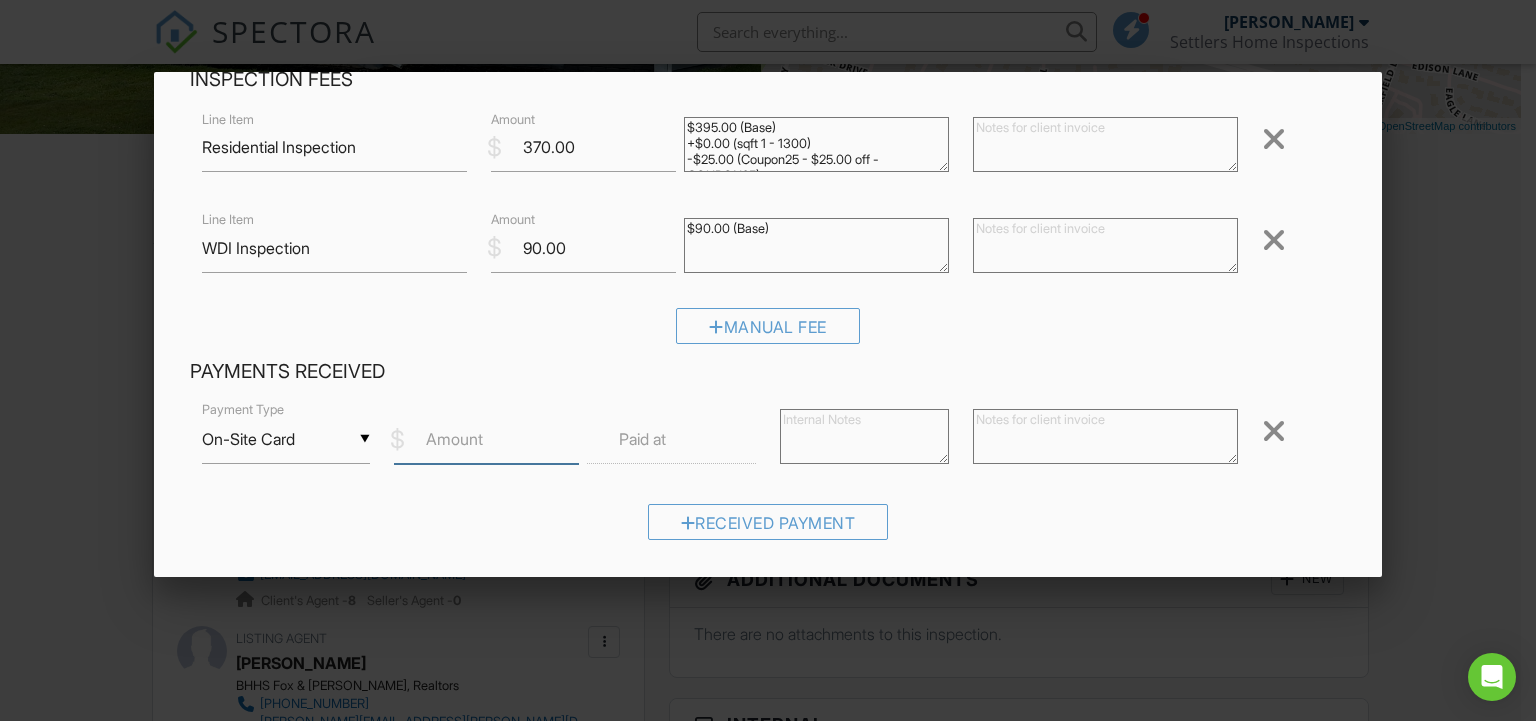 click on "Amount" at bounding box center (486, 439) 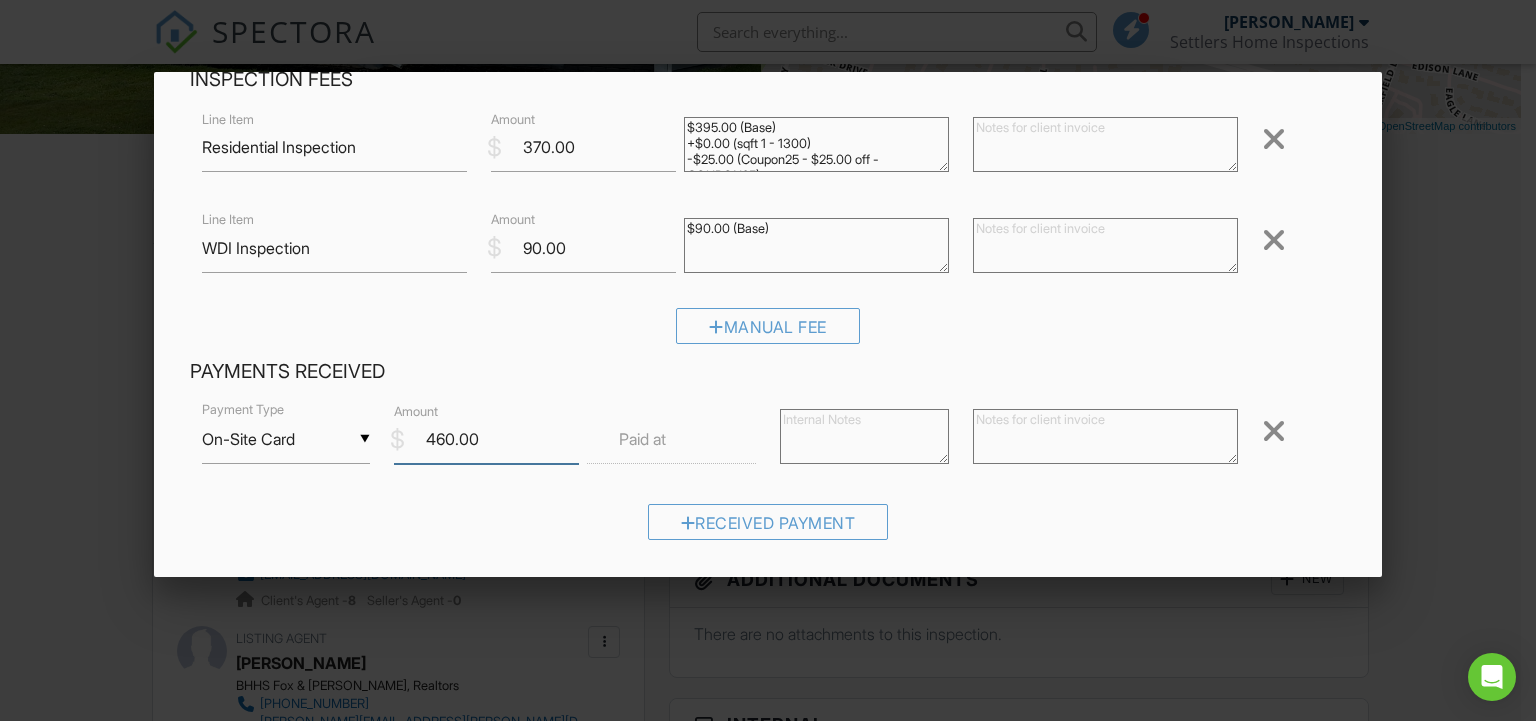 type on "460.00" 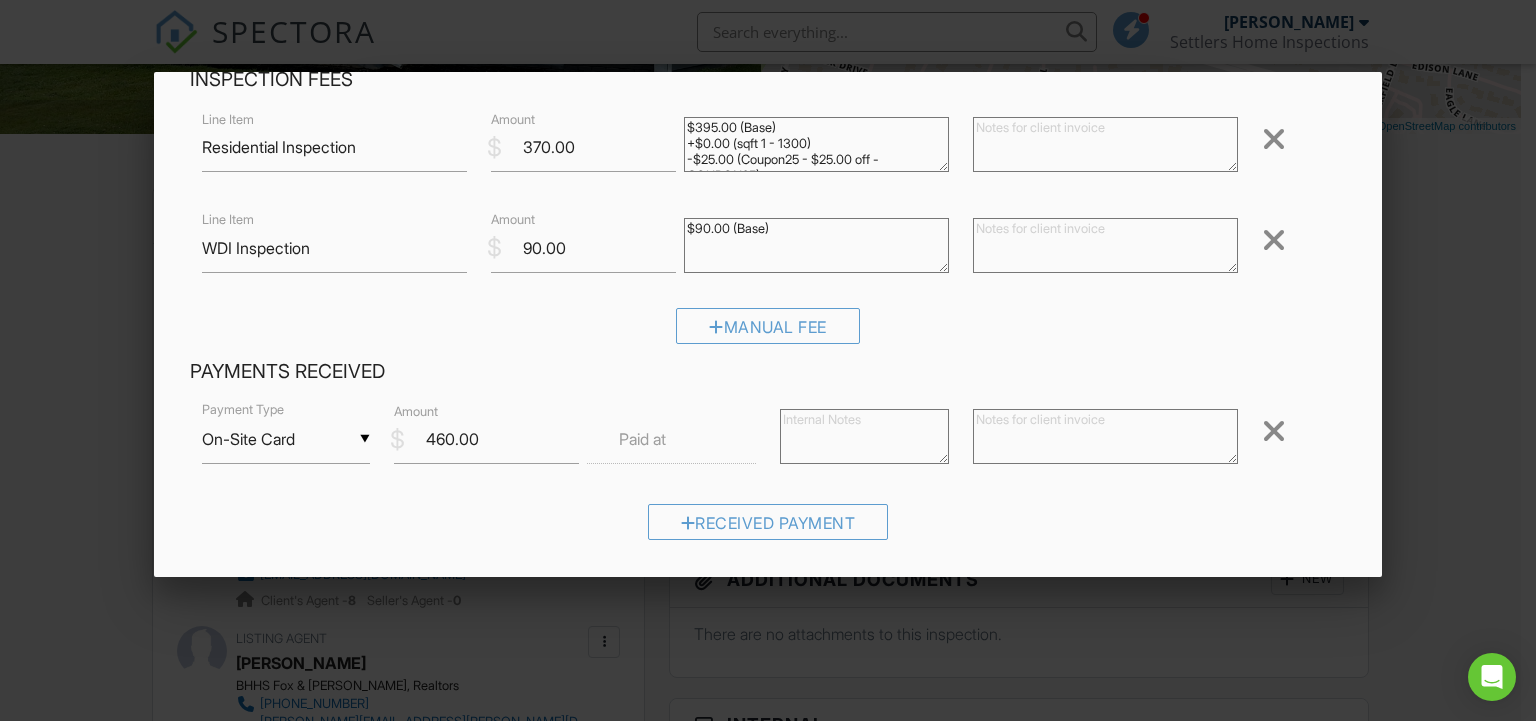 click at bounding box center (671, 439) 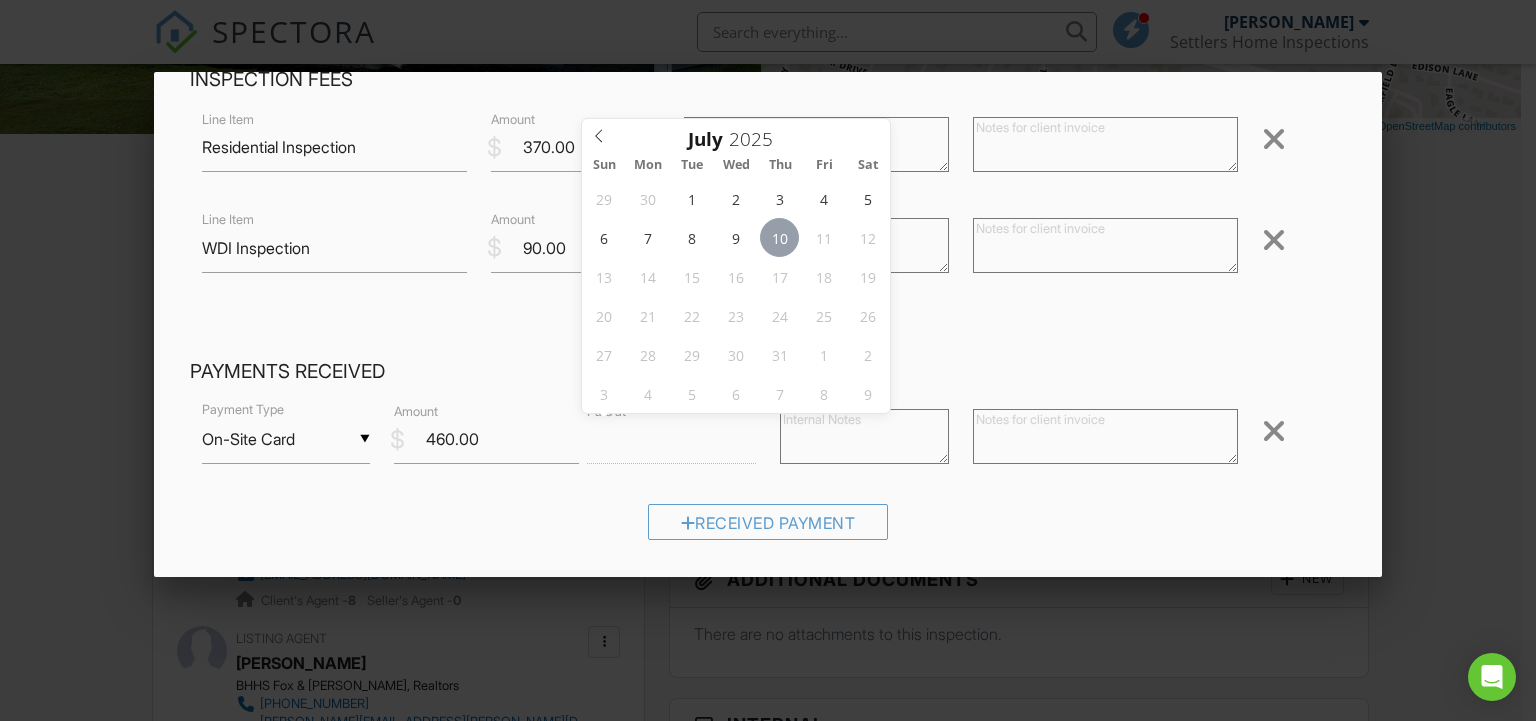 type on "07/10/2025 12:00 PM" 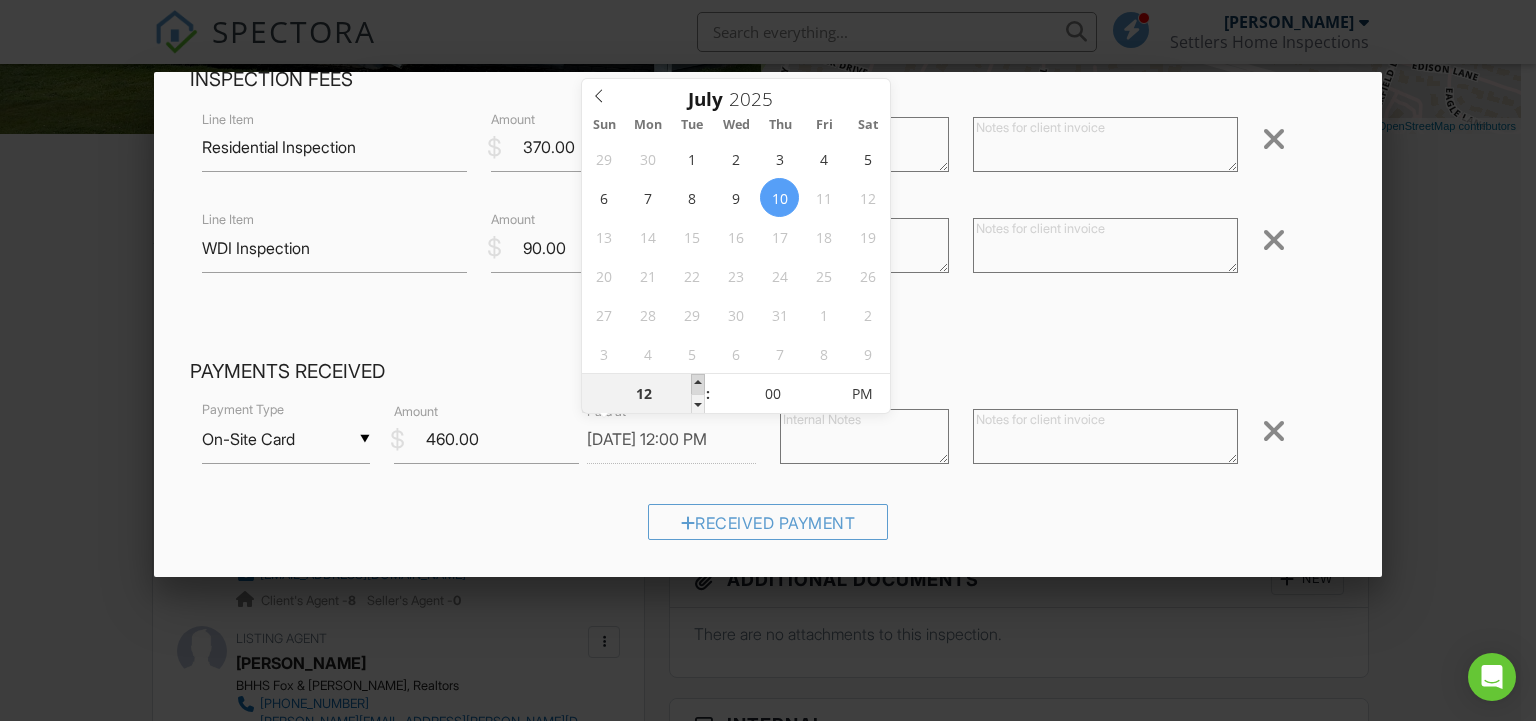 type on "01" 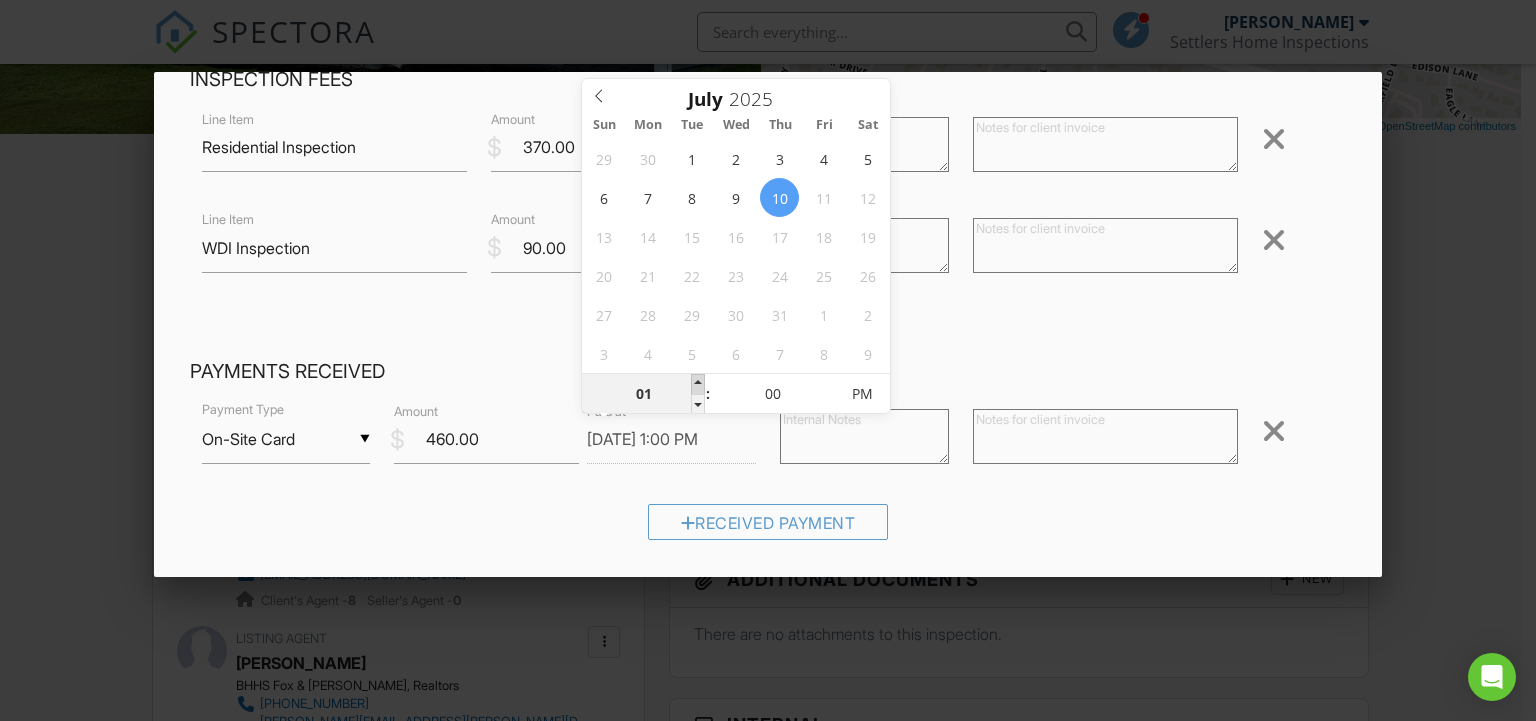 click at bounding box center [698, 384] 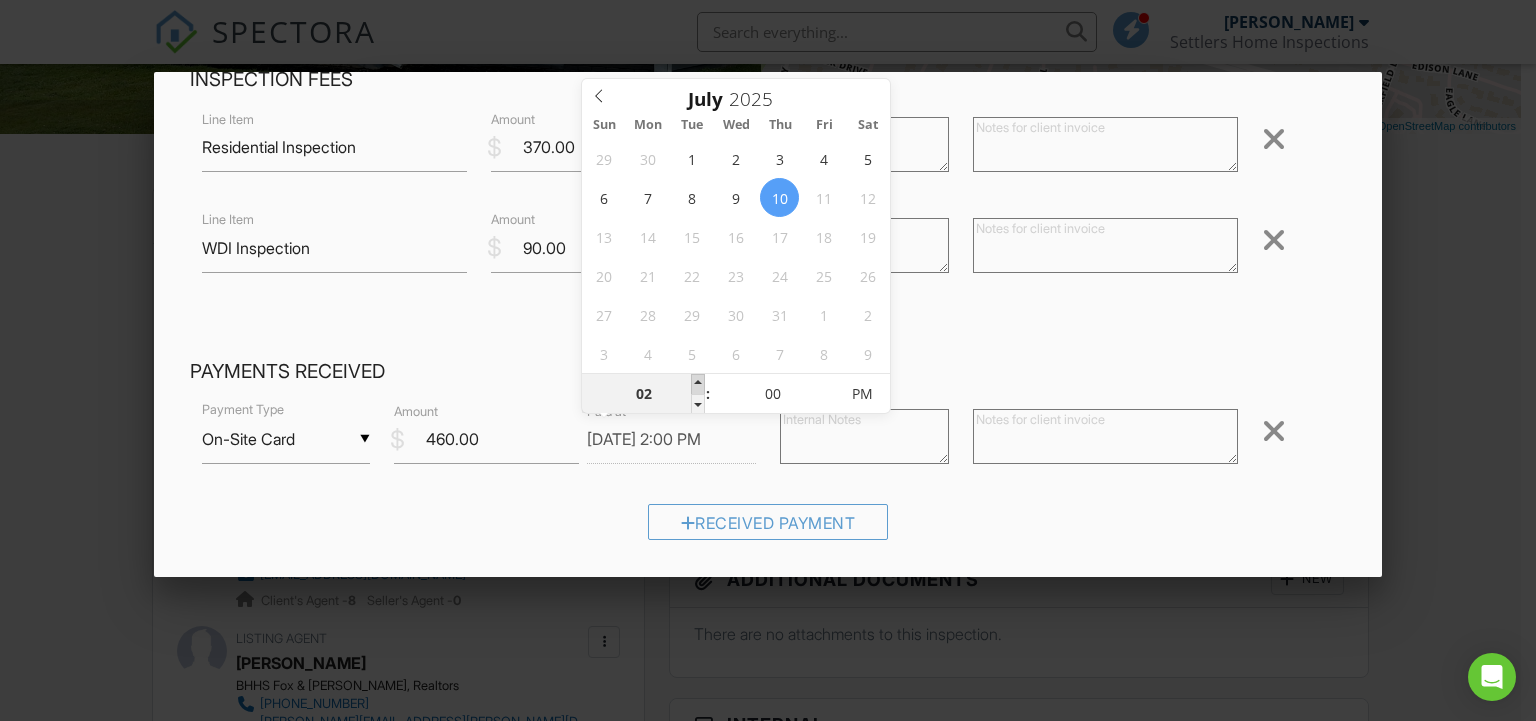 click at bounding box center (698, 384) 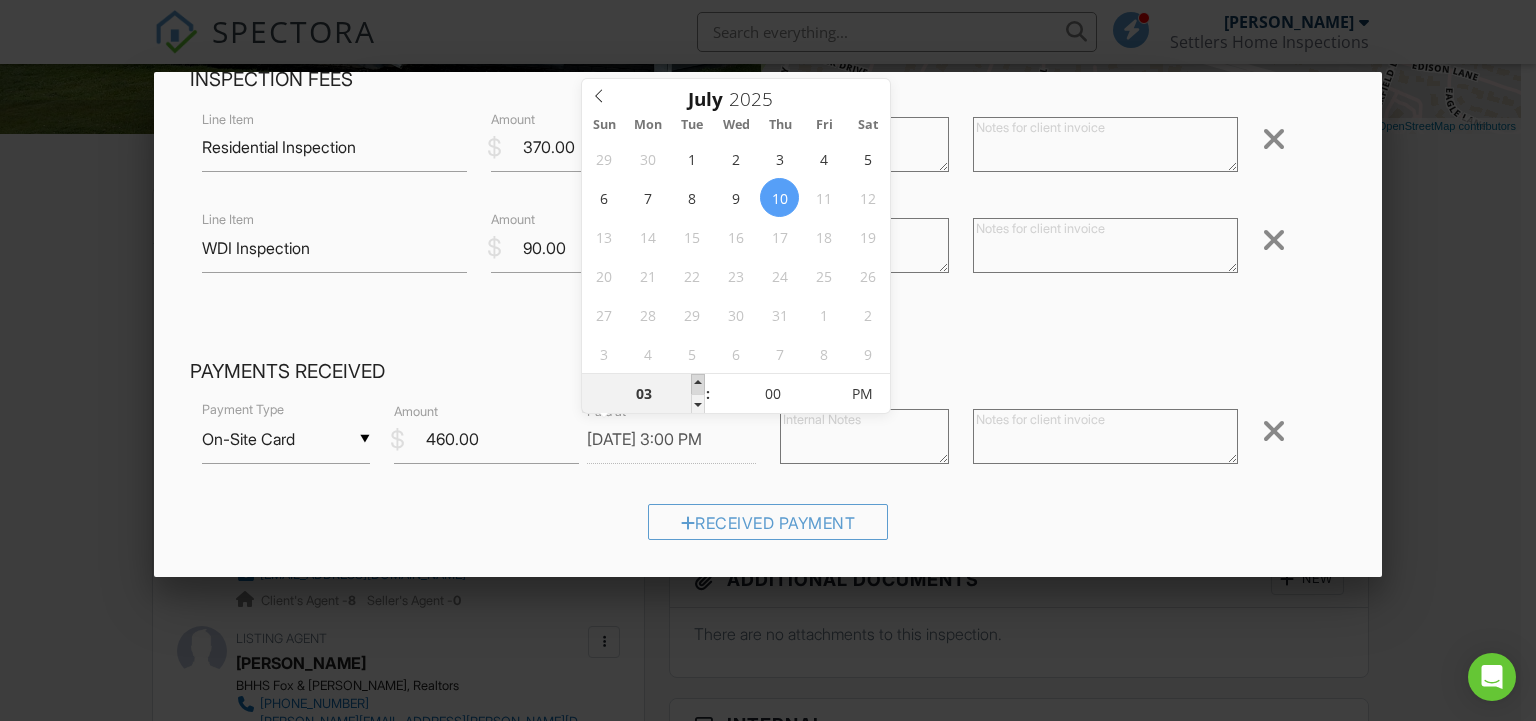 click at bounding box center (698, 384) 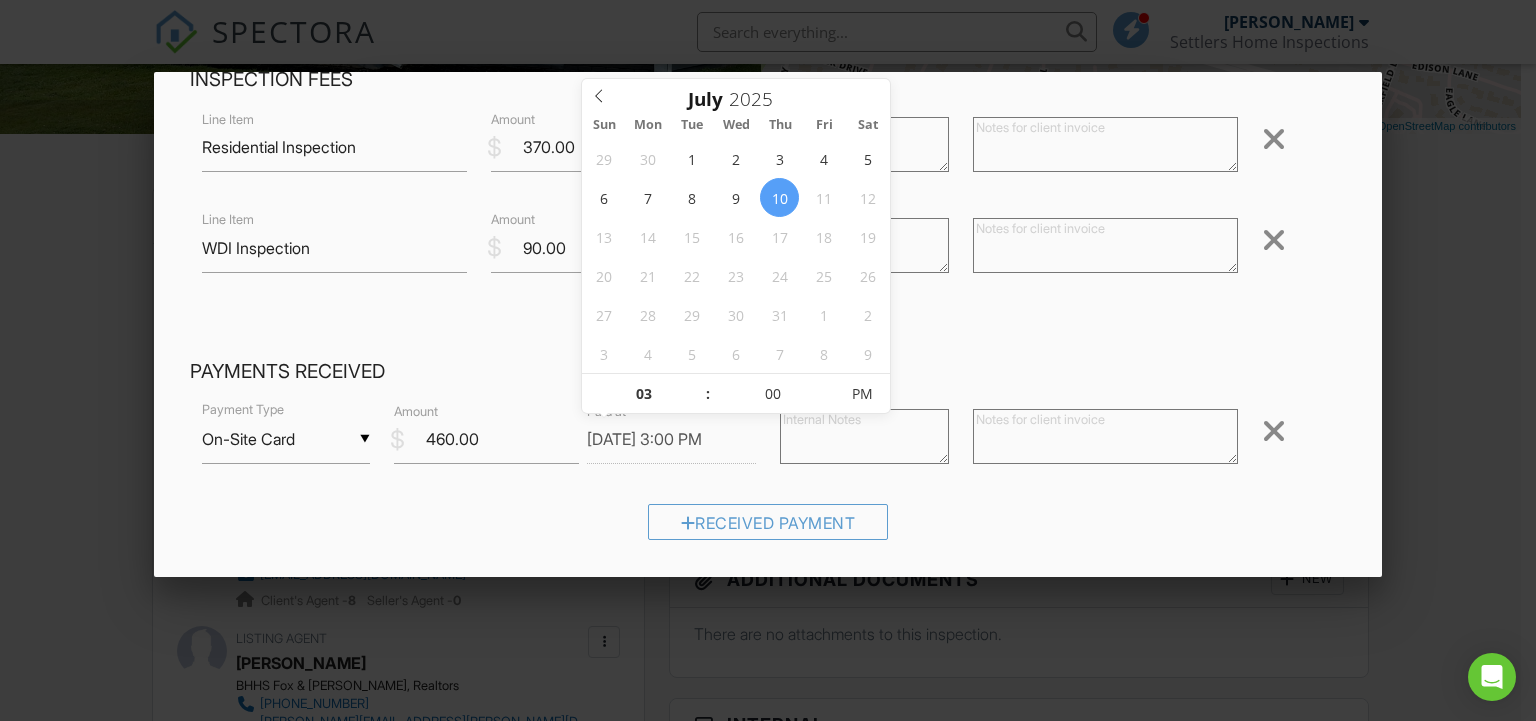 click on ":" at bounding box center (708, 394) 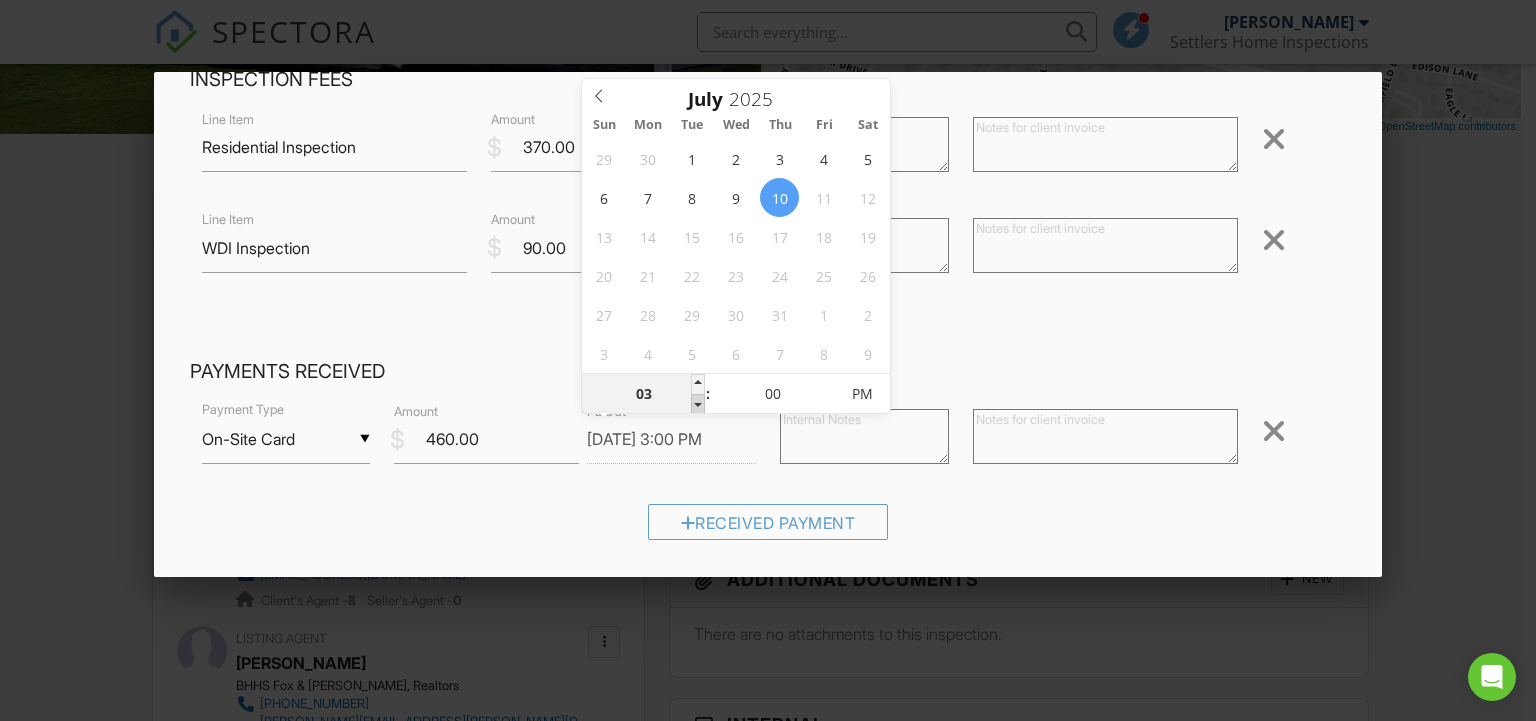type on "02" 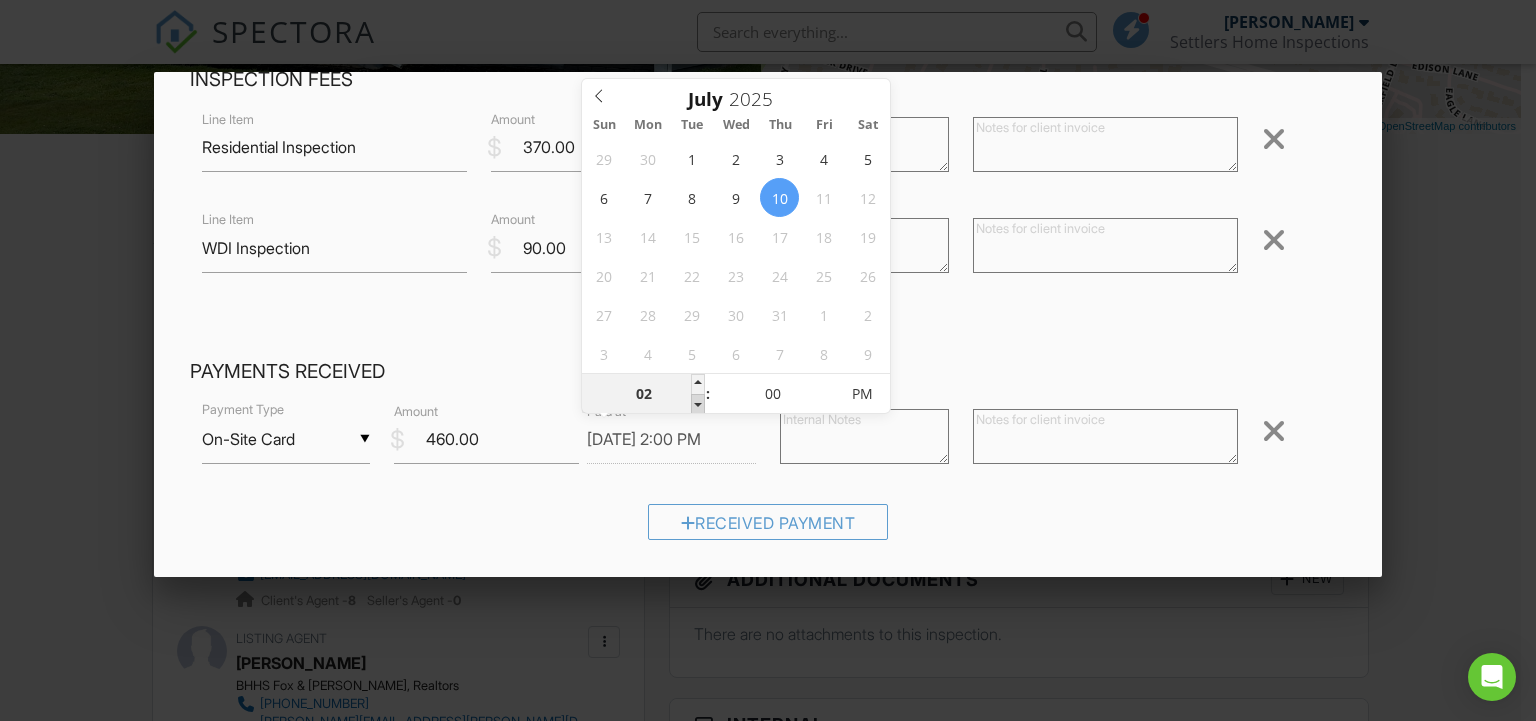 click at bounding box center (698, 404) 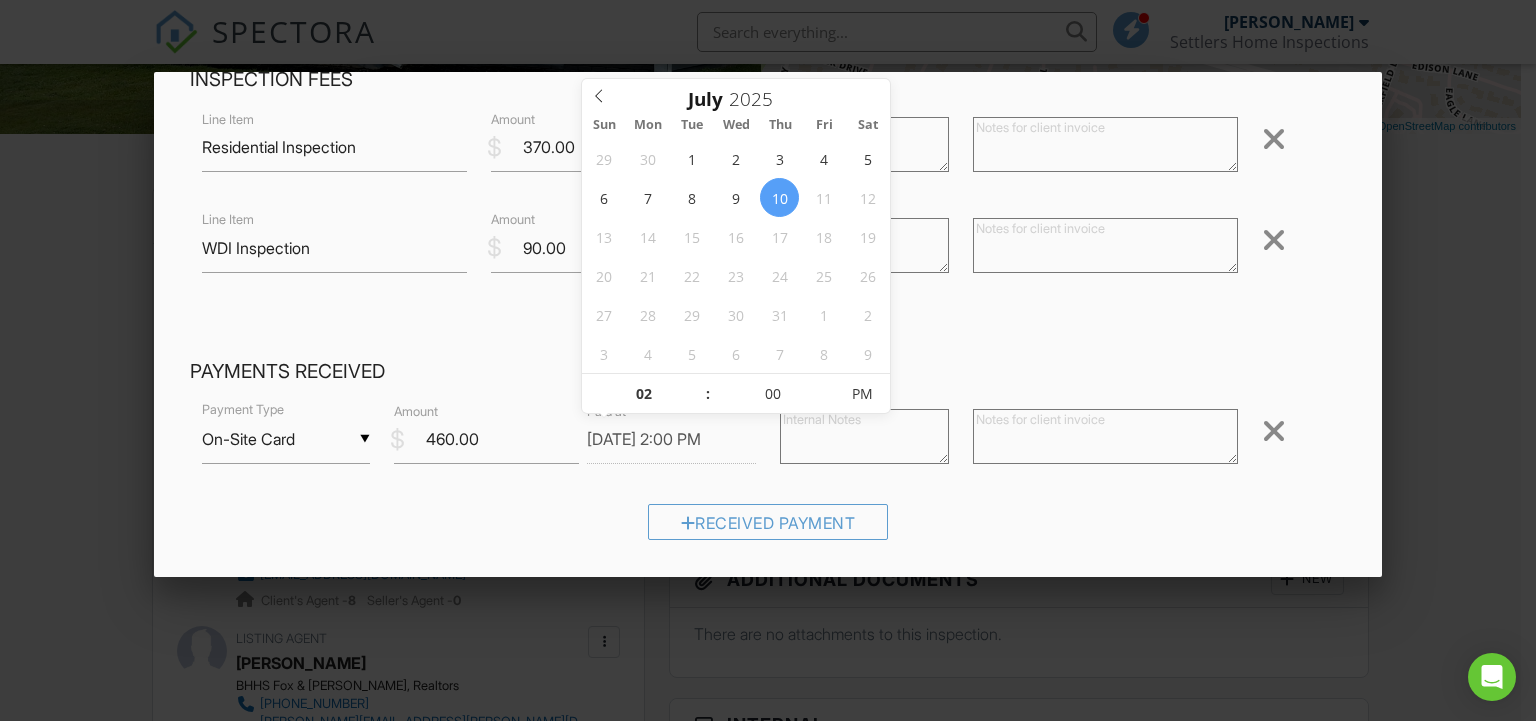 click on "Manual Fee" at bounding box center (768, 333) 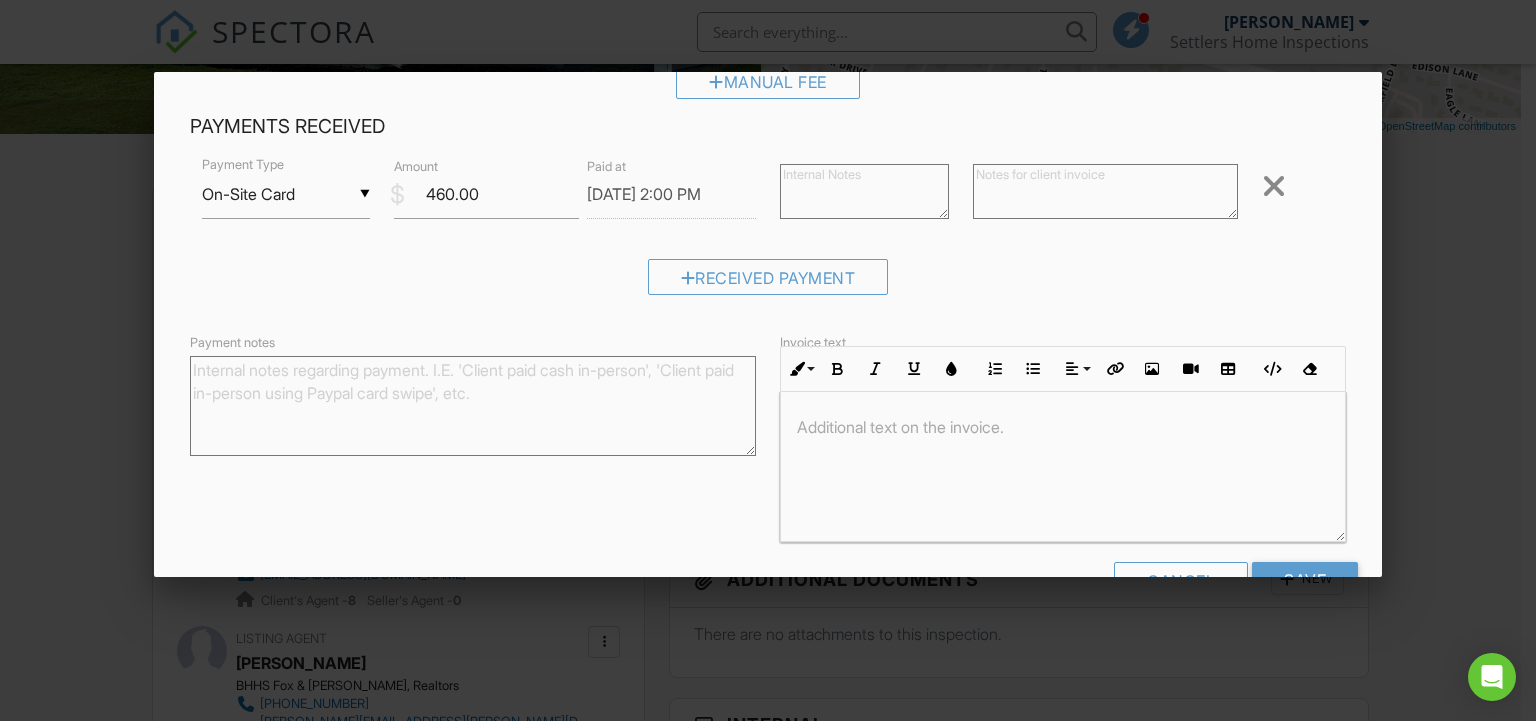scroll, scrollTop: 410, scrollLeft: 0, axis: vertical 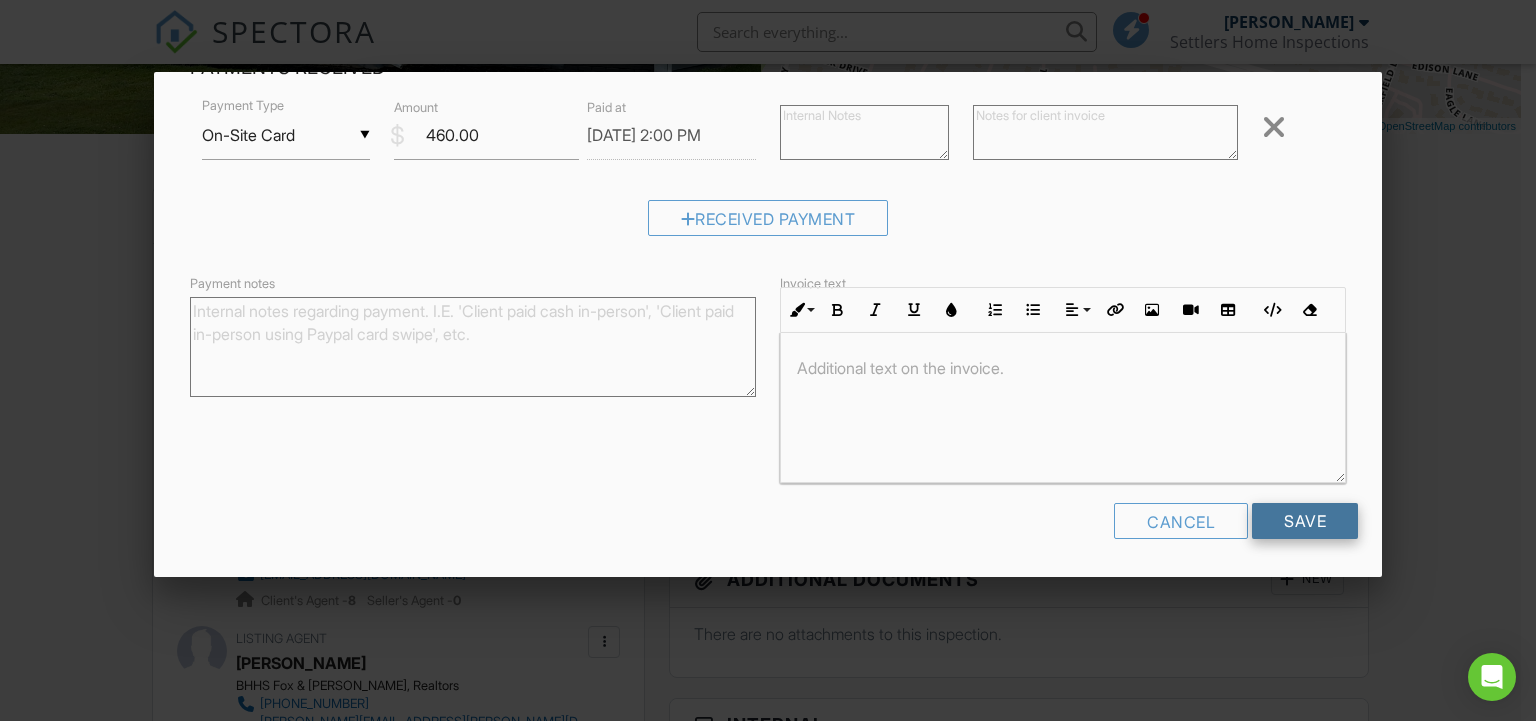 click on "Save" at bounding box center [1305, 521] 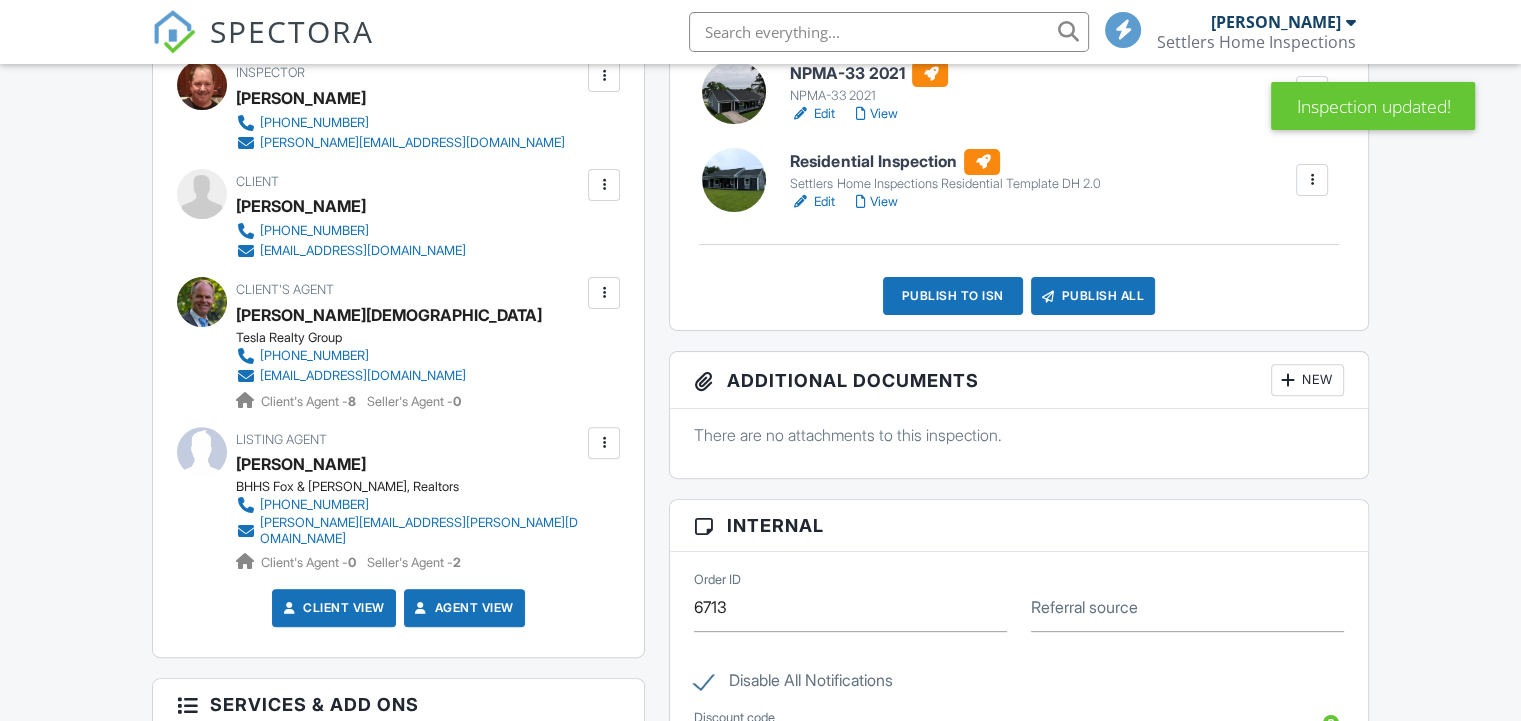 scroll, scrollTop: 600, scrollLeft: 0, axis: vertical 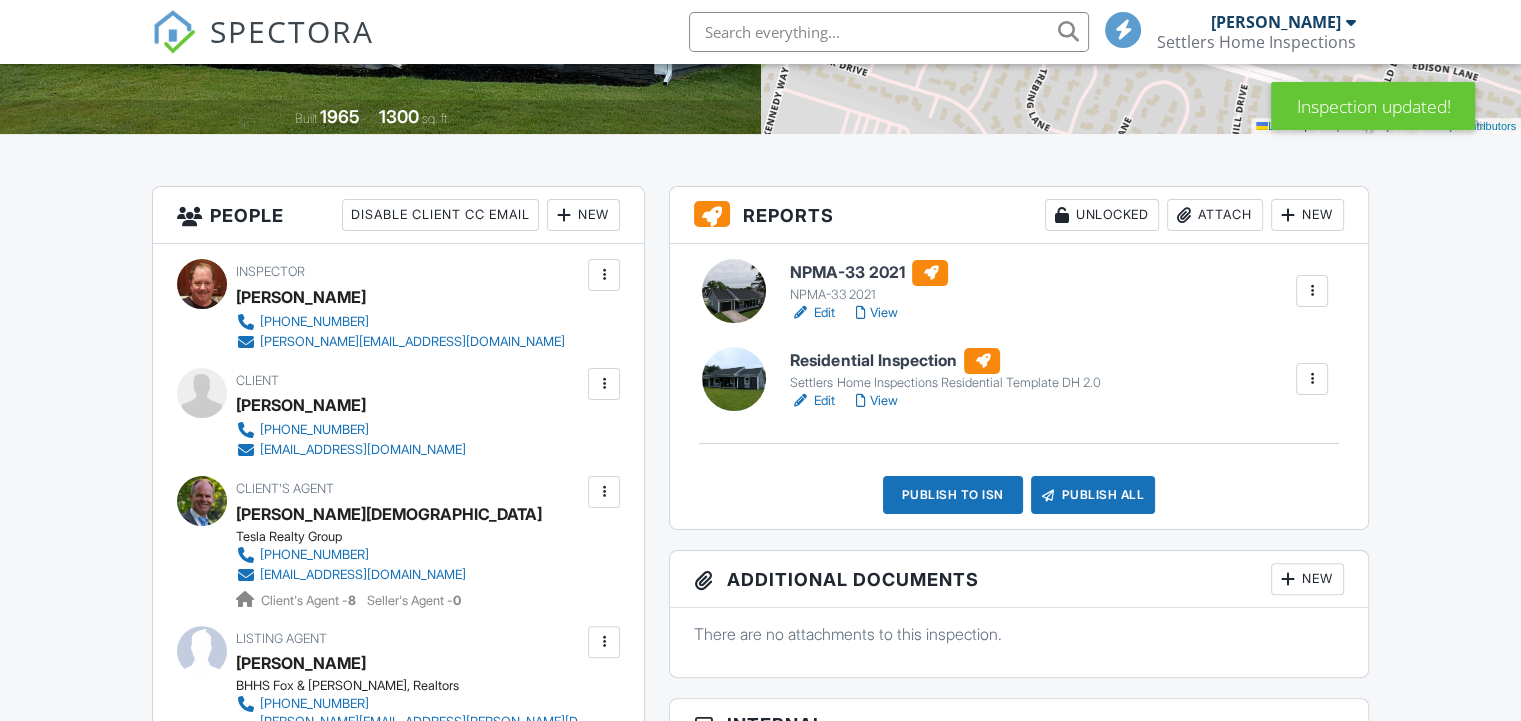 click on "Publish All" at bounding box center (1093, 495) 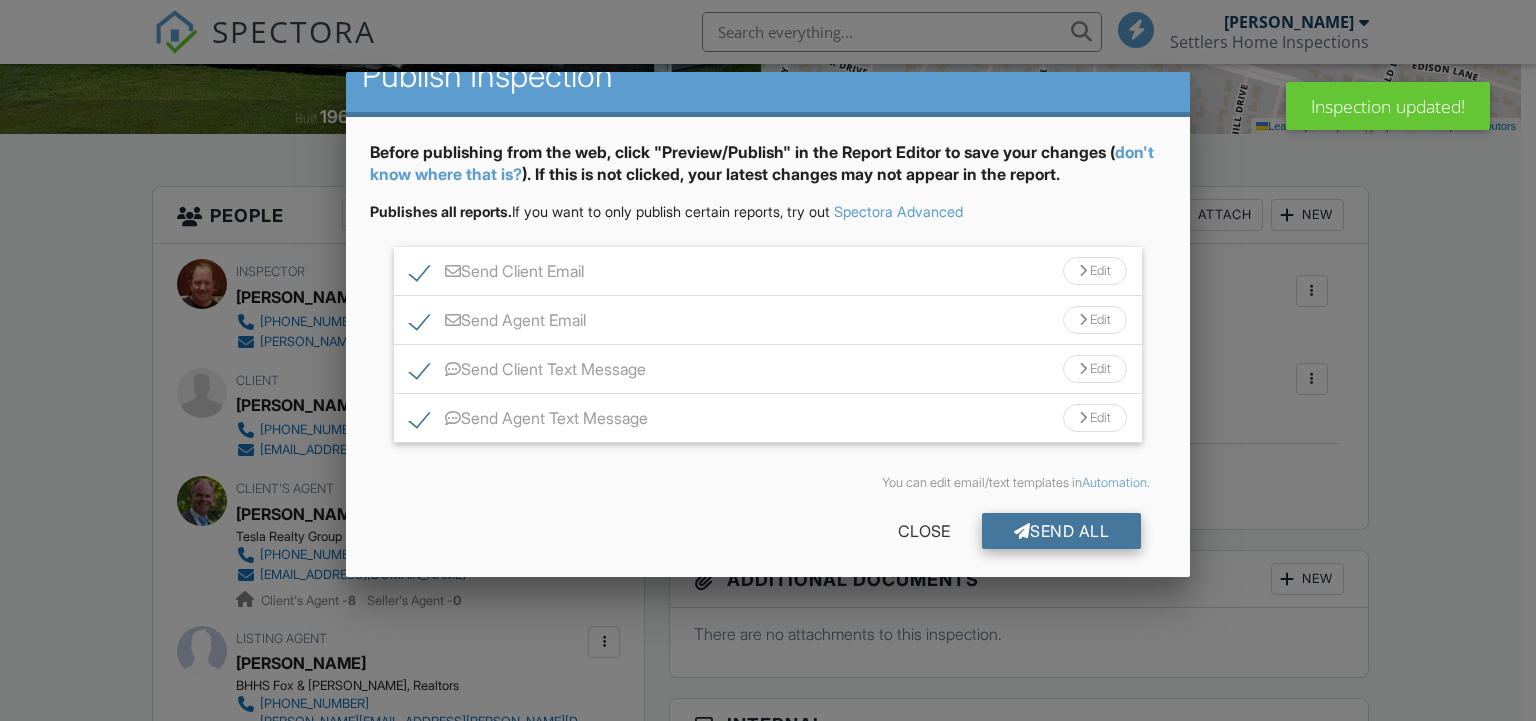 scroll, scrollTop: 41, scrollLeft: 0, axis: vertical 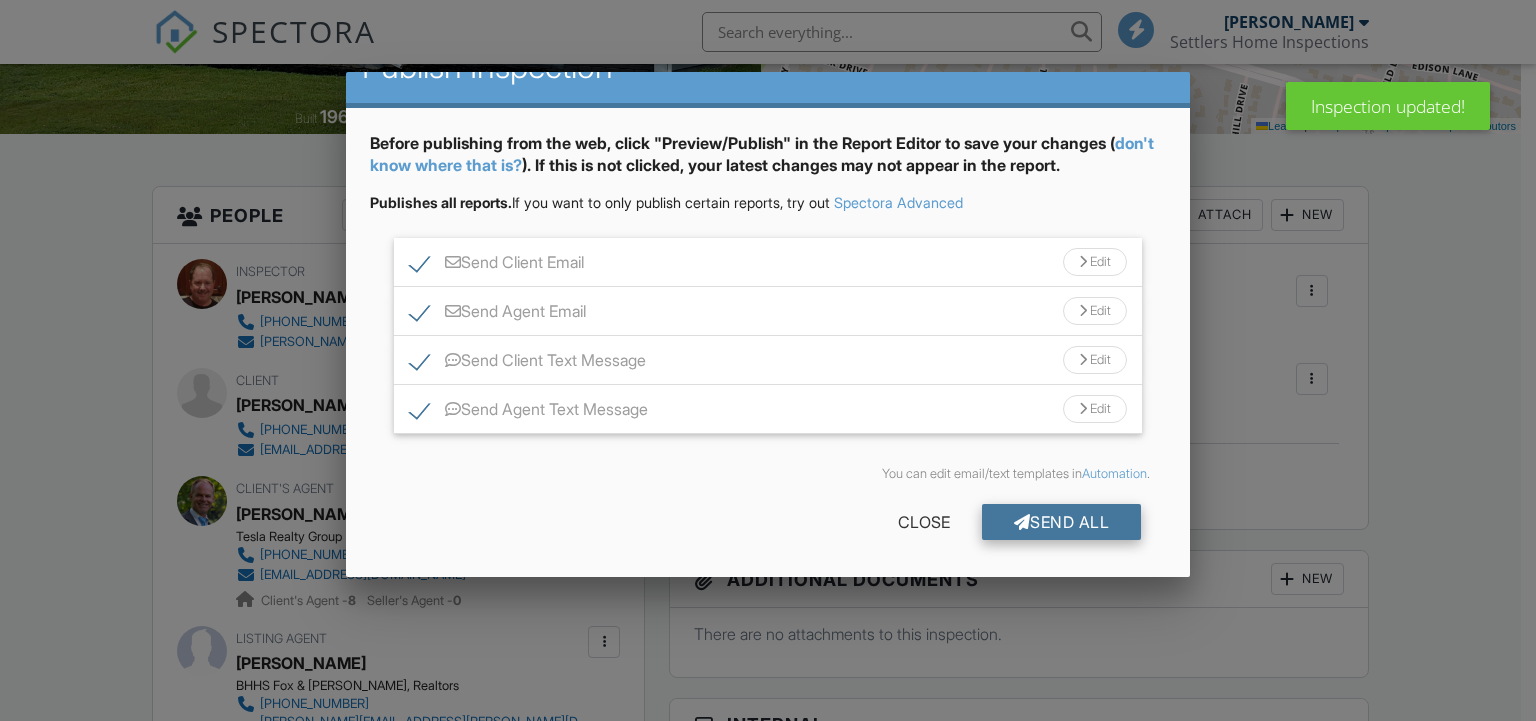 click on "Send All" at bounding box center [1062, 522] 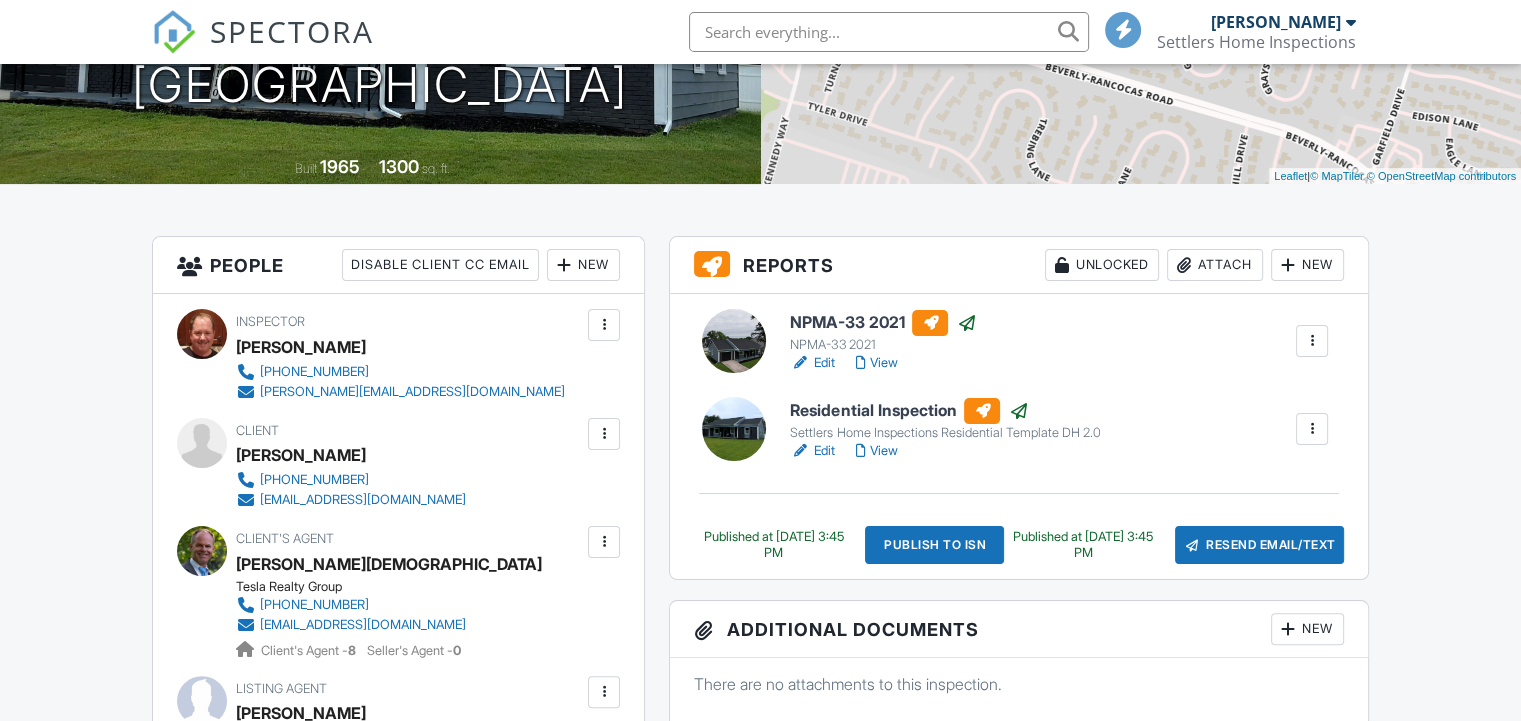 scroll, scrollTop: 350, scrollLeft: 0, axis: vertical 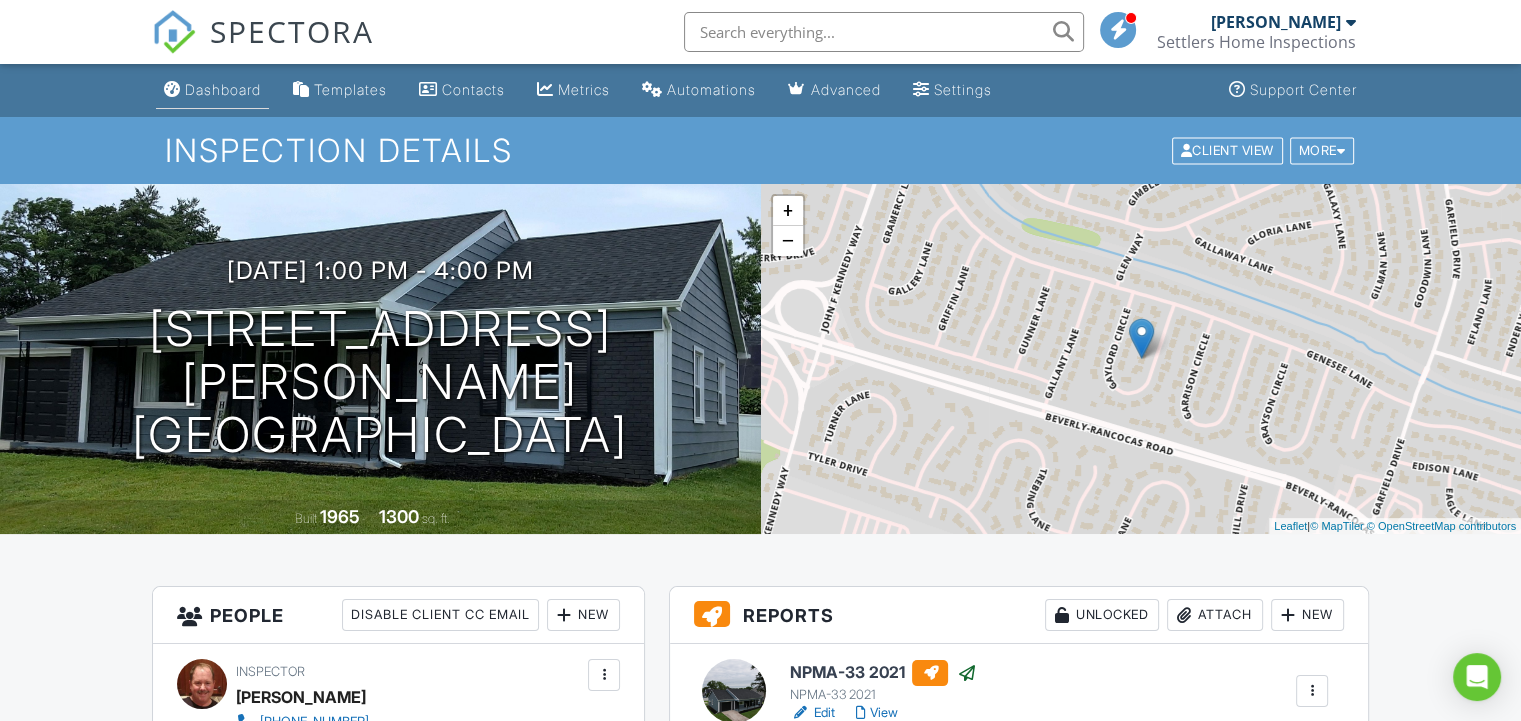 click on "Dashboard" at bounding box center (223, 89) 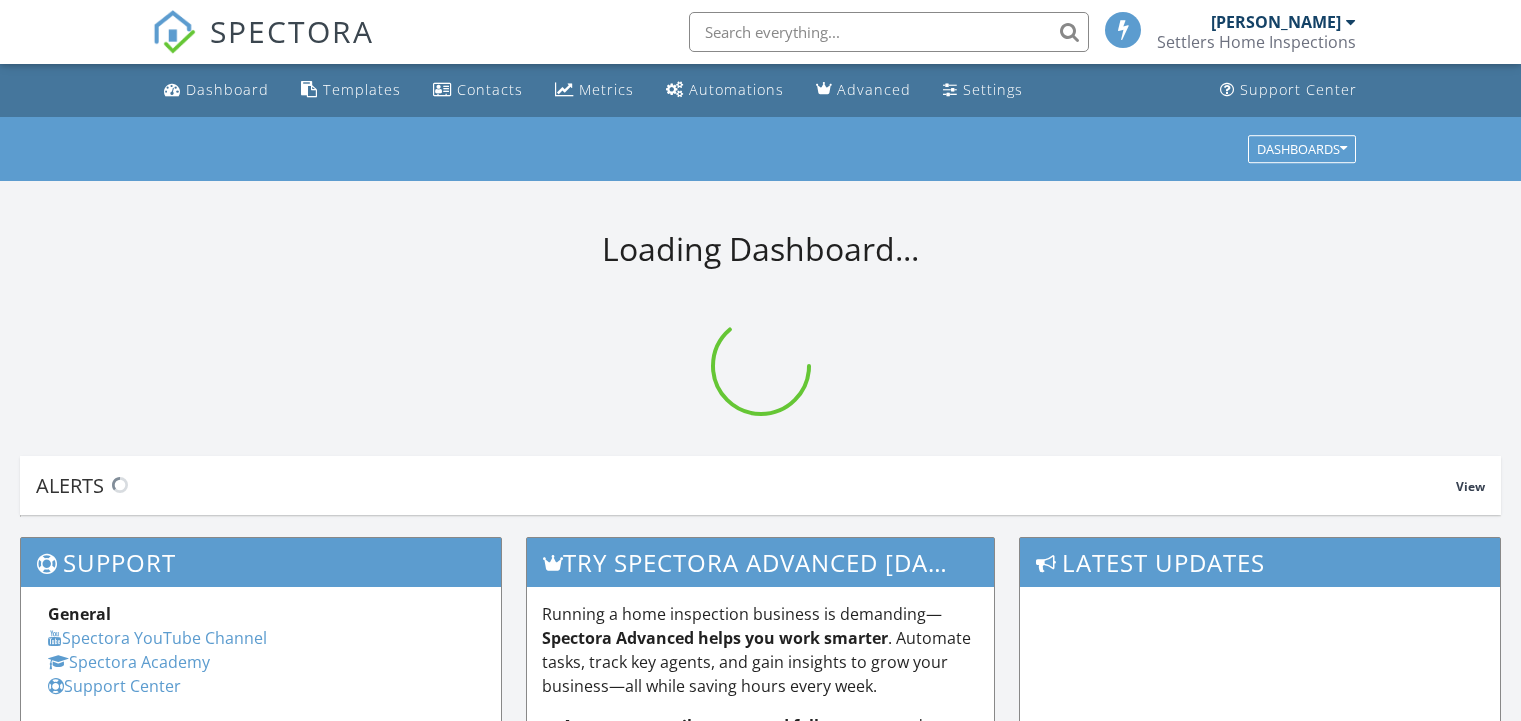 scroll, scrollTop: 0, scrollLeft: 0, axis: both 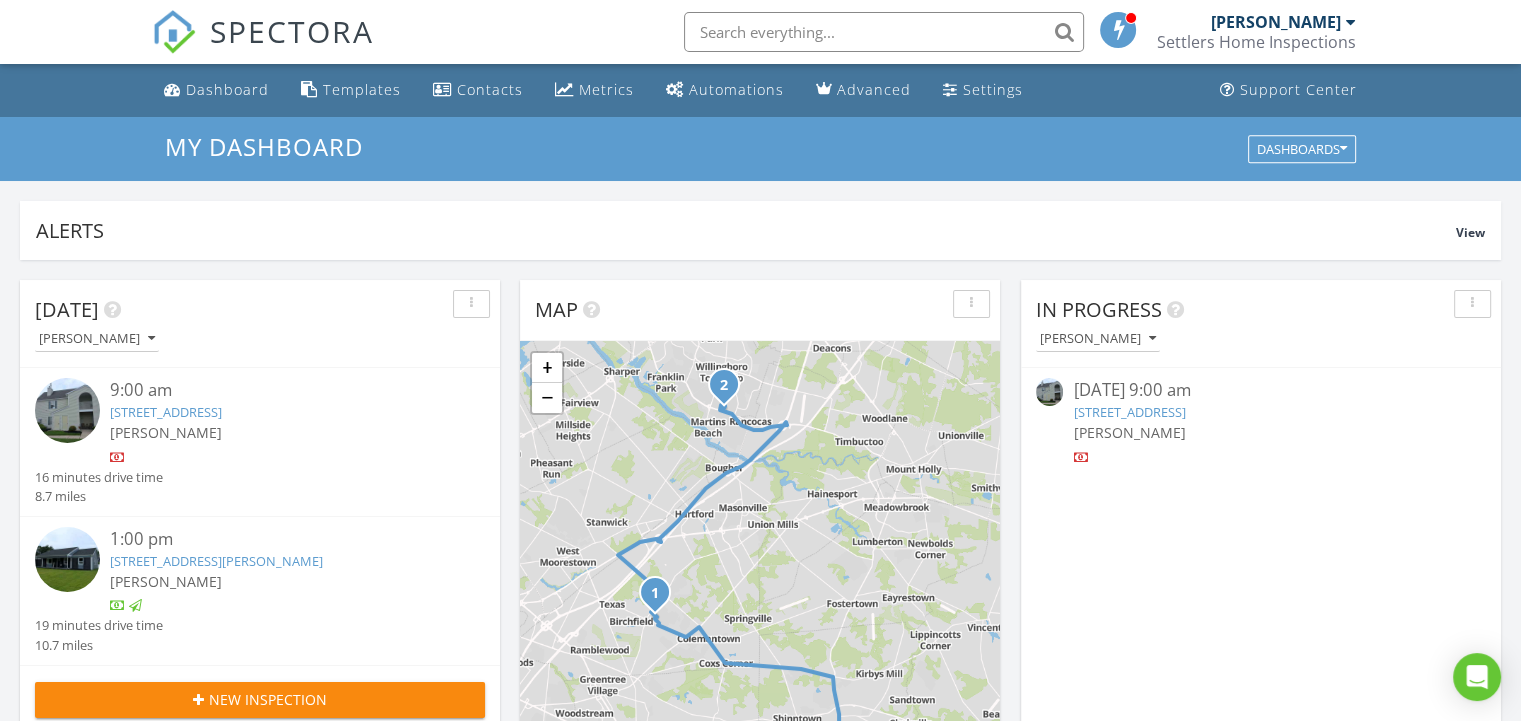 click on "[STREET_ADDRESS]" at bounding box center [166, 412] 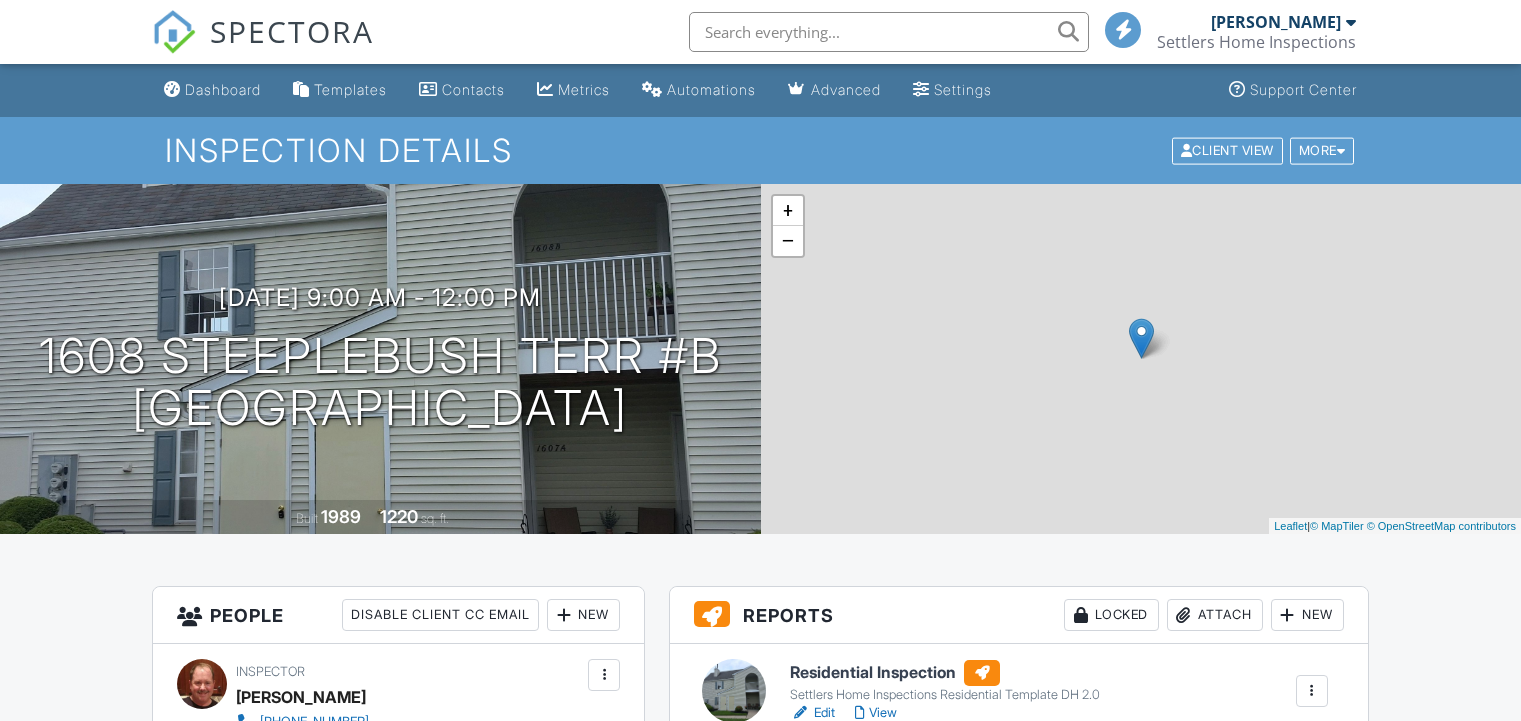 click at bounding box center (604, 892) 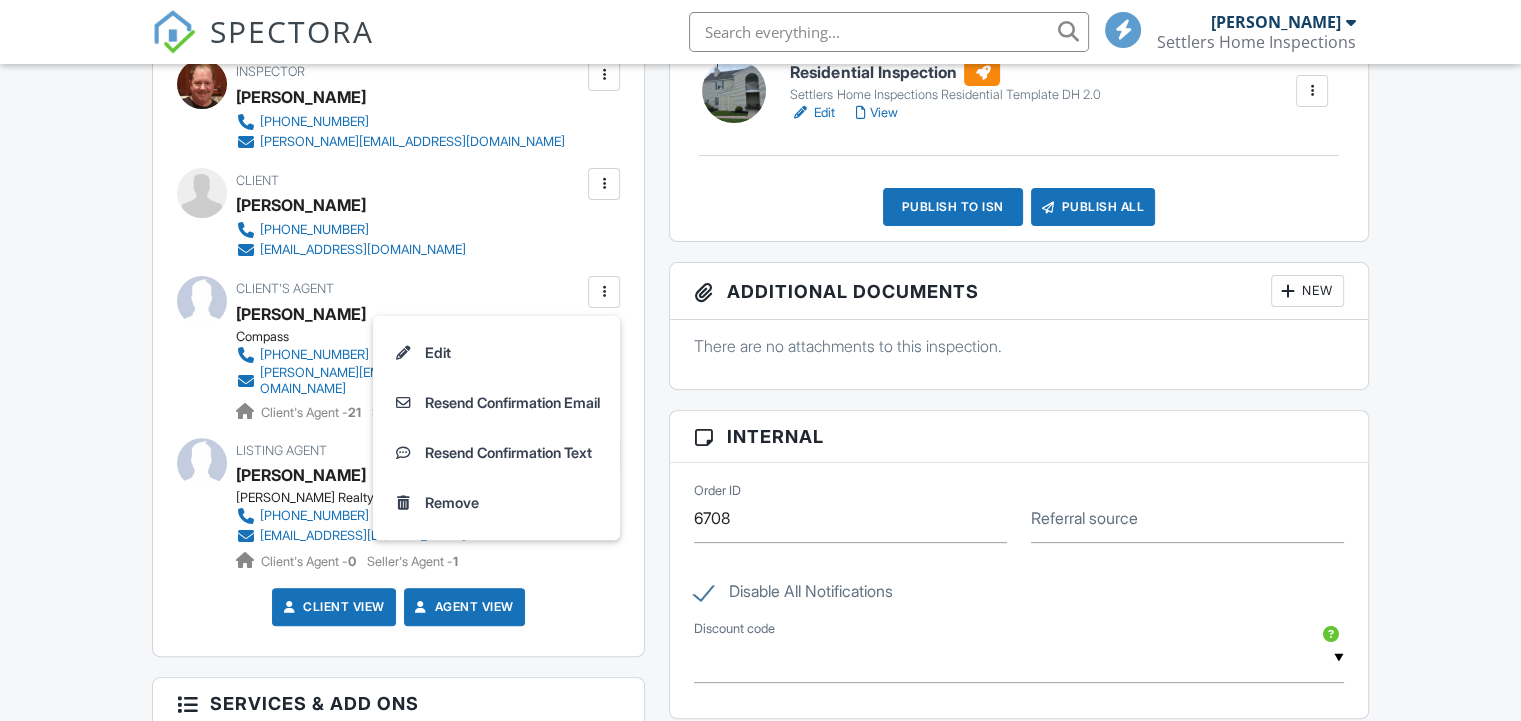 scroll, scrollTop: 600, scrollLeft: 0, axis: vertical 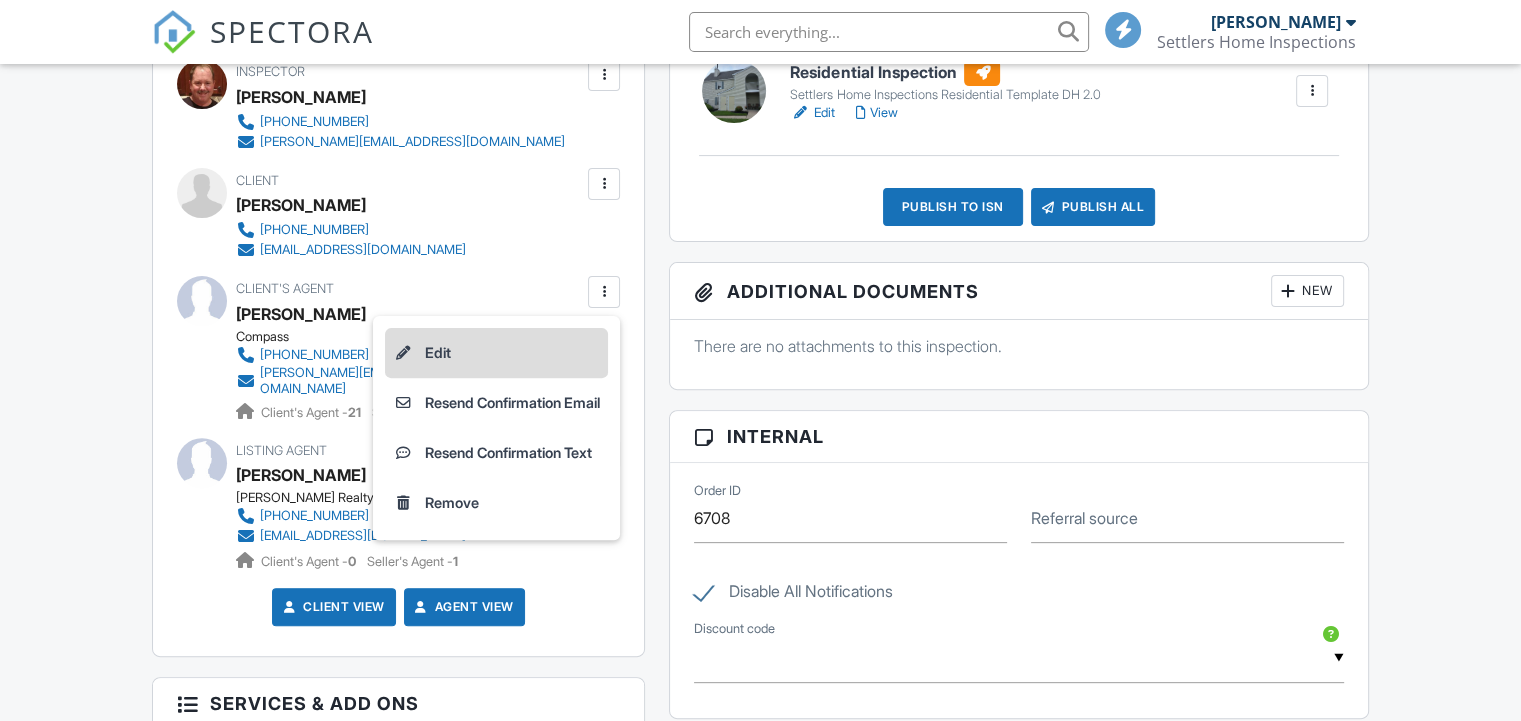 click on "Edit" at bounding box center (496, 353) 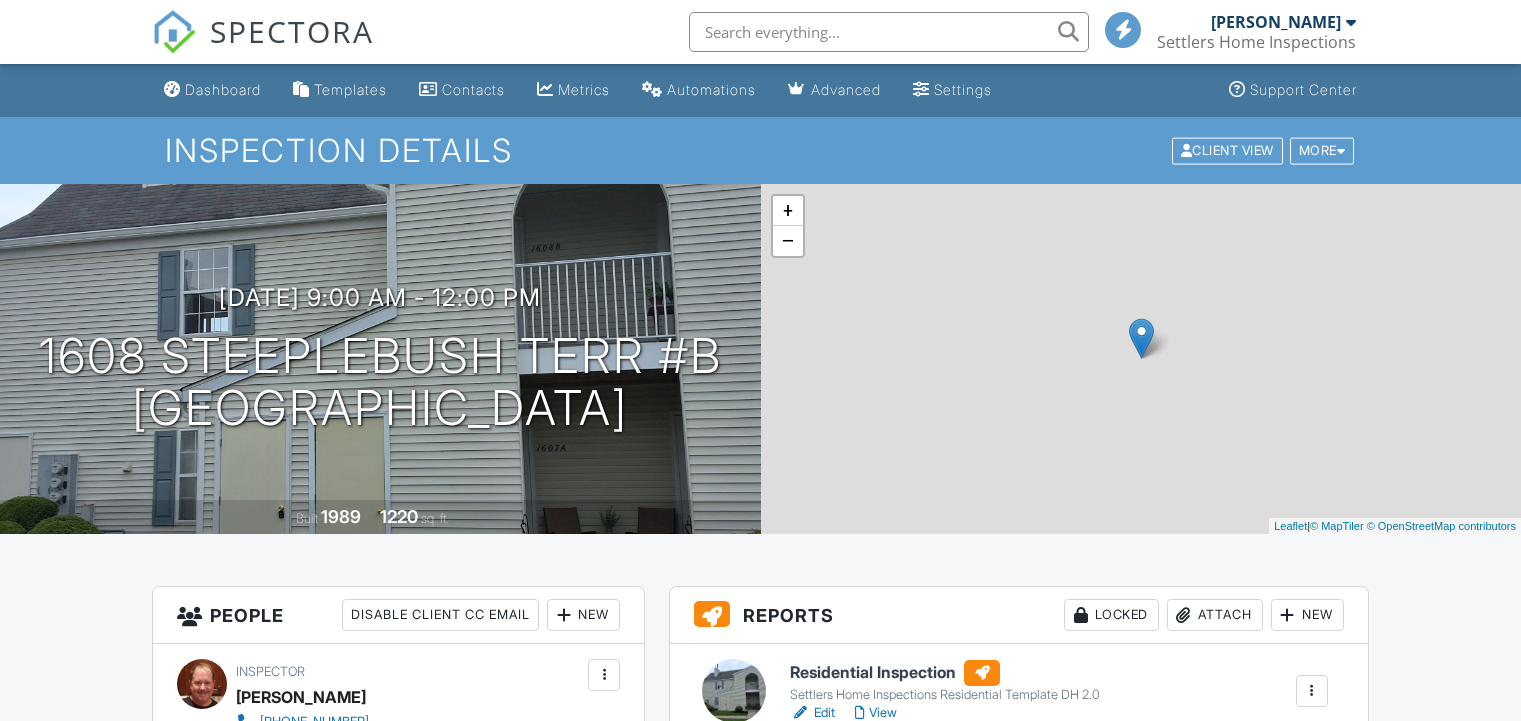 scroll, scrollTop: 600, scrollLeft: 0, axis: vertical 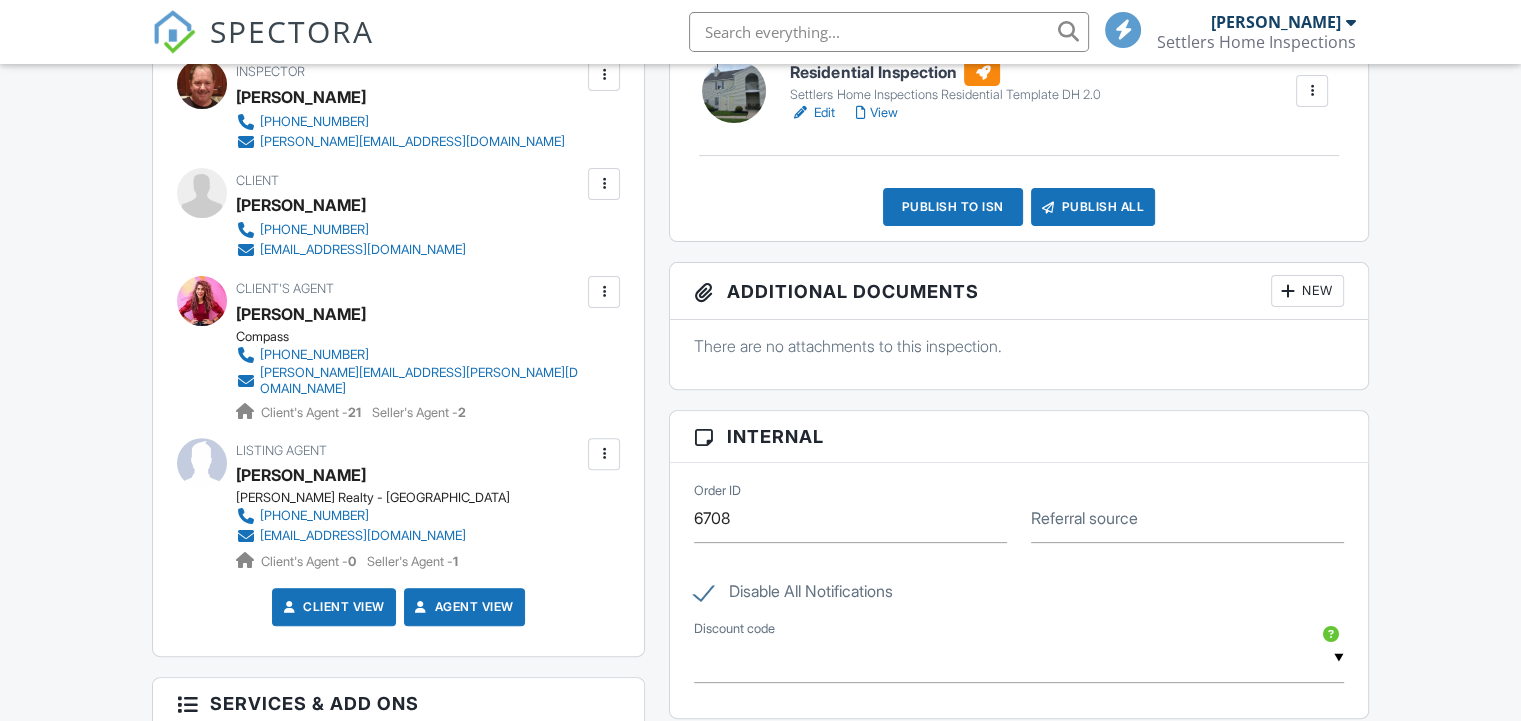 click on "Add Services" at bounding box center (398, 802) 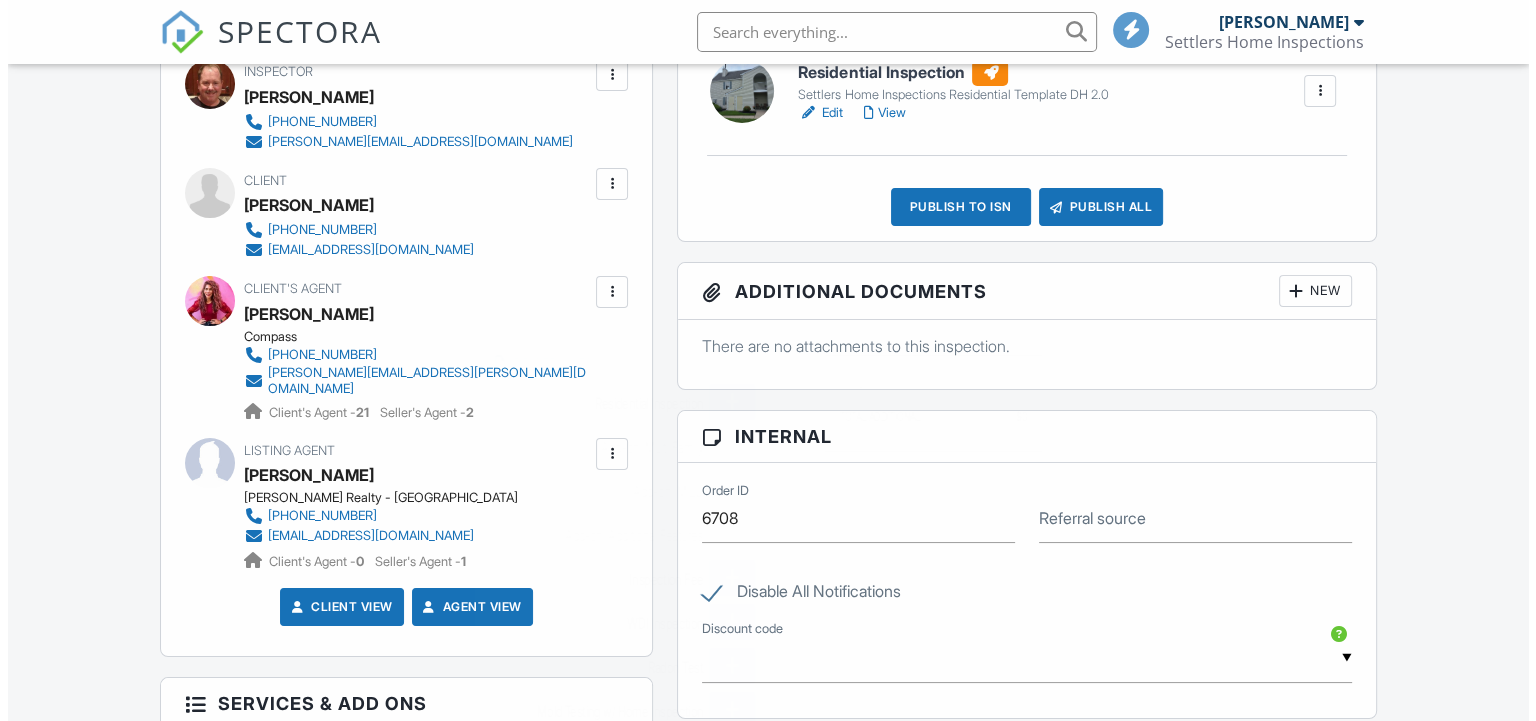 scroll, scrollTop: 1000, scrollLeft: 0, axis: vertical 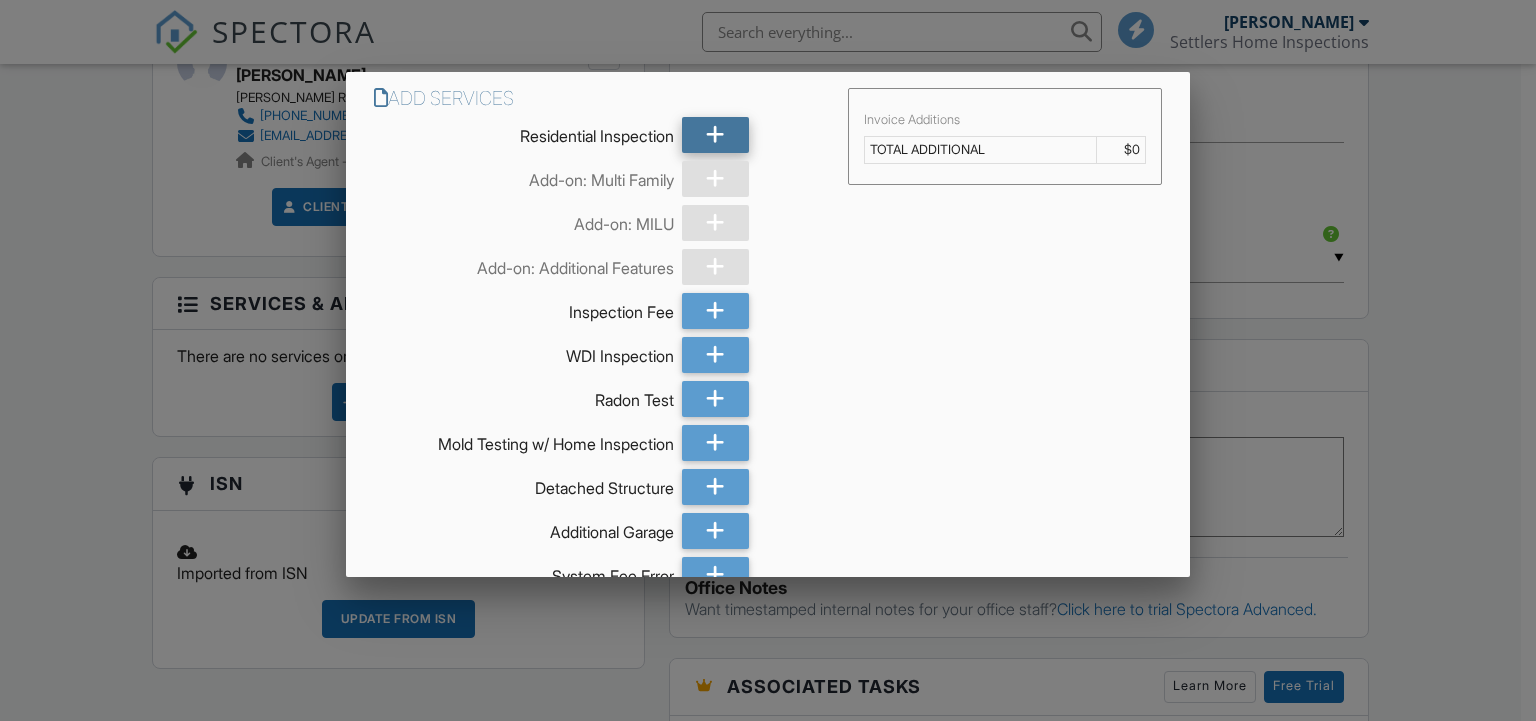 click at bounding box center (715, 135) 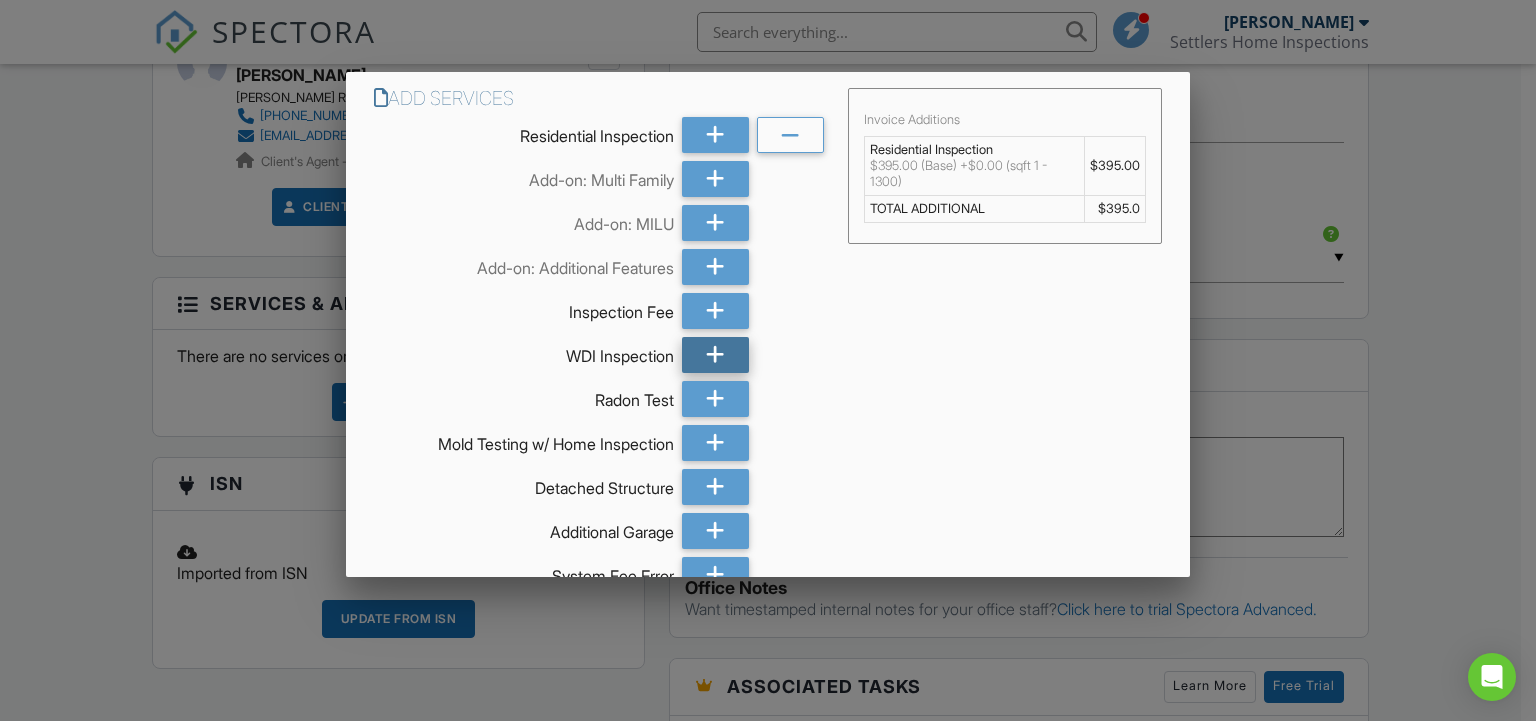click at bounding box center [715, 355] 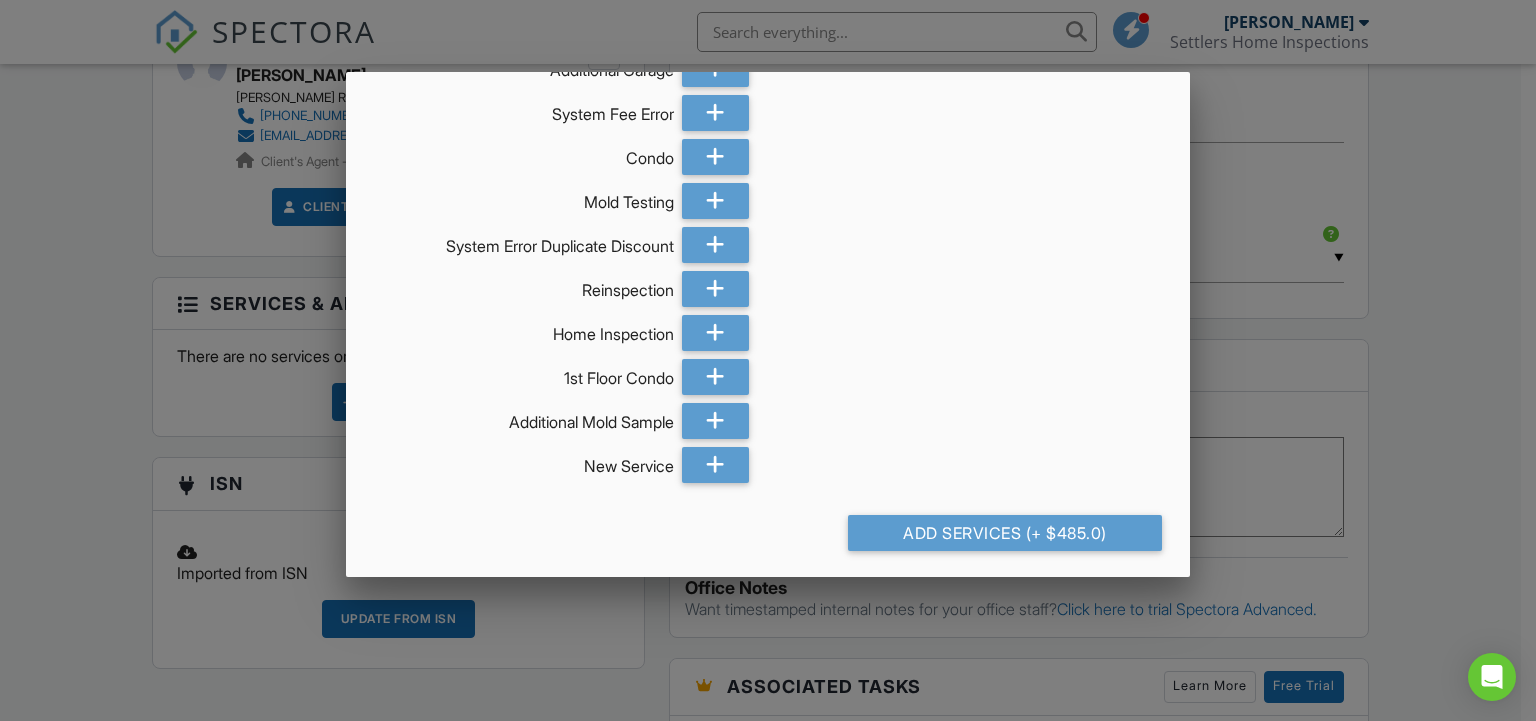scroll, scrollTop: 467, scrollLeft: 0, axis: vertical 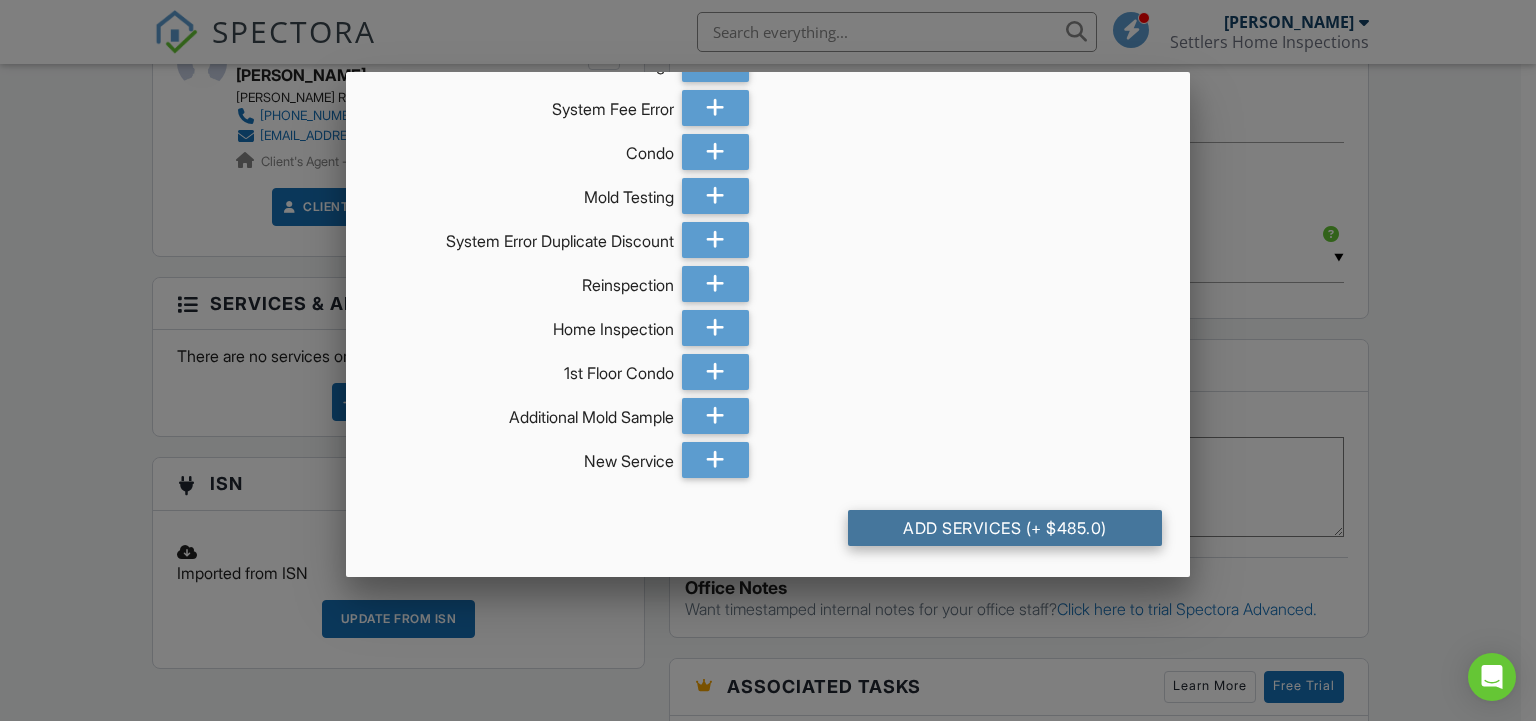 click on "Add Services
(+ $485.0)" at bounding box center (1005, 528) 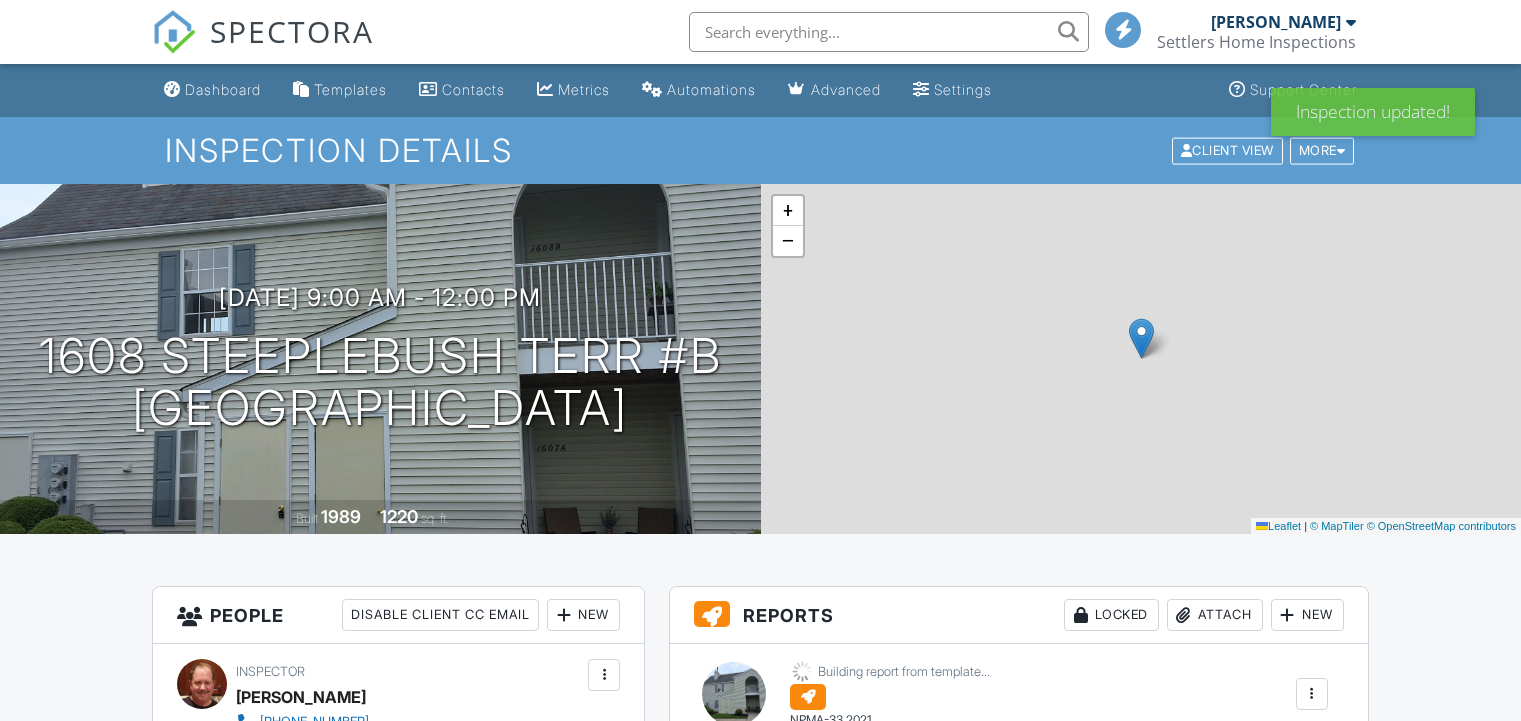 scroll, scrollTop: 0, scrollLeft: 0, axis: both 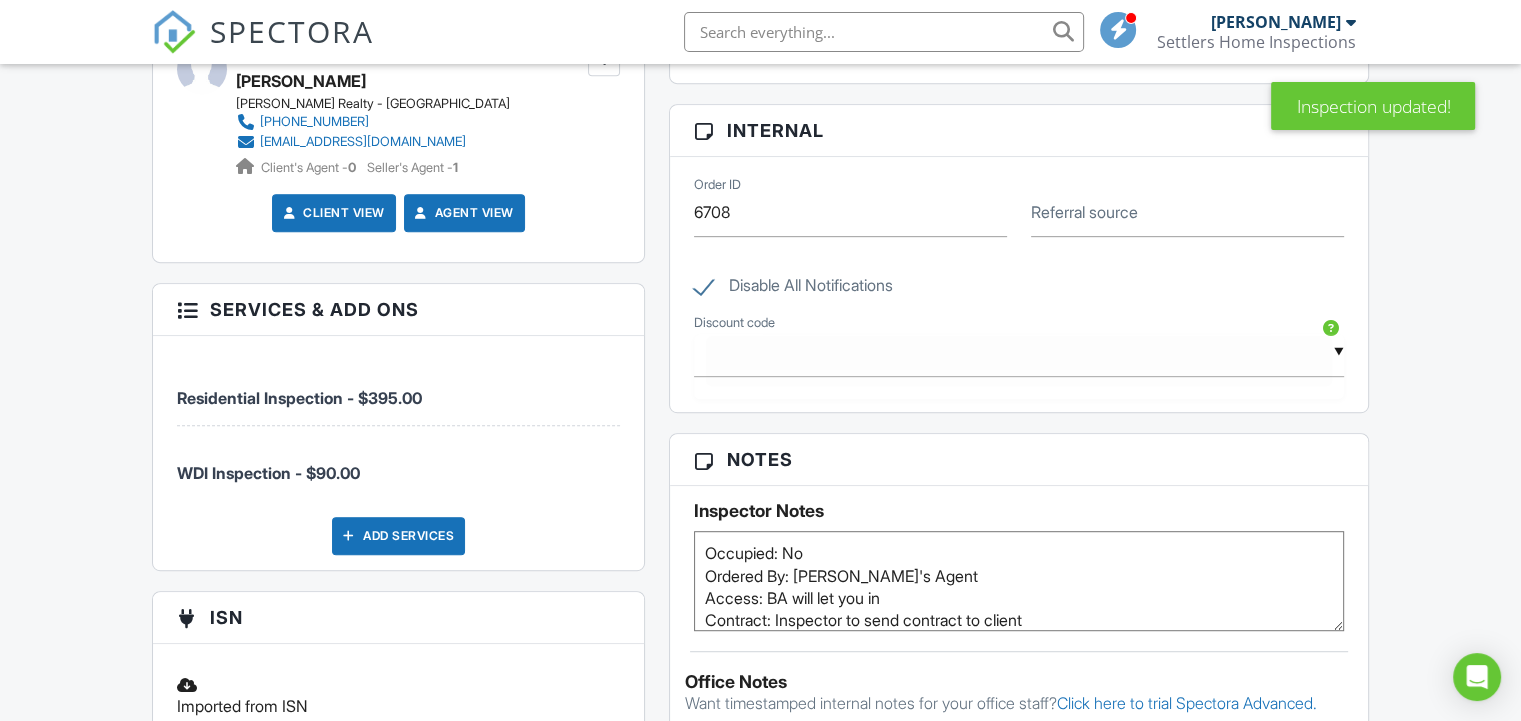 click on "▼ COUPON5 - $5.00 off - Online Booking OBRC - $95.00 off - Online Booking - Repeat Client COUPON10 - $10.00 off - COUPON10 COUPON70 - $70.00 off - COUPON70 COUPON85 - $85.00 off COUPON20 - $20.00 off - COUPON20 COUPON100 - $100.00 off - MOLD COUPON100  COUPON145 - $145.00 off - COUPON145 COUPON30 - $30.00 off - COUPON30 BUNDLE90 - $90.00 off - BUNDLE90 COUPON105 - $105.00 off - Combined Special Discount COUPON15 - $15.00 off - COUPON15 BUNDLE75 - $75.00 off - BUNDLE75 BUNDLE85 - $85.00 off - BUNDLE85 COUPON55 - $55.00 off - COUPON55 Coupon25 - $25.00 off - COUPON25 COUPON45 - $45.00 off - COUPON45 COUPON35 - $35.00 off - COUPON35 Hero - $25.00 off - Hero Discount COUPON40 - $40.00 off - COUPON40 COUPON50 - $50.00 off - COUPON50 Package Discount - $35.00 off - Package Discount COUPON25 - $25.00 off - COUPON25 CONDO - $50.00 off - Condo Discount COUPON60 - $60.00 off - COUPON60 COUPON65 - $65.00 off - COUPON65
COUPON5 - $5.00 off - Online Booking
OBRC - $95.00 off - Online Booking - Repeat Client" at bounding box center [1019, 352] 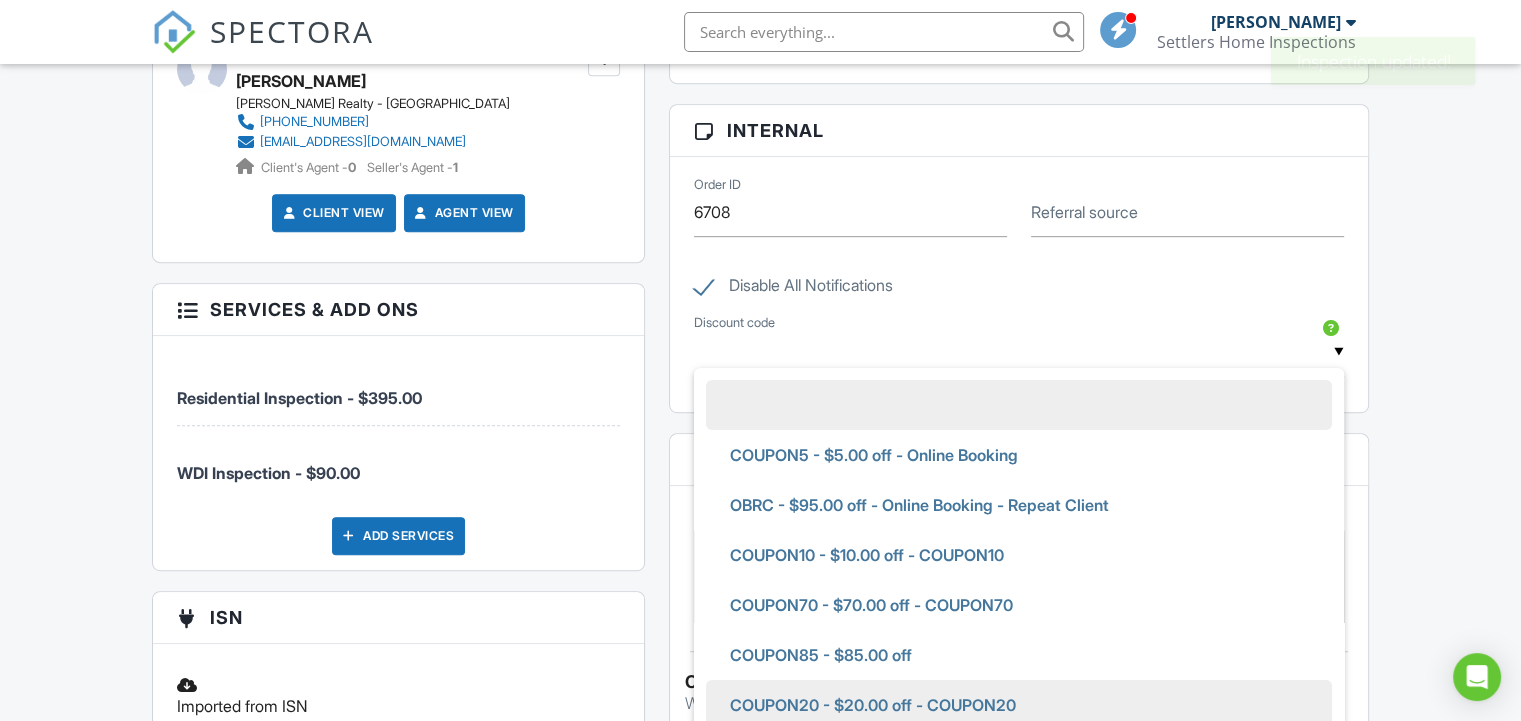 scroll, scrollTop: 200, scrollLeft: 0, axis: vertical 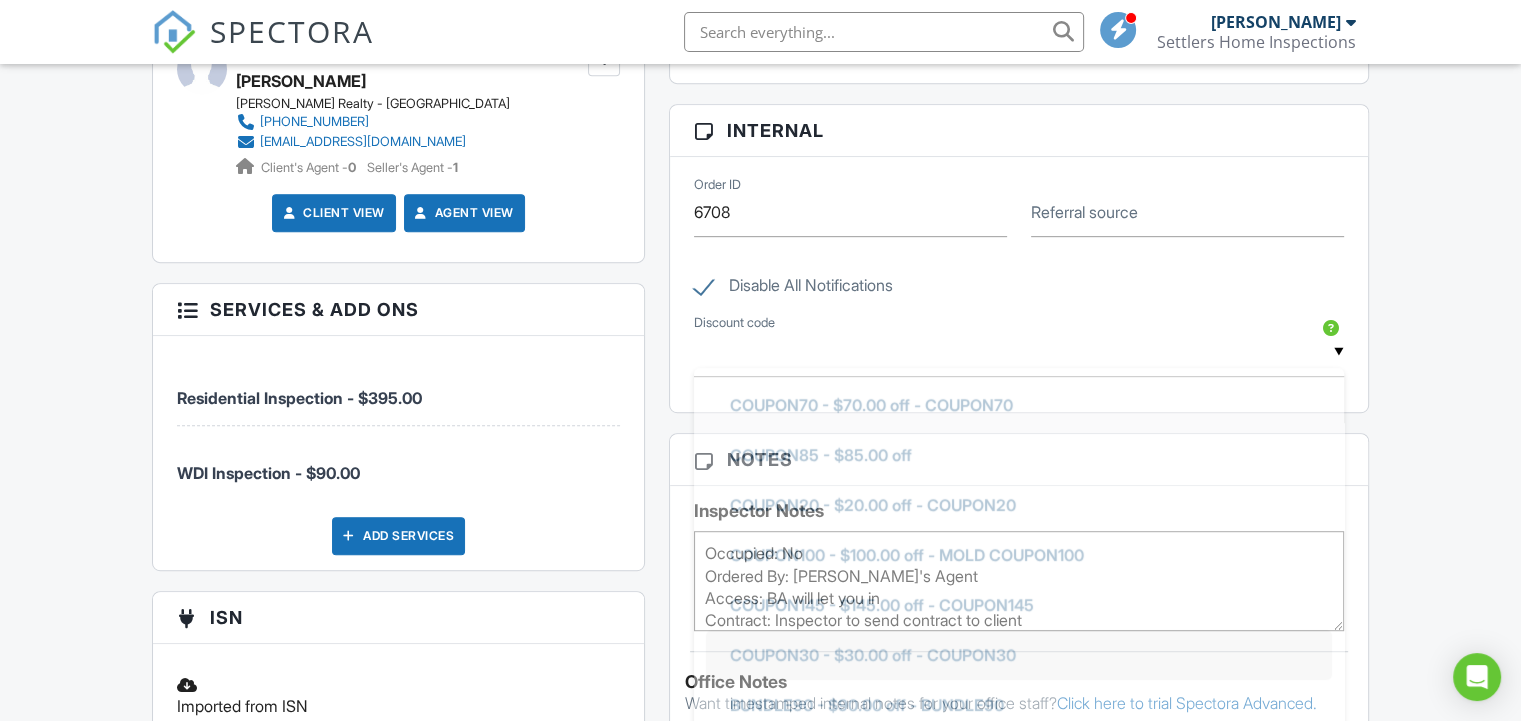 click on "COUPON30 - $30.00 off - COUPON30" at bounding box center [873, 655] 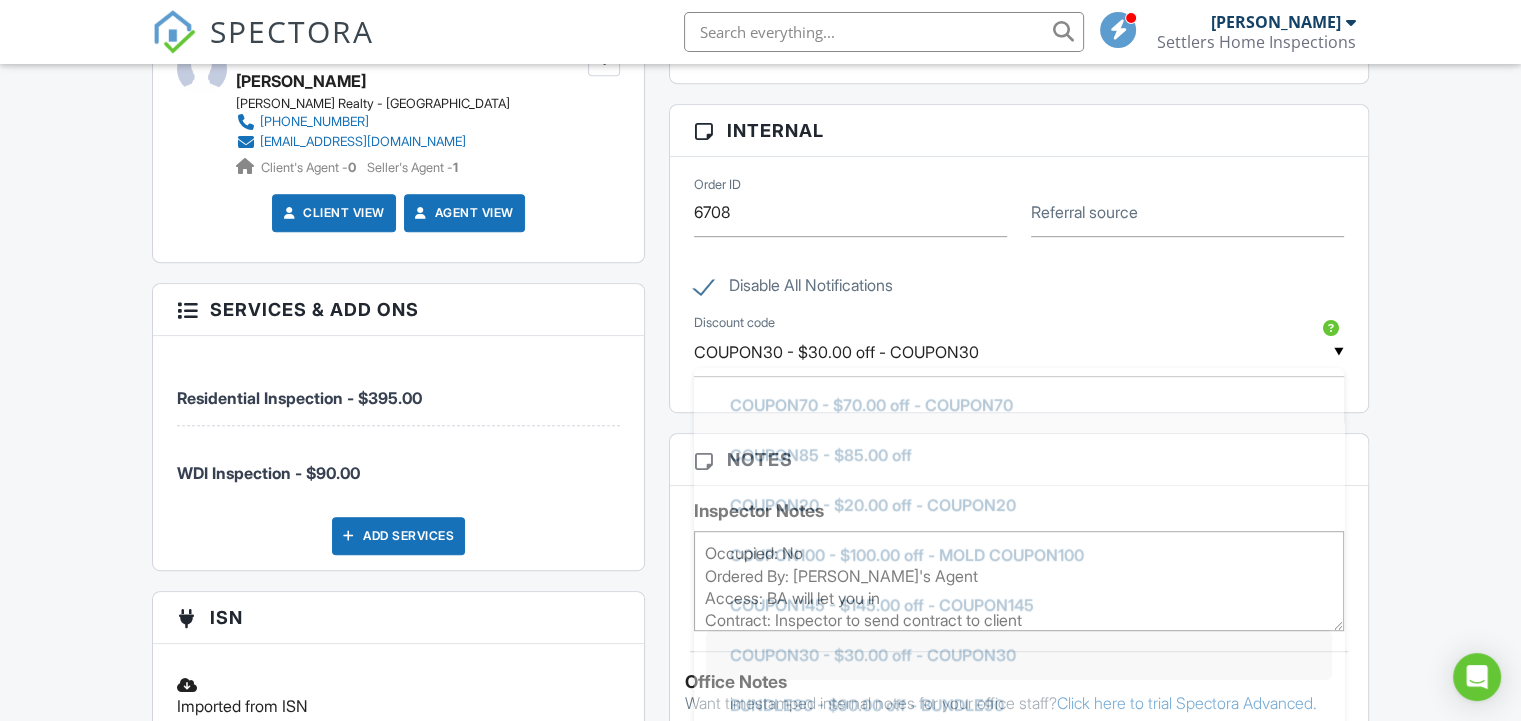 scroll, scrollTop: 462, scrollLeft: 0, axis: vertical 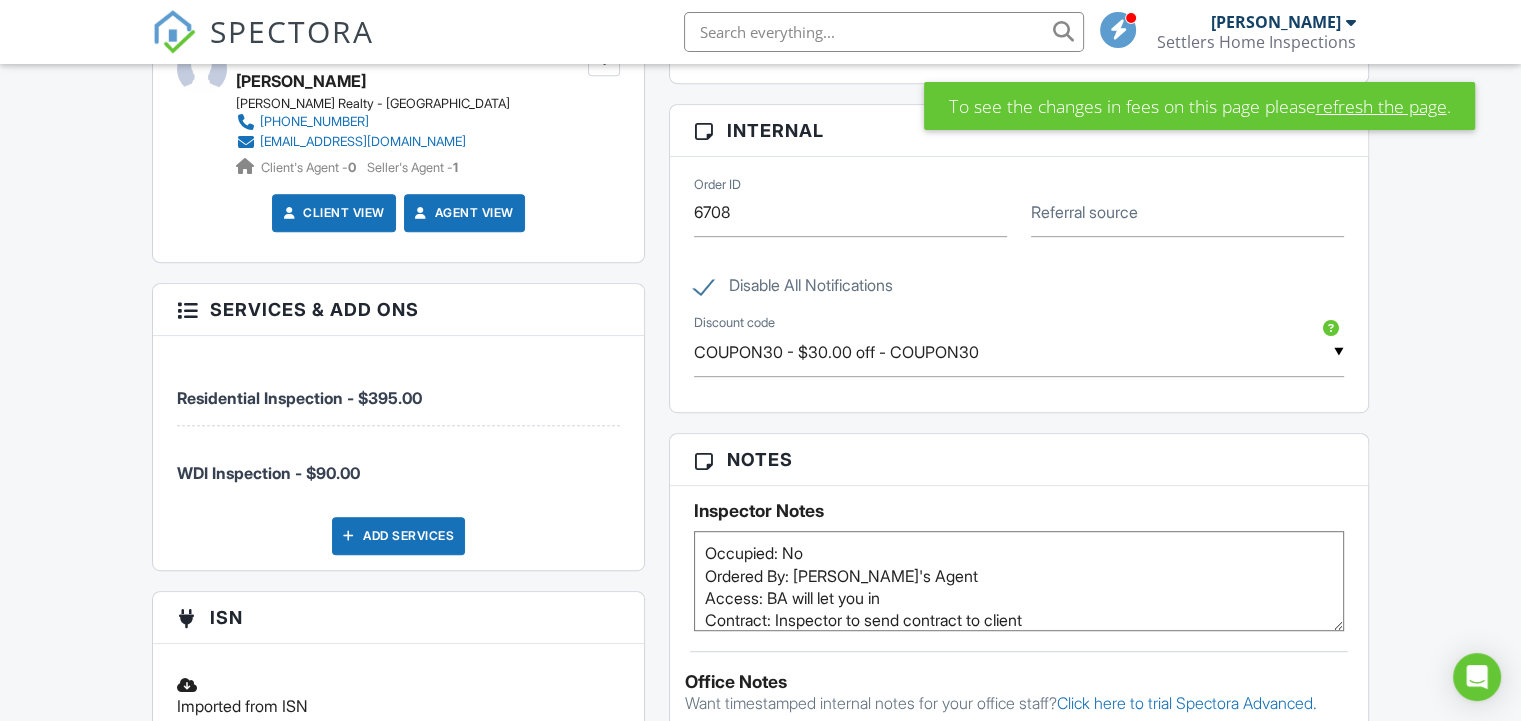 click on "refresh the page" at bounding box center [1380, 106] 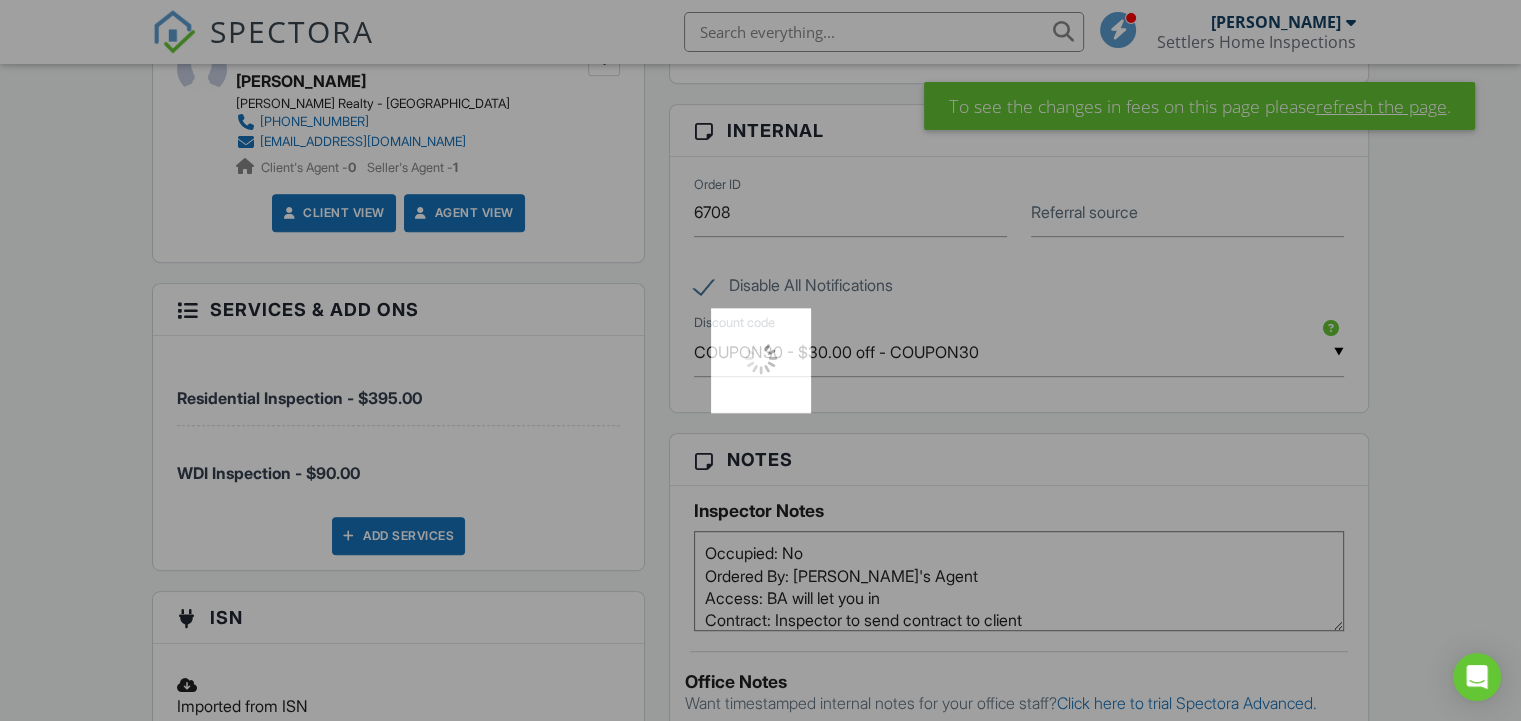 scroll, scrollTop: 0, scrollLeft: 0, axis: both 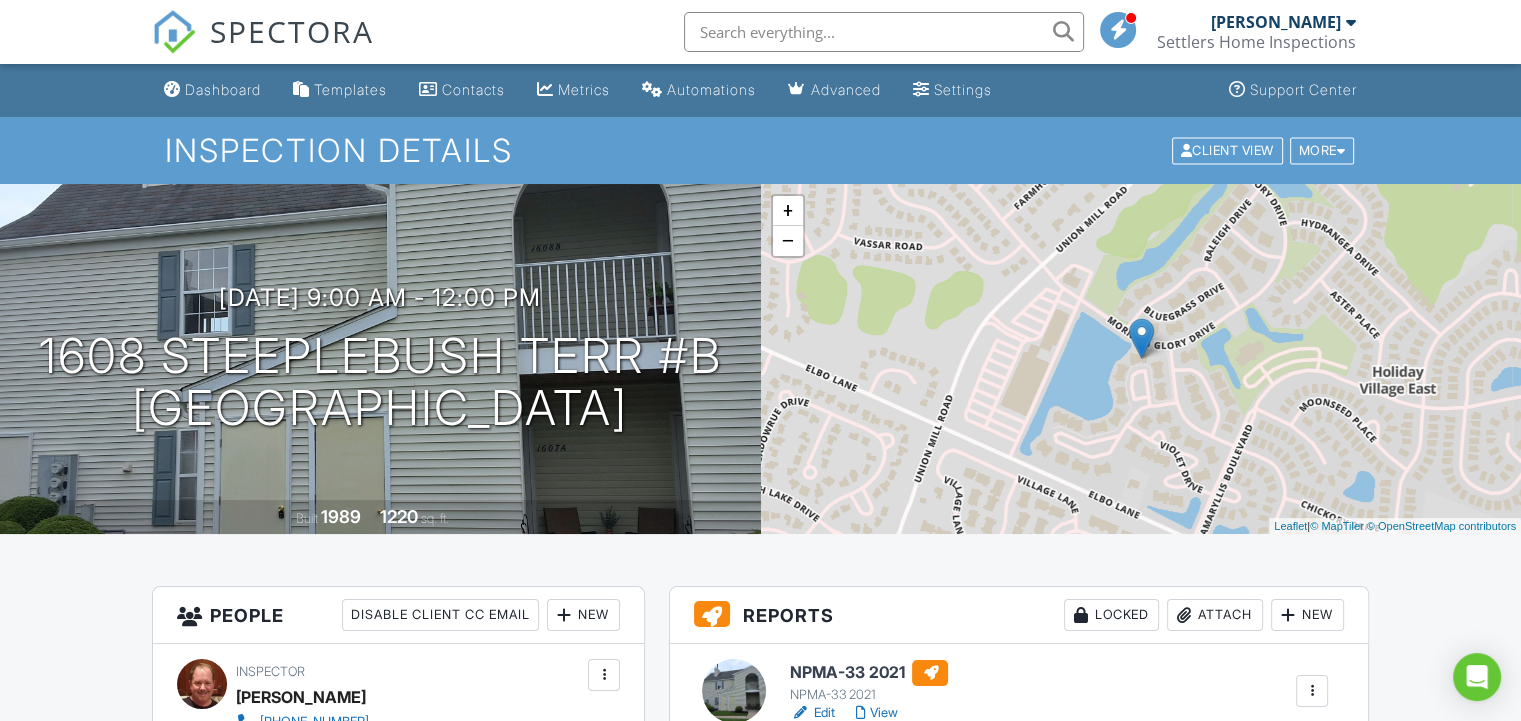 click on "Locked" at bounding box center [1111, 615] 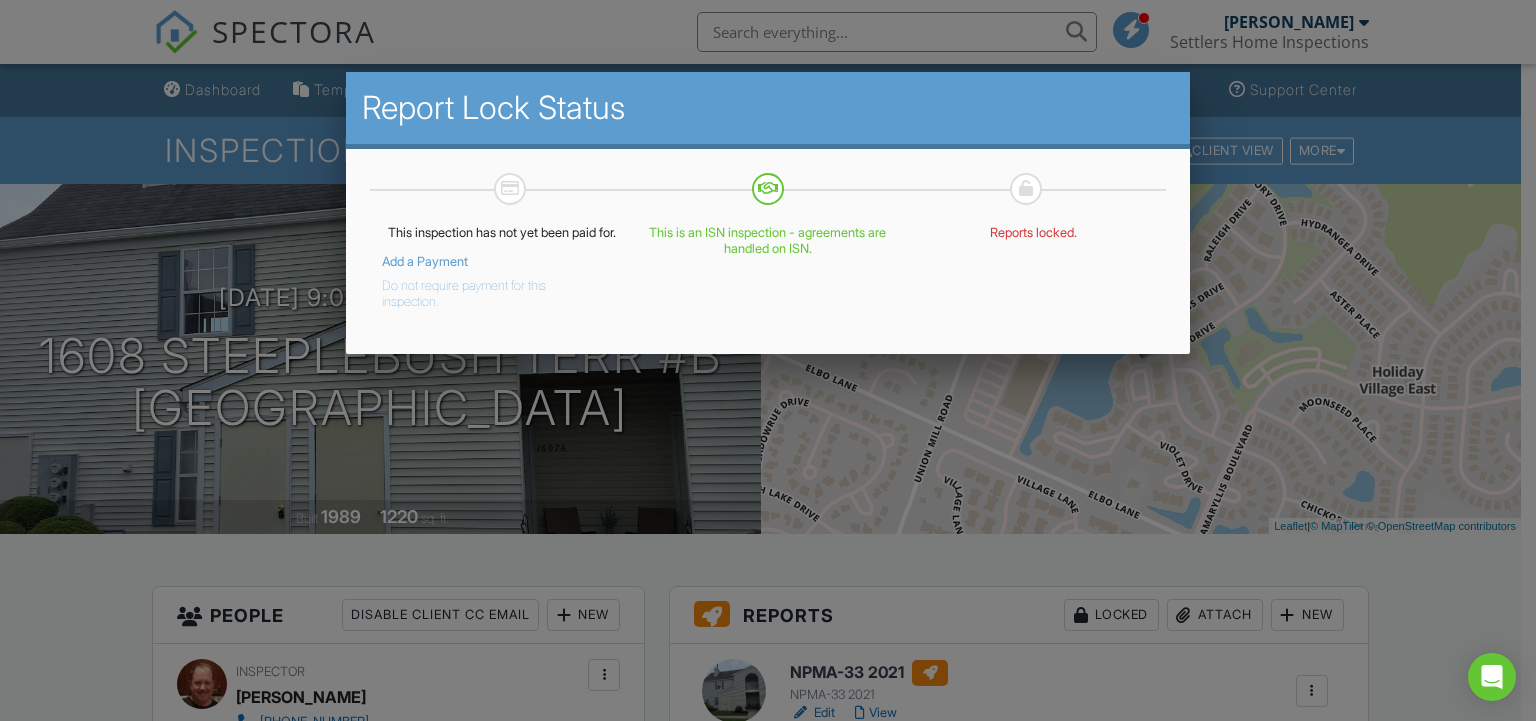 click on "Add a Payment" at bounding box center (425, 261) 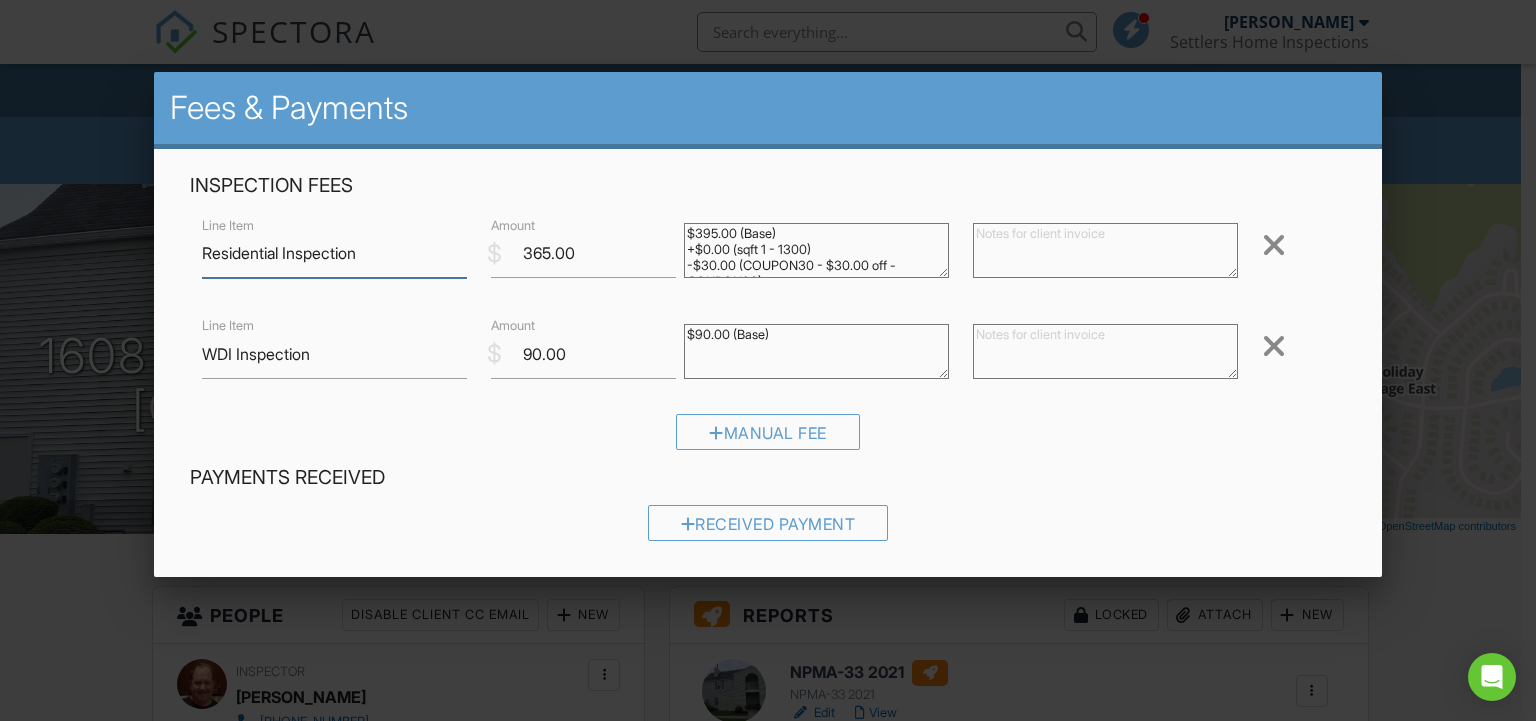 scroll, scrollTop: 200, scrollLeft: 0, axis: vertical 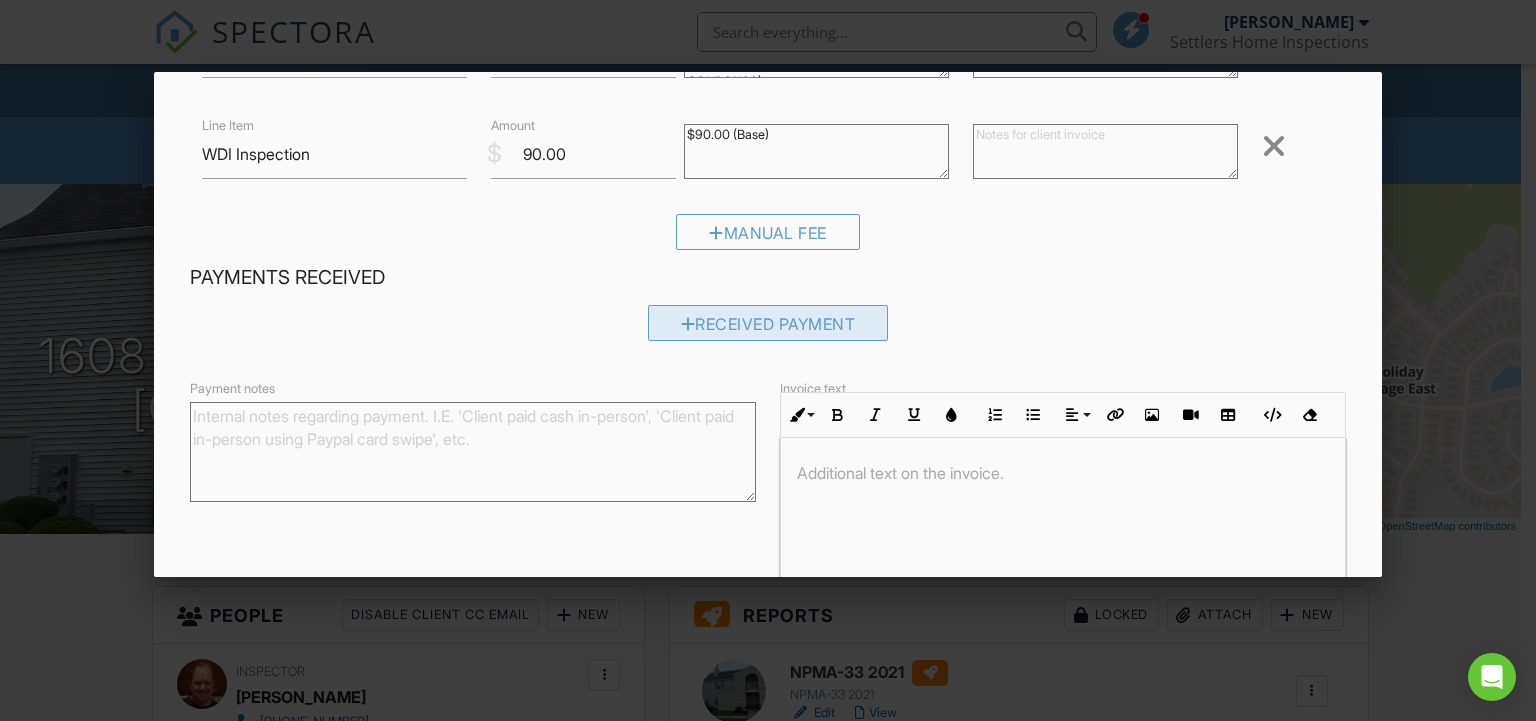 click on "Received Payment" at bounding box center [768, 323] 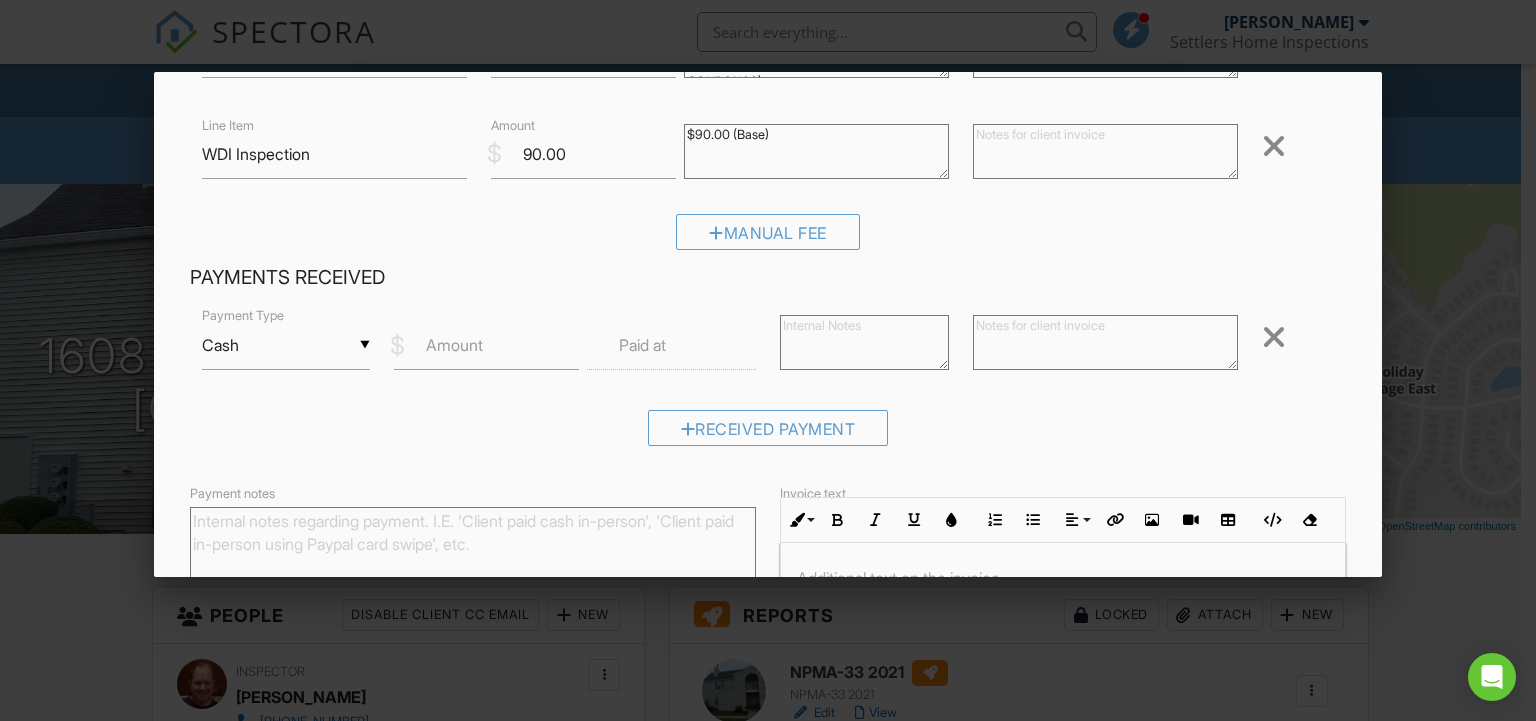 click on "▼ Cash Cash Check On-Site Card Other Cash
Check
On-Site Card
Other" at bounding box center (286, 345) 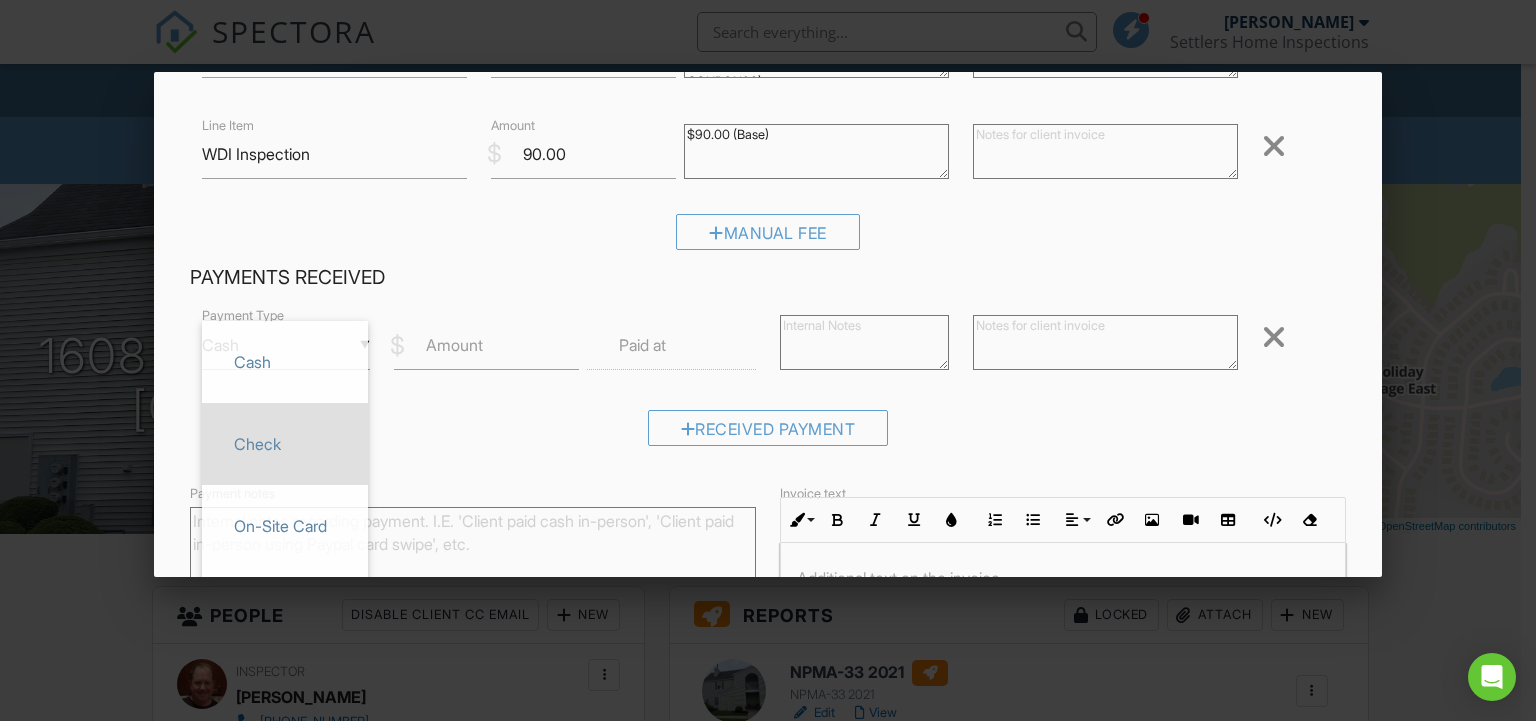 click on "Check" at bounding box center [285, 444] 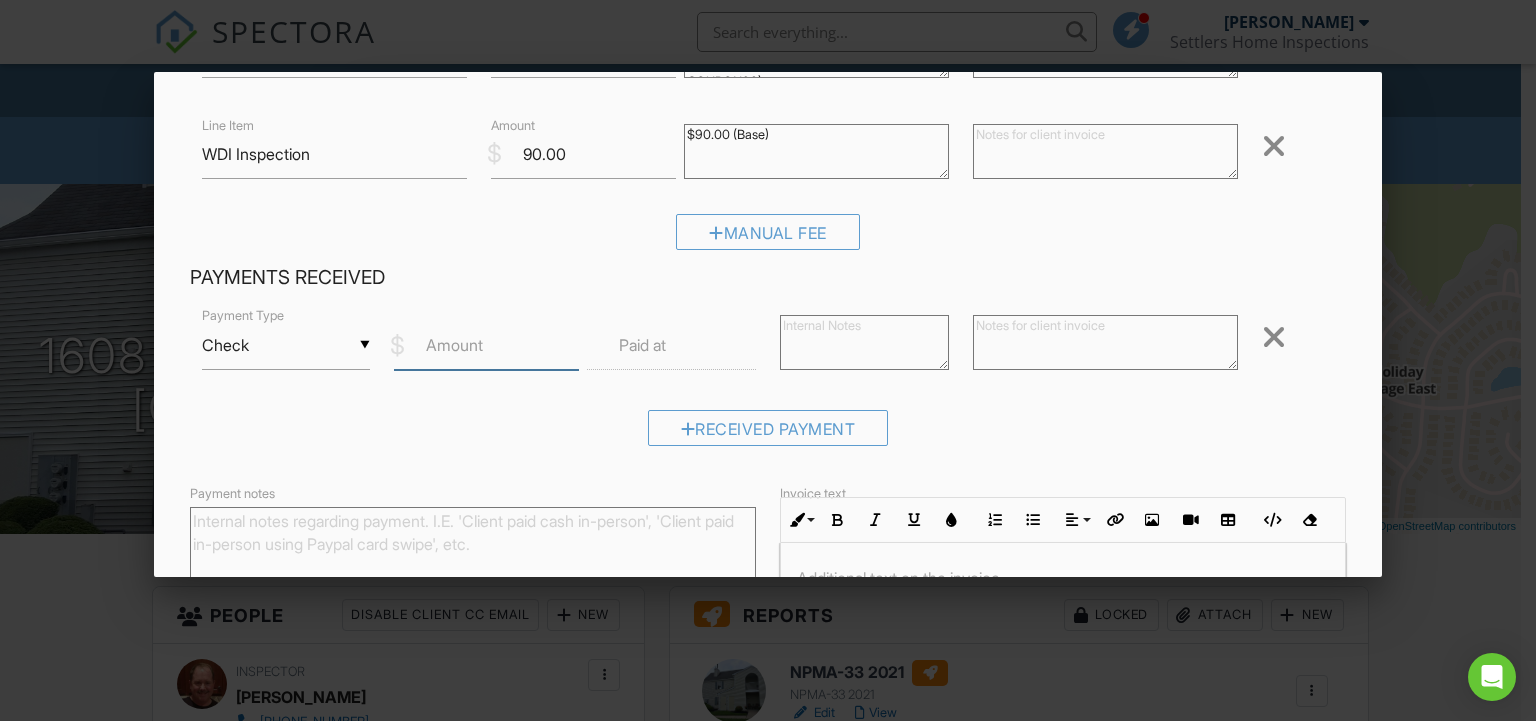 click on "Amount" at bounding box center (486, 345) 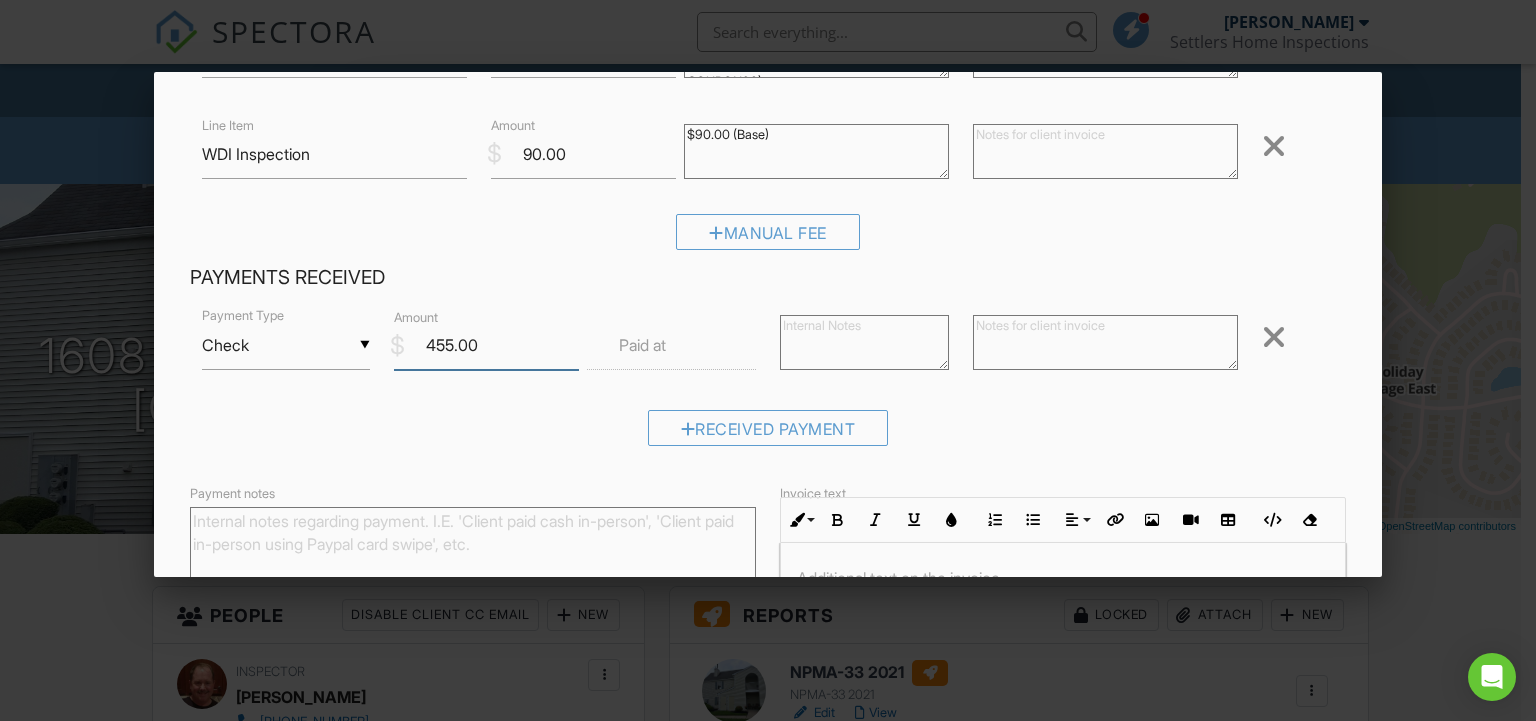type on "455.00" 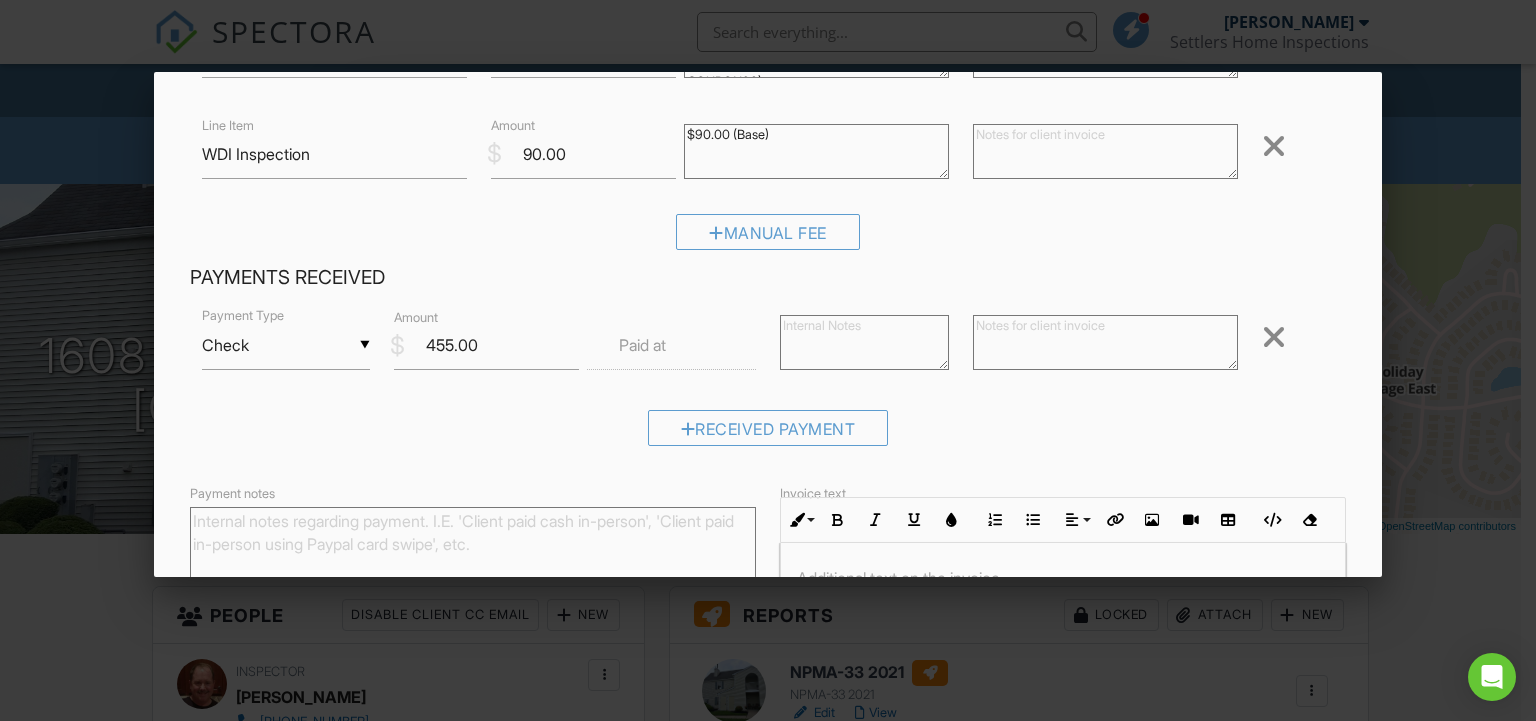 click on "Paid at" at bounding box center (642, 345) 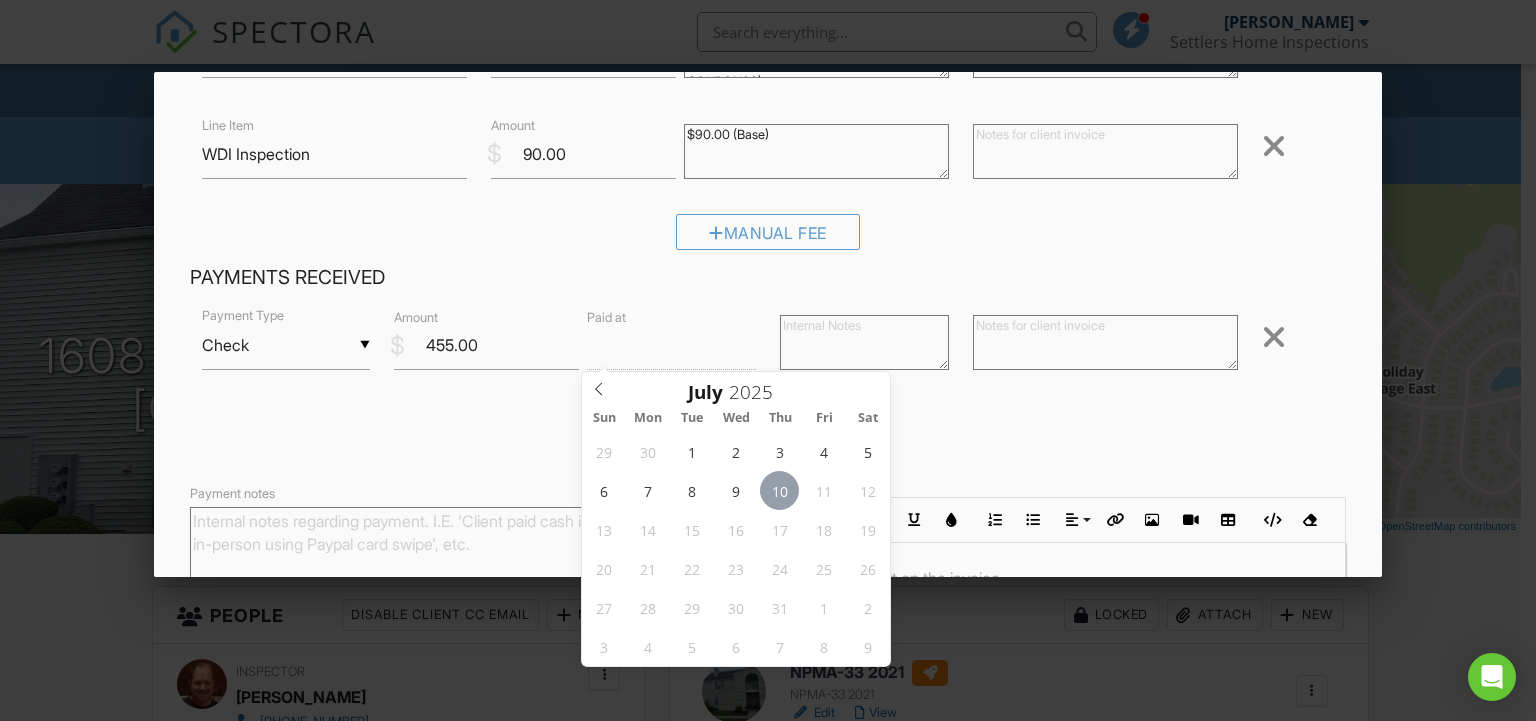 type on "07/10/2025 12:00 PM" 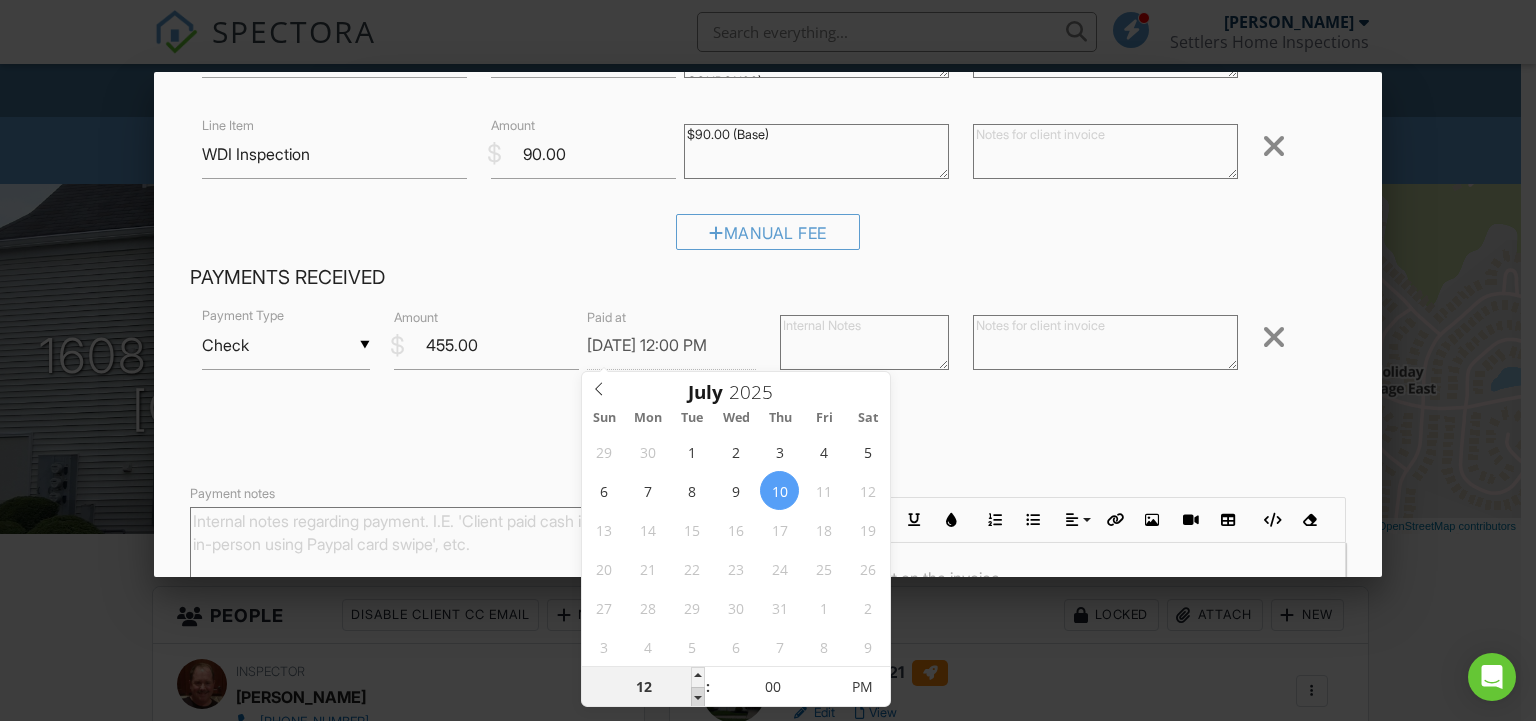 type on "11" 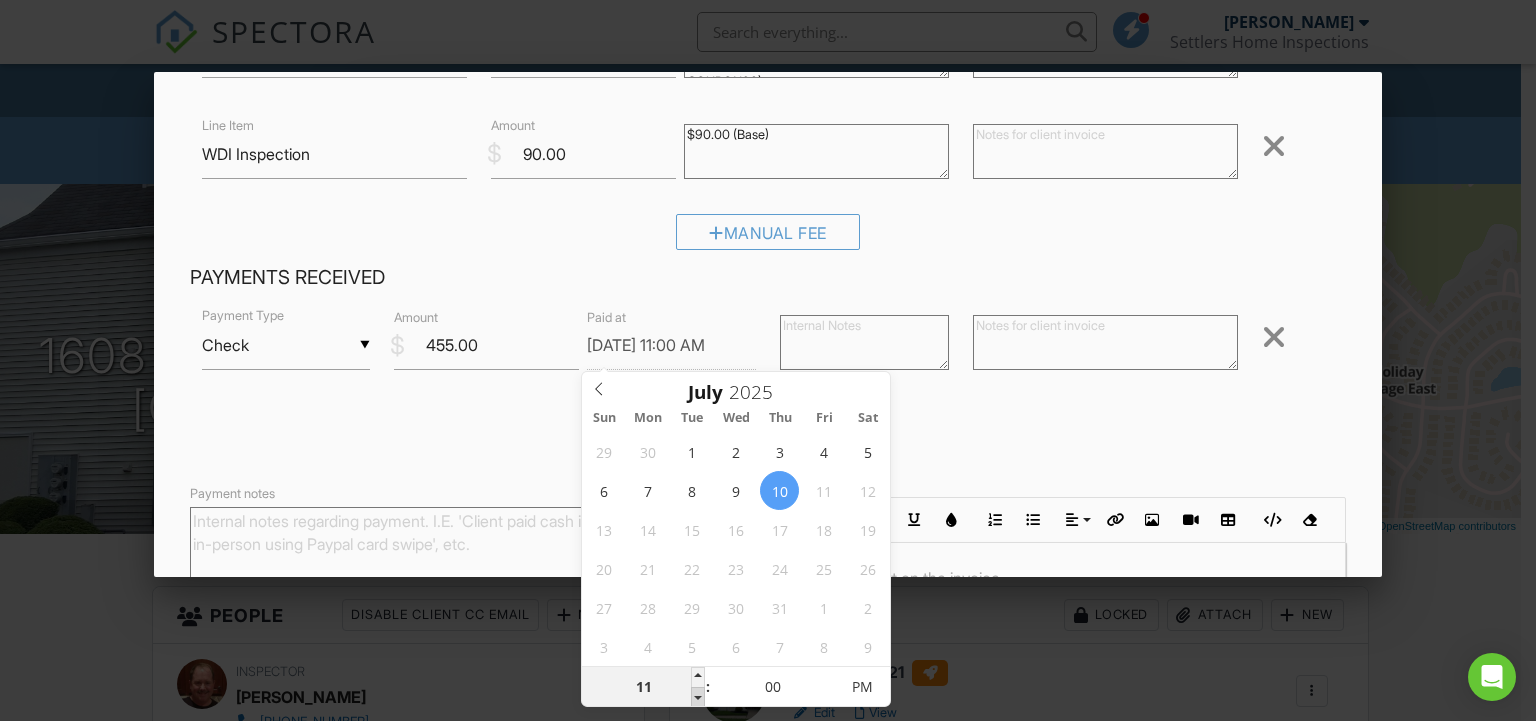 click at bounding box center [698, 697] 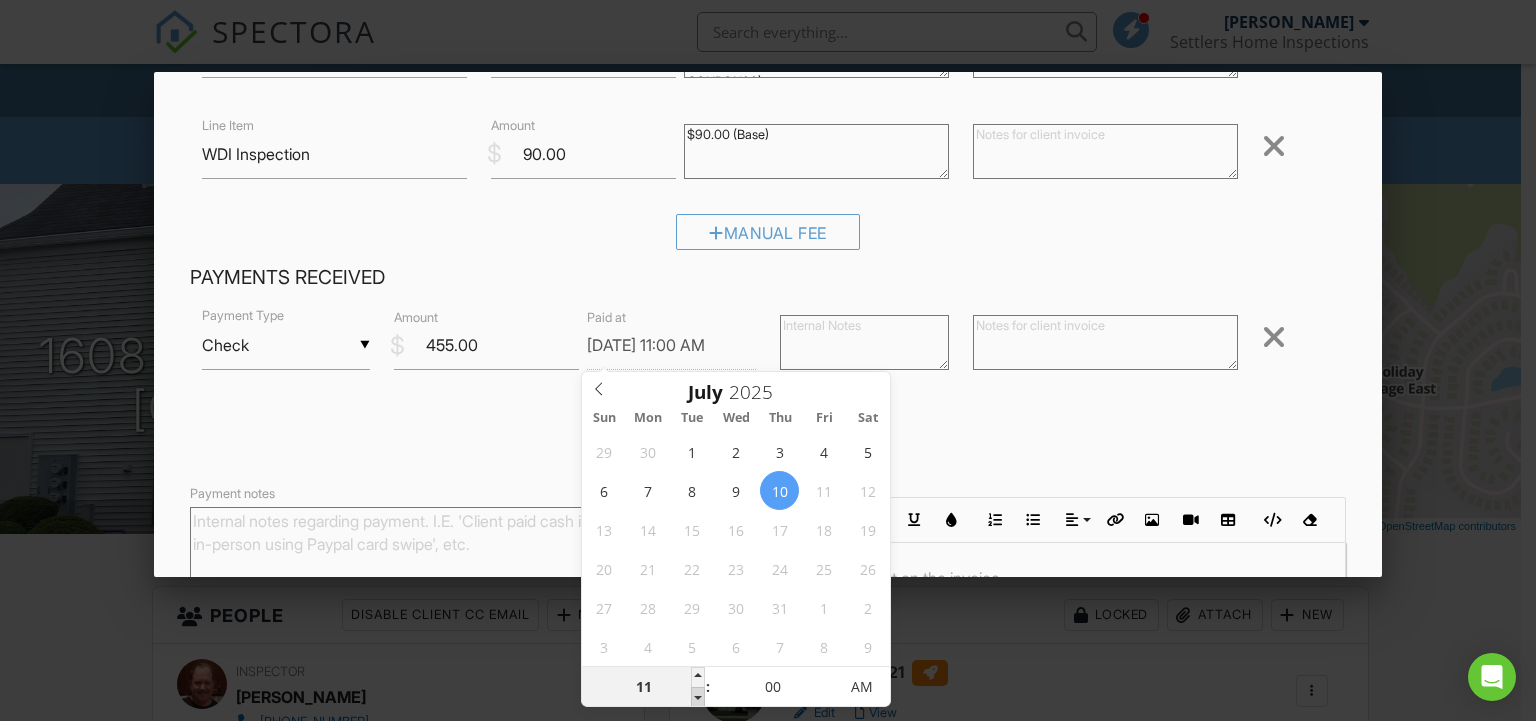 type on "10" 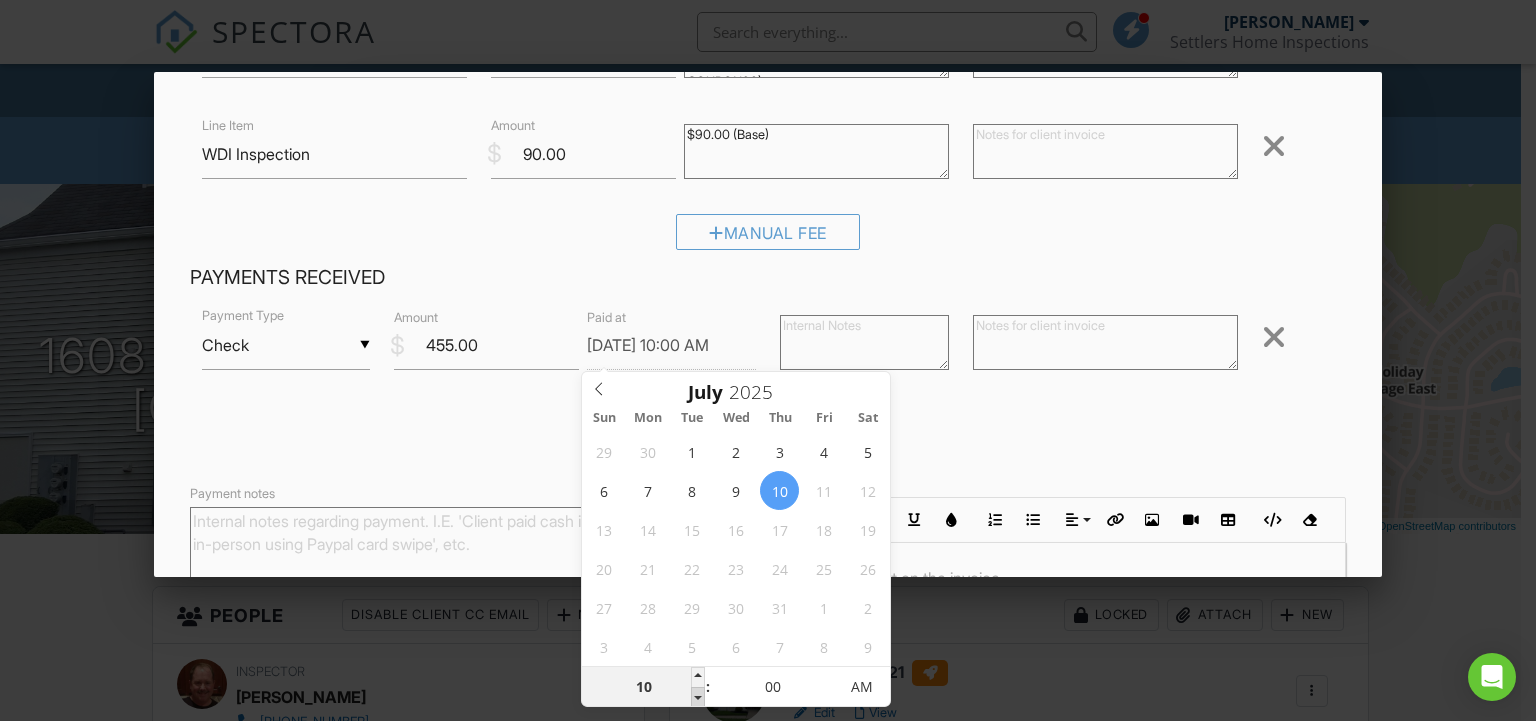 click at bounding box center [698, 697] 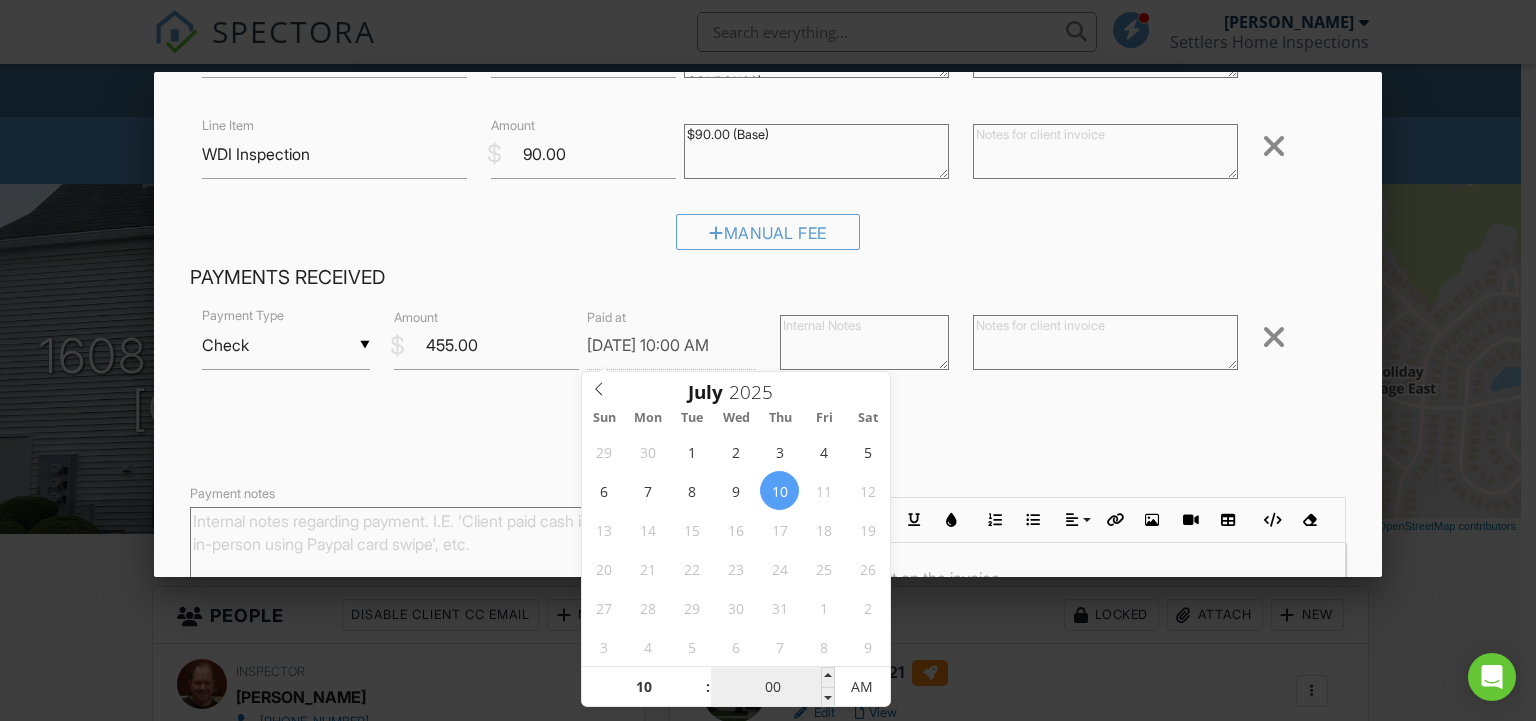click on "00" at bounding box center (772, 688) 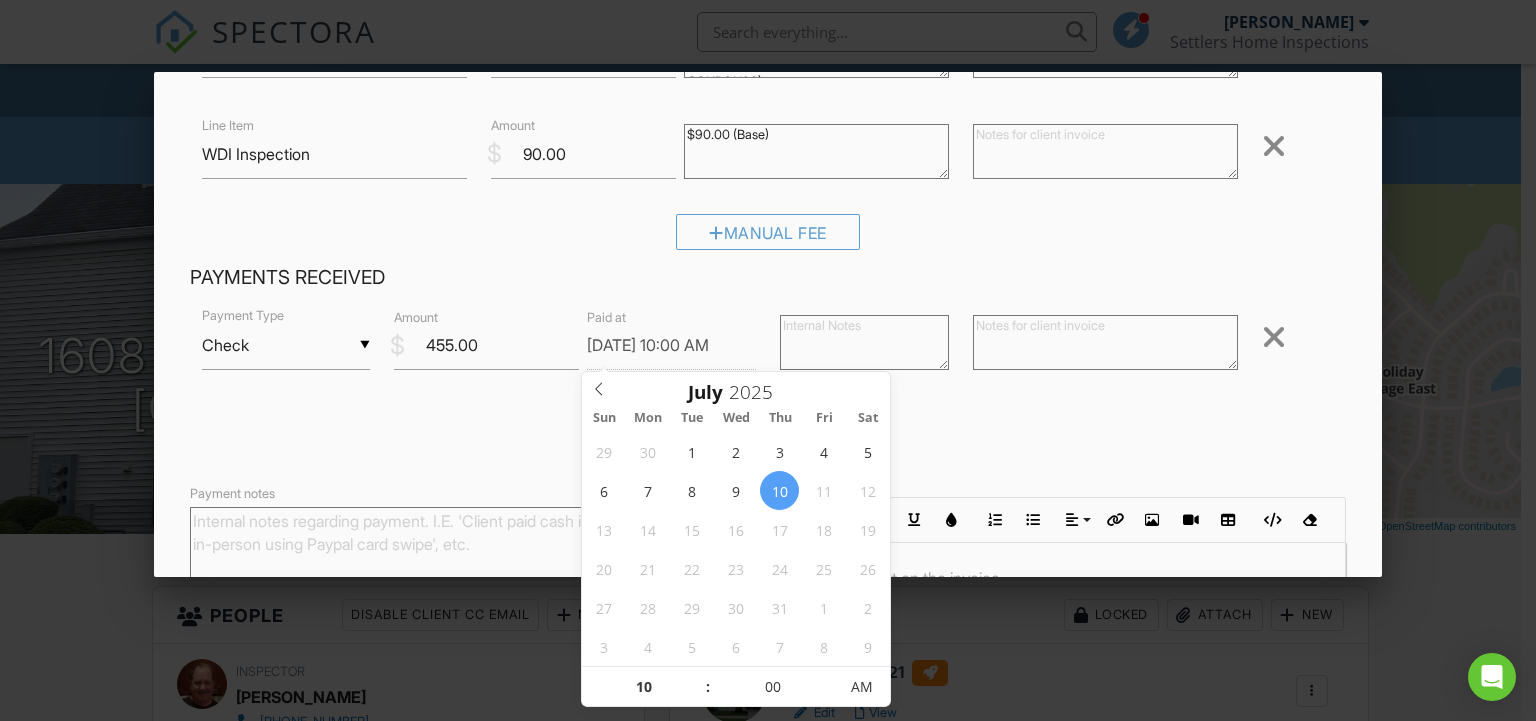 click on "Received Payment" at bounding box center [768, 435] 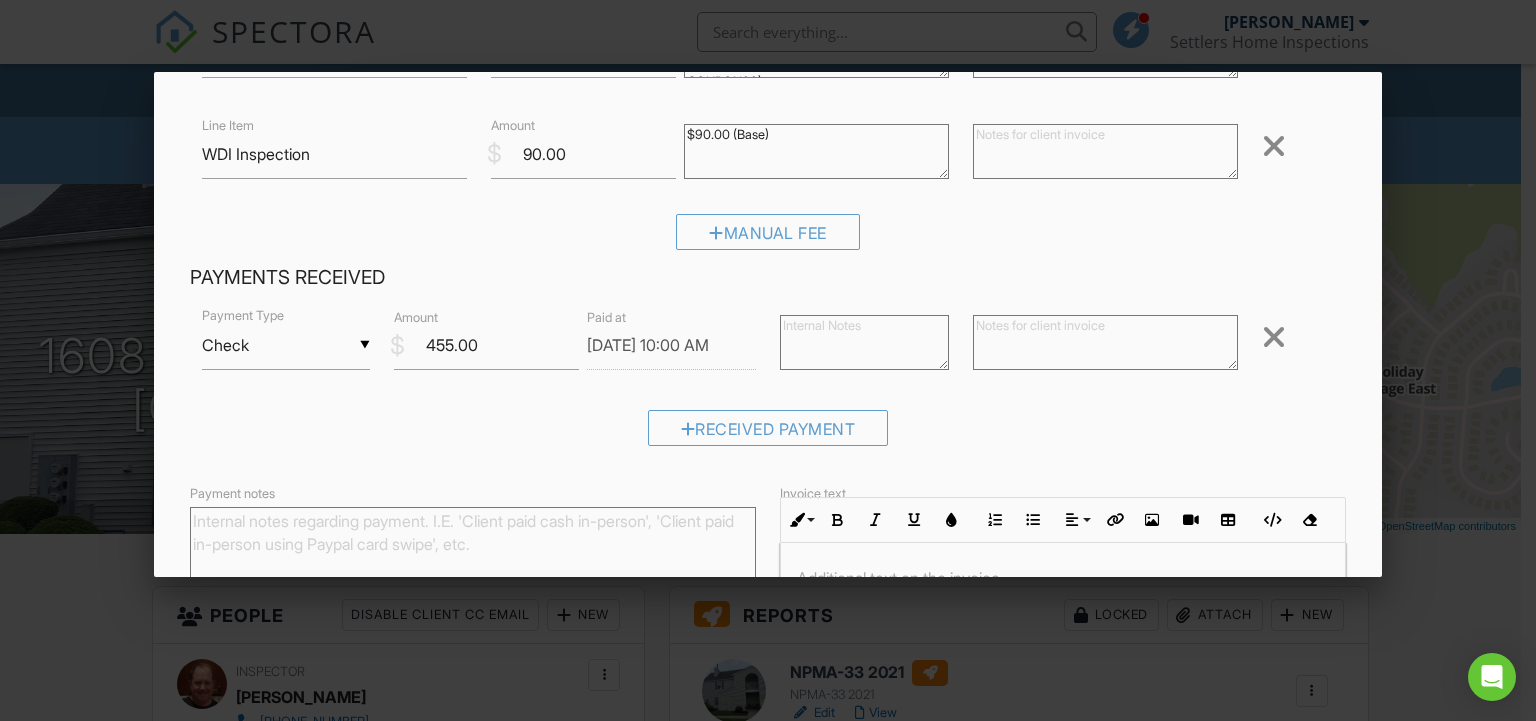 scroll, scrollTop: 400, scrollLeft: 0, axis: vertical 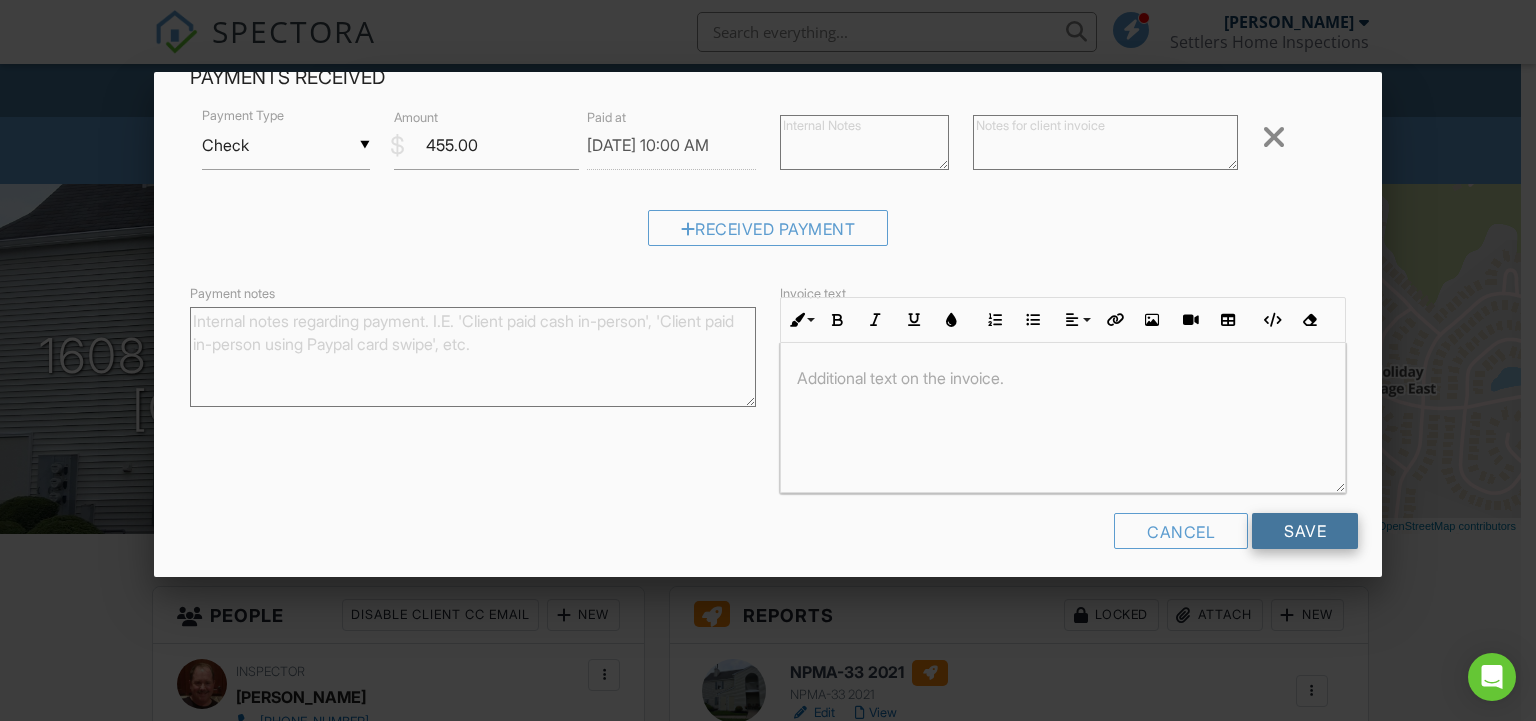 click on "Save" at bounding box center [1305, 531] 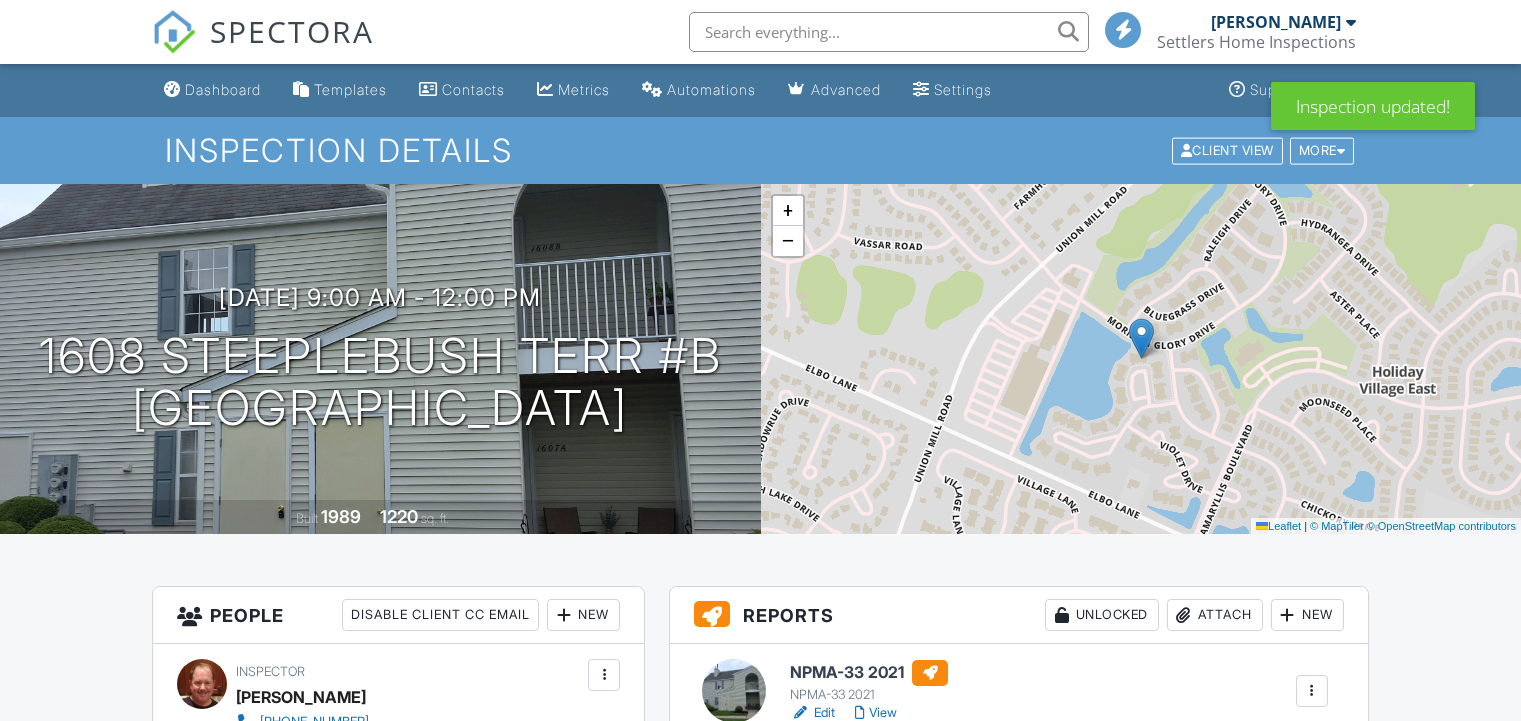 scroll, scrollTop: 400, scrollLeft: 0, axis: vertical 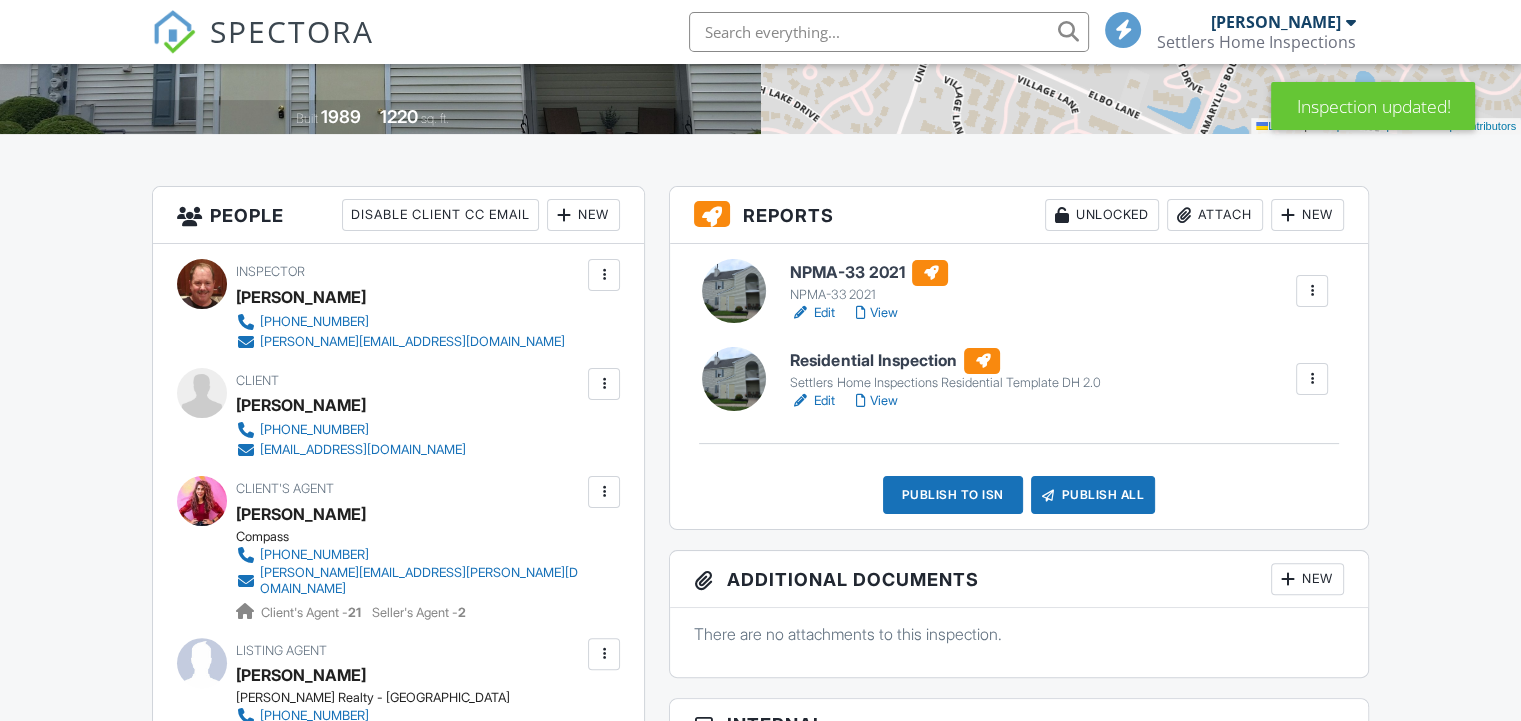 click on "Edit" at bounding box center [812, 313] 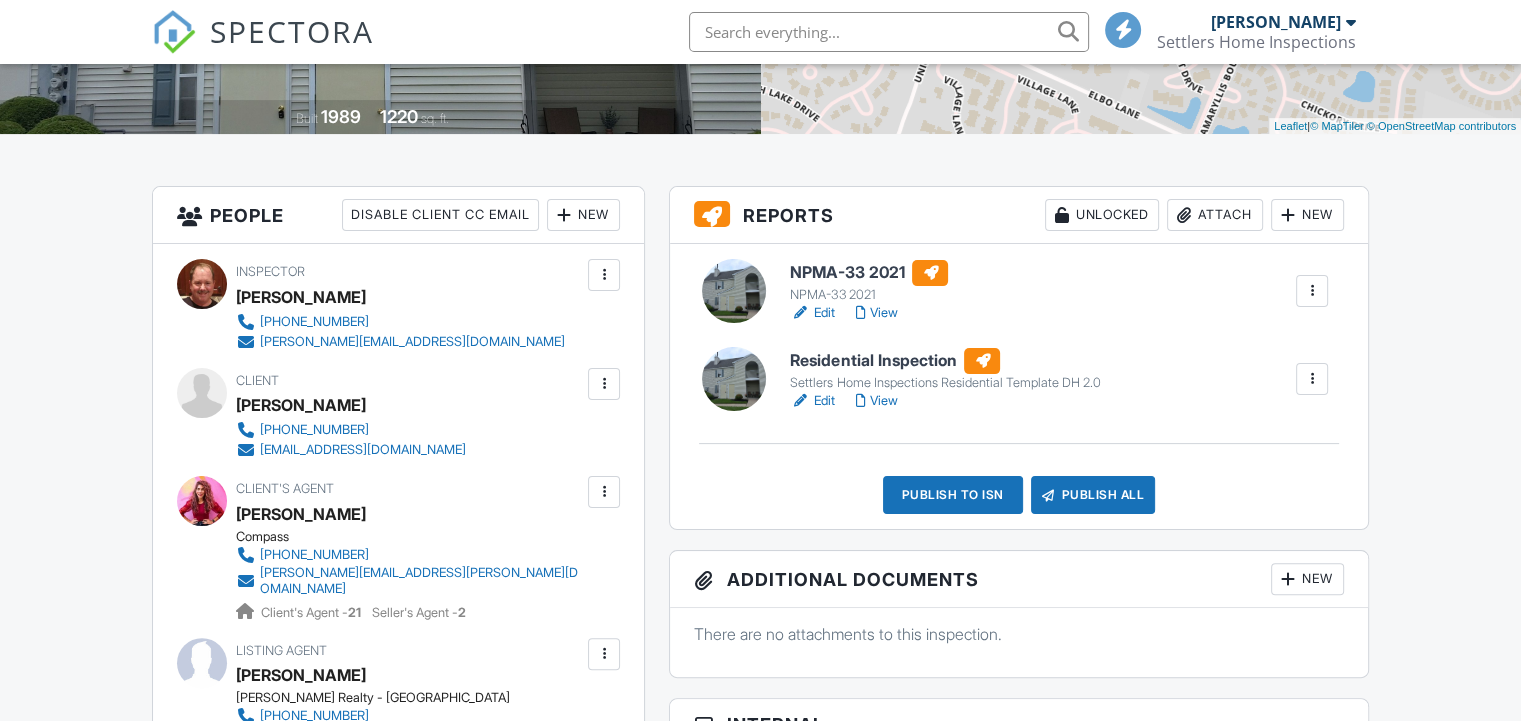 scroll, scrollTop: 400, scrollLeft: 0, axis: vertical 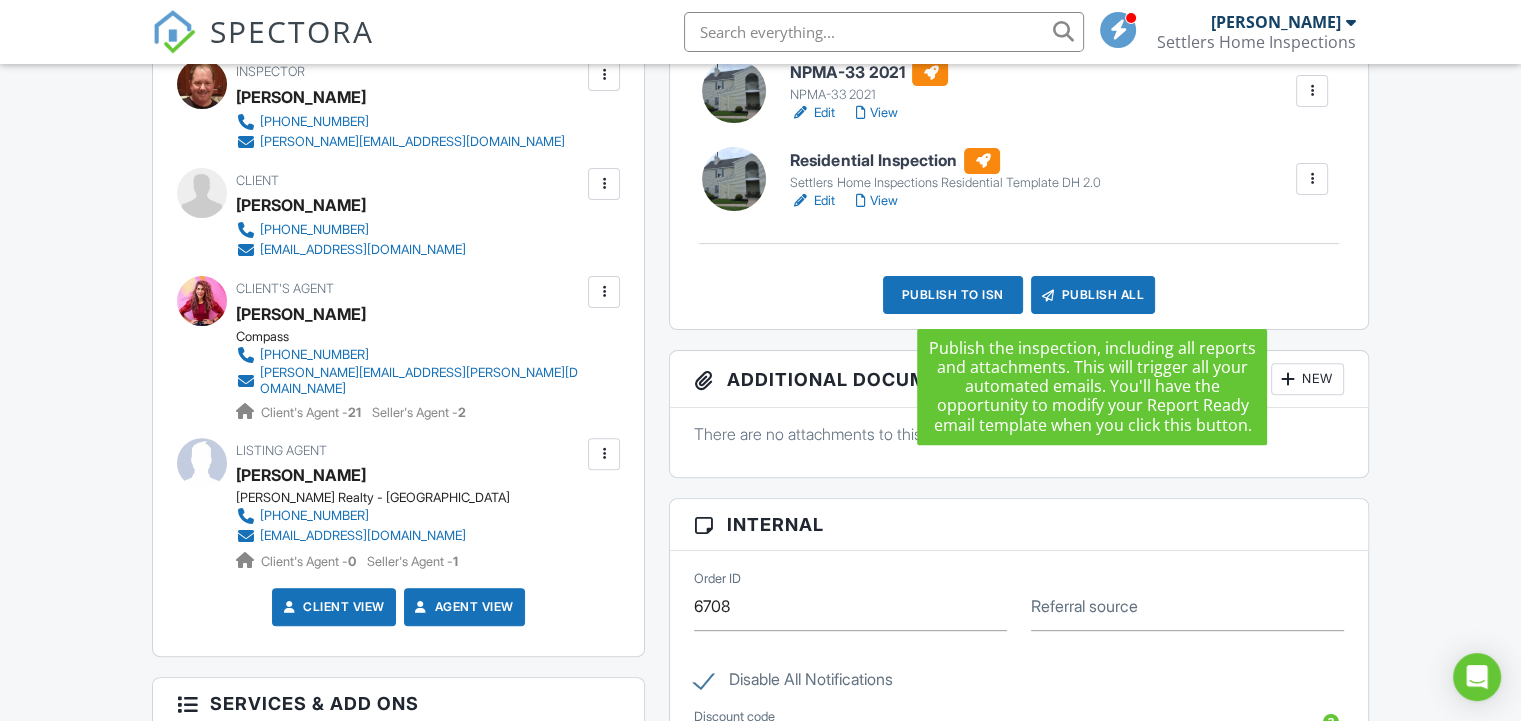 click on "Publish All" at bounding box center (1093, 295) 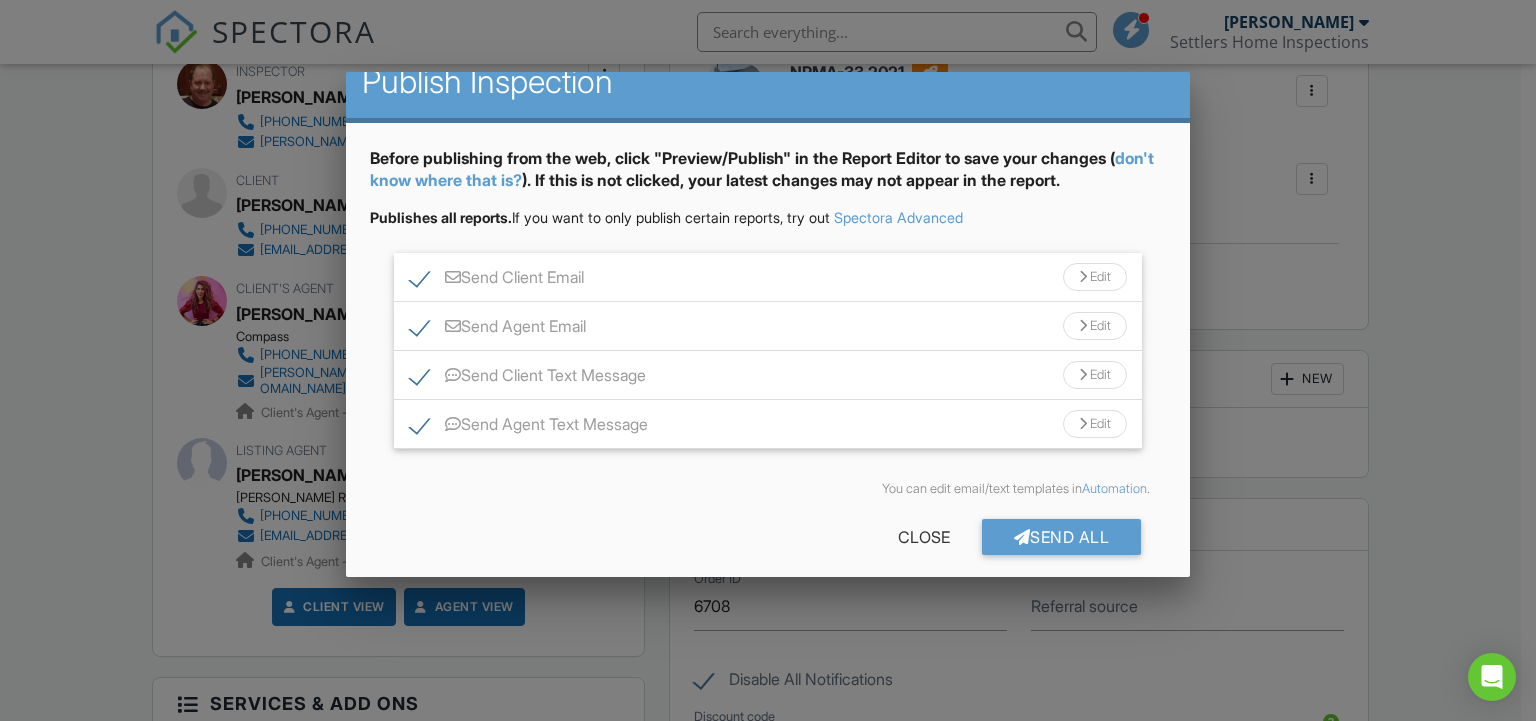 scroll, scrollTop: 41, scrollLeft: 0, axis: vertical 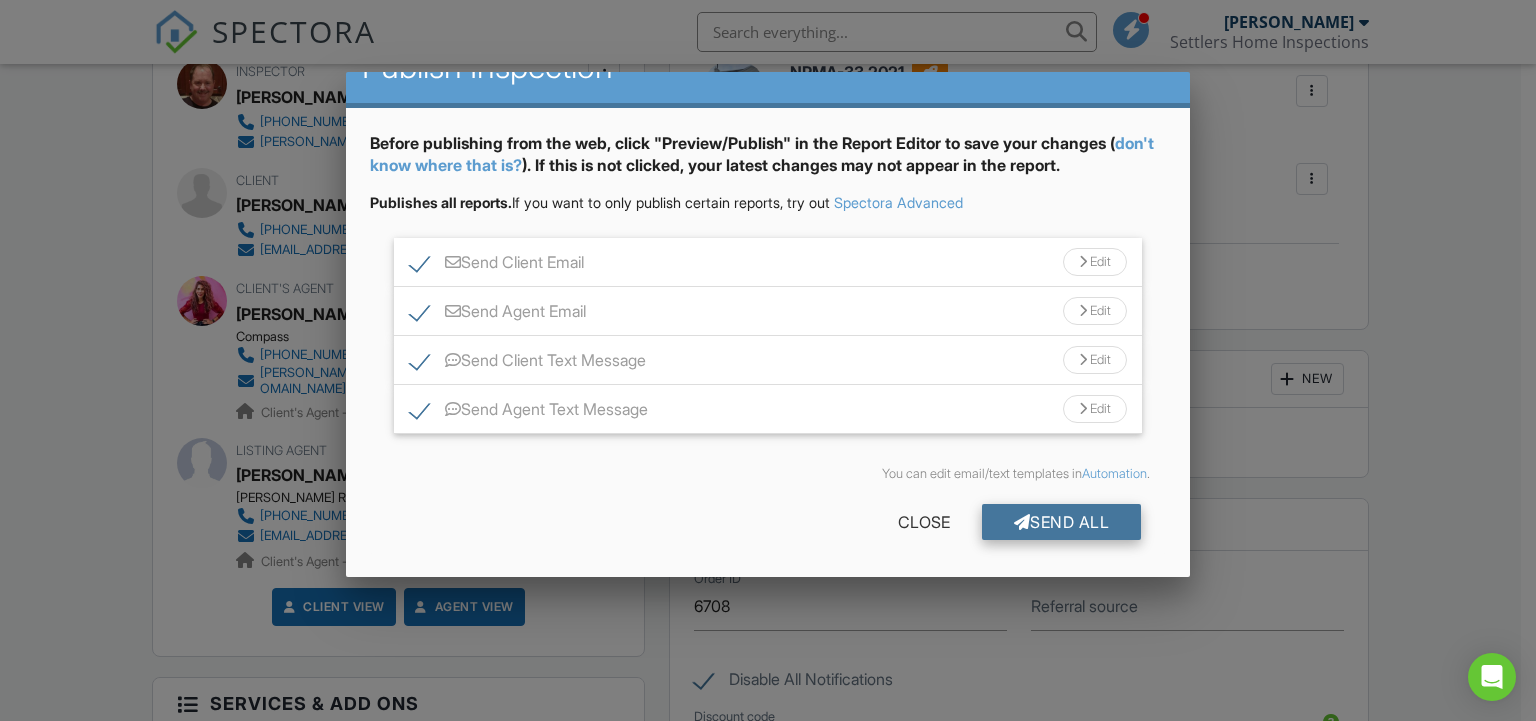 click on "Send All" at bounding box center [1062, 522] 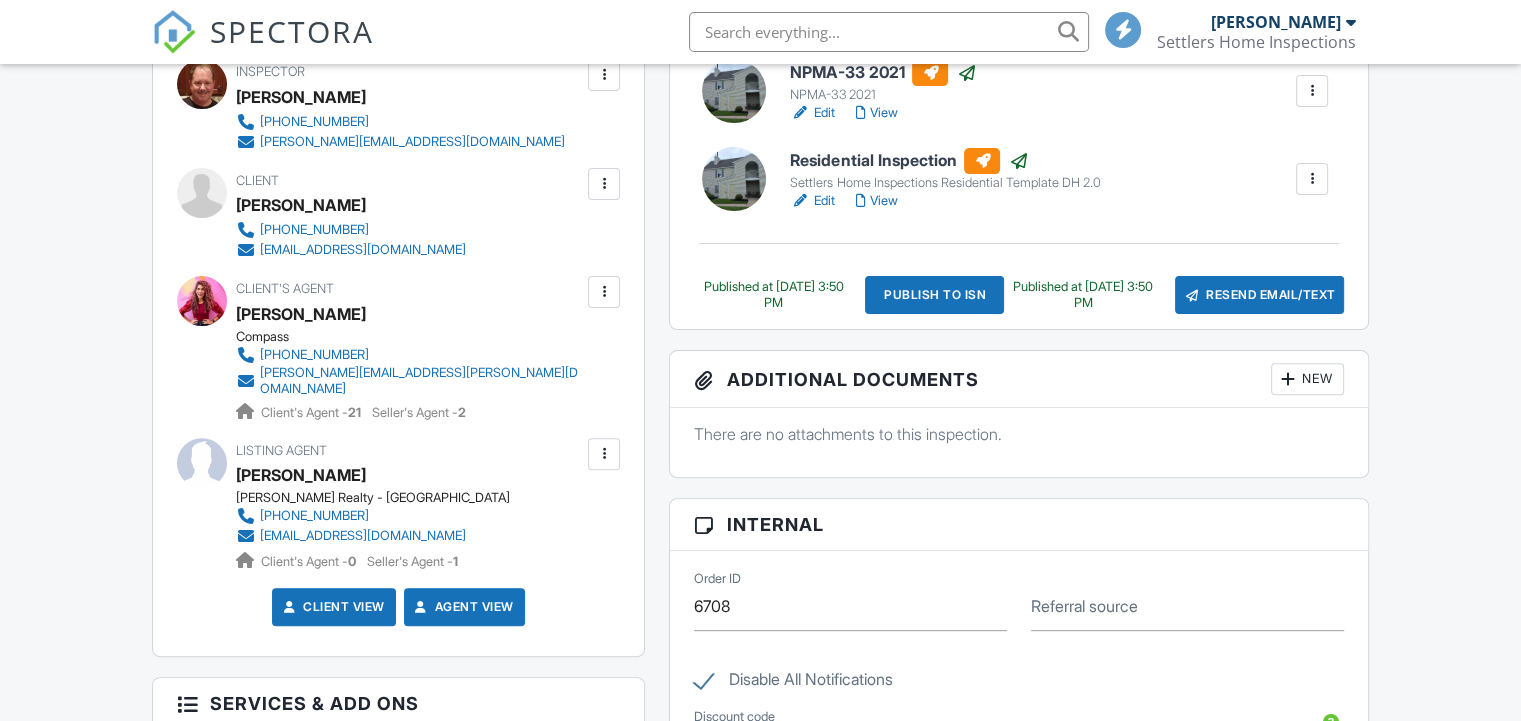 scroll, scrollTop: 600, scrollLeft: 0, axis: vertical 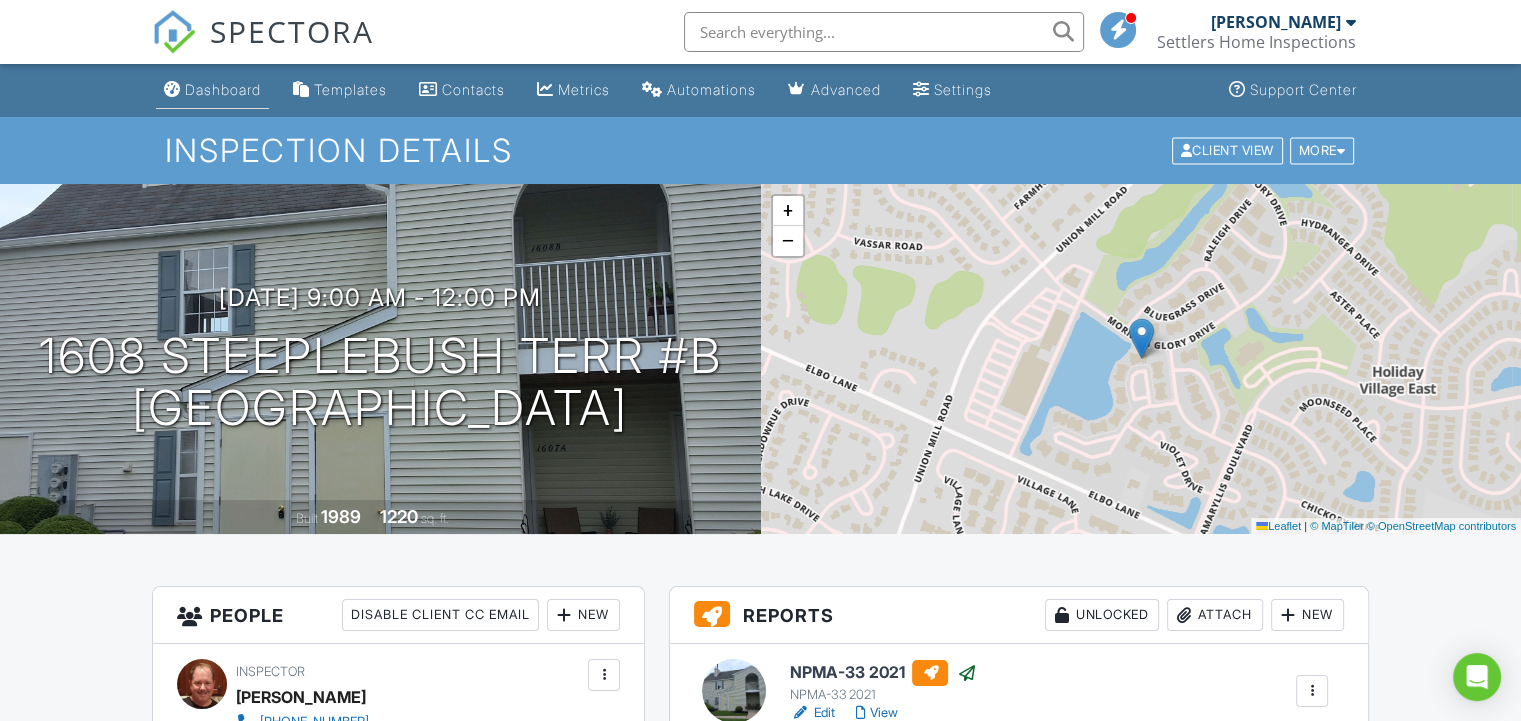click on "Dashboard" at bounding box center [212, 90] 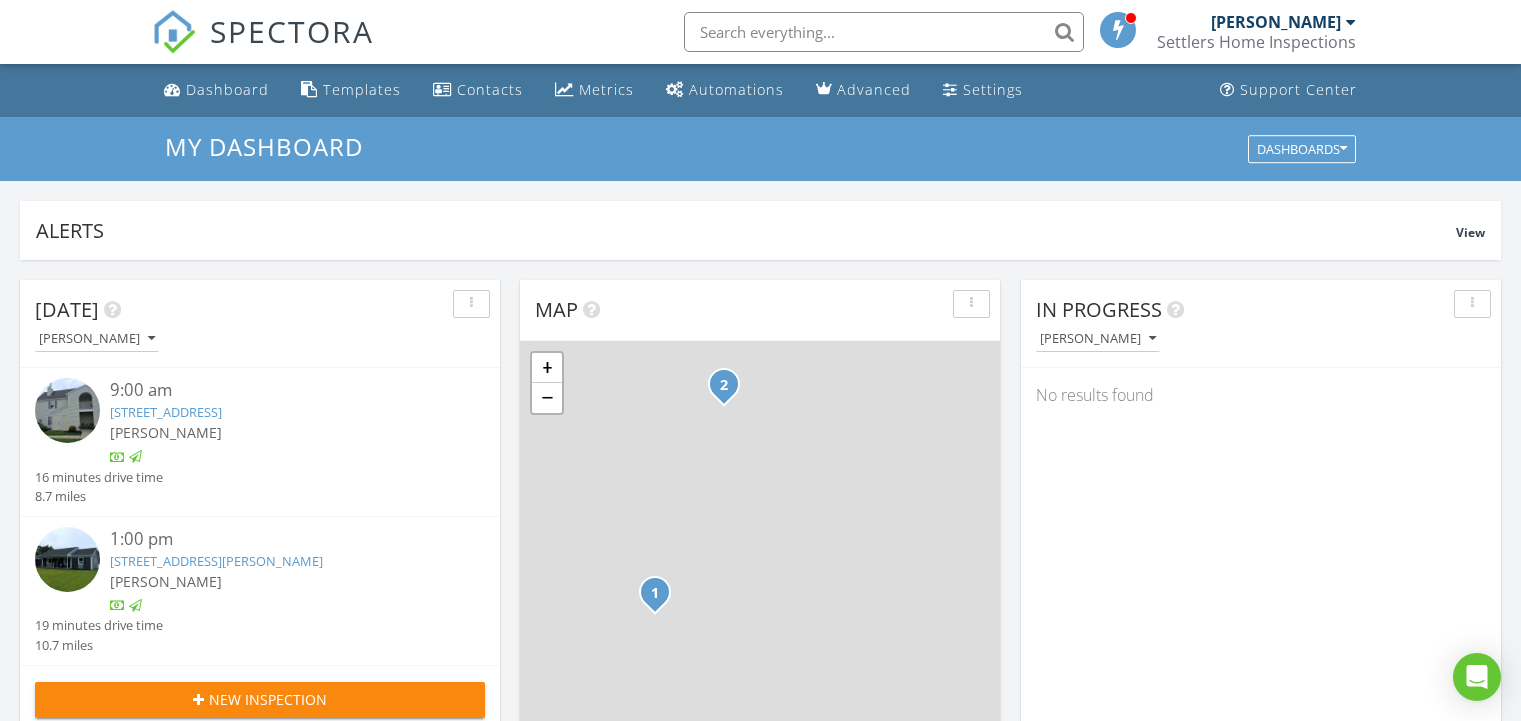 scroll, scrollTop: 0, scrollLeft: 0, axis: both 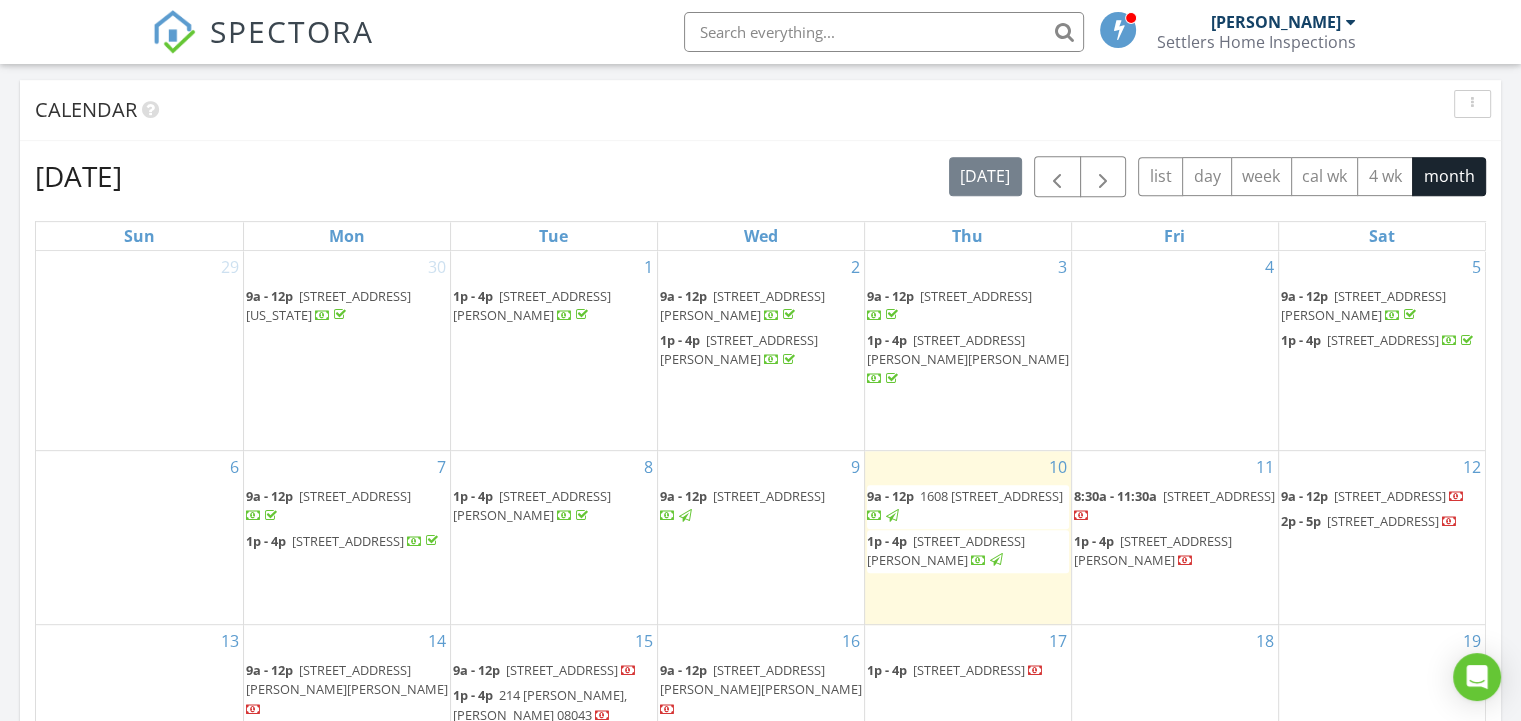 click on "61 Olympia Ln, Sicklerville 08081" at bounding box center [348, 541] 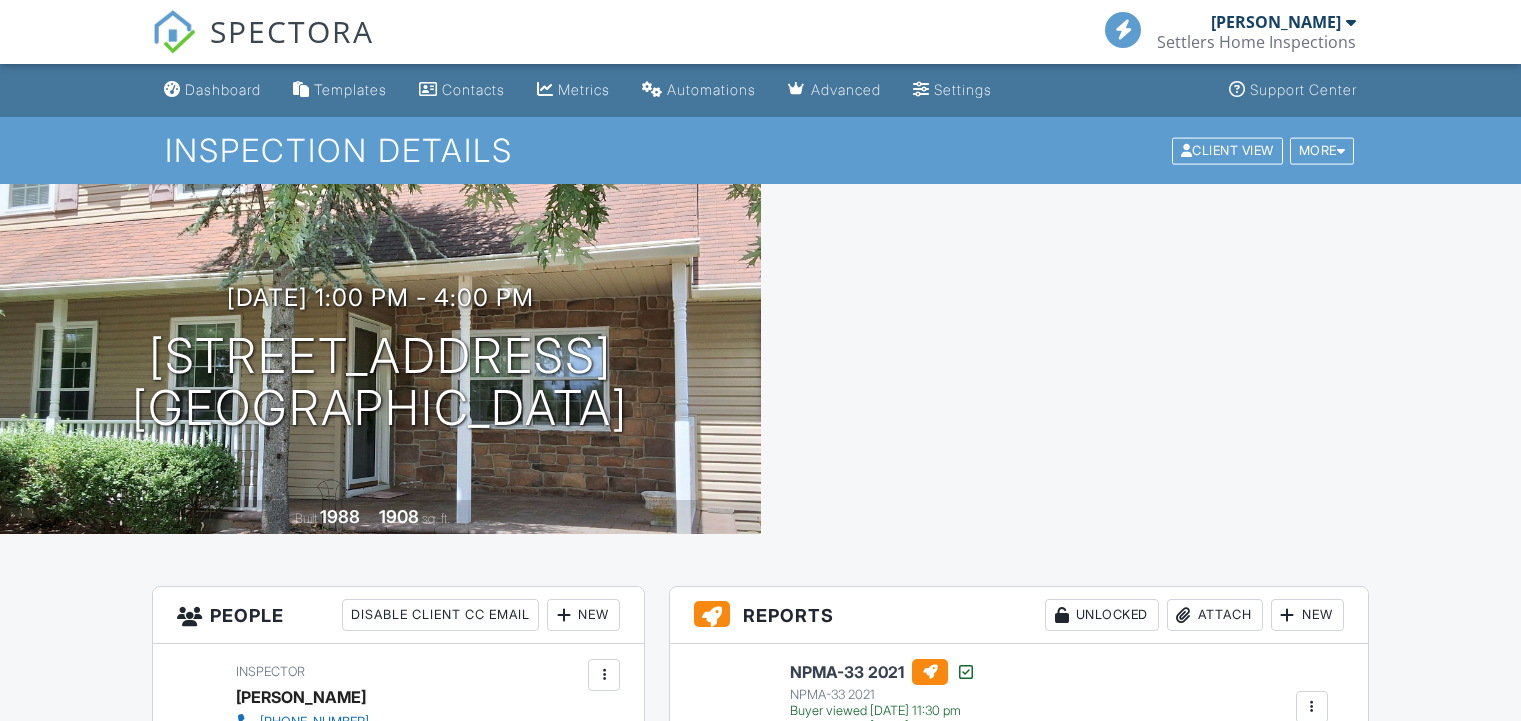 scroll, scrollTop: 400, scrollLeft: 0, axis: vertical 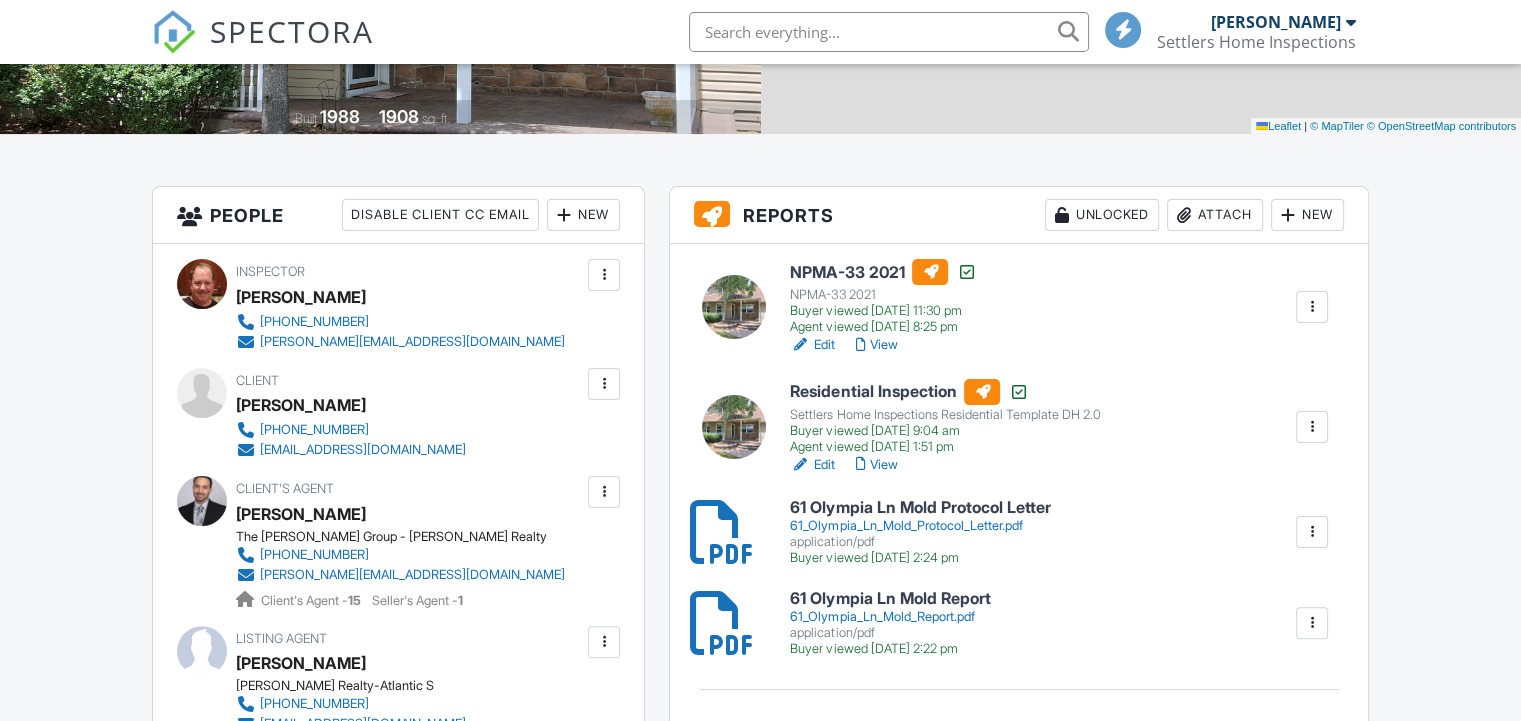 click on "Attach" at bounding box center [1215, 215] 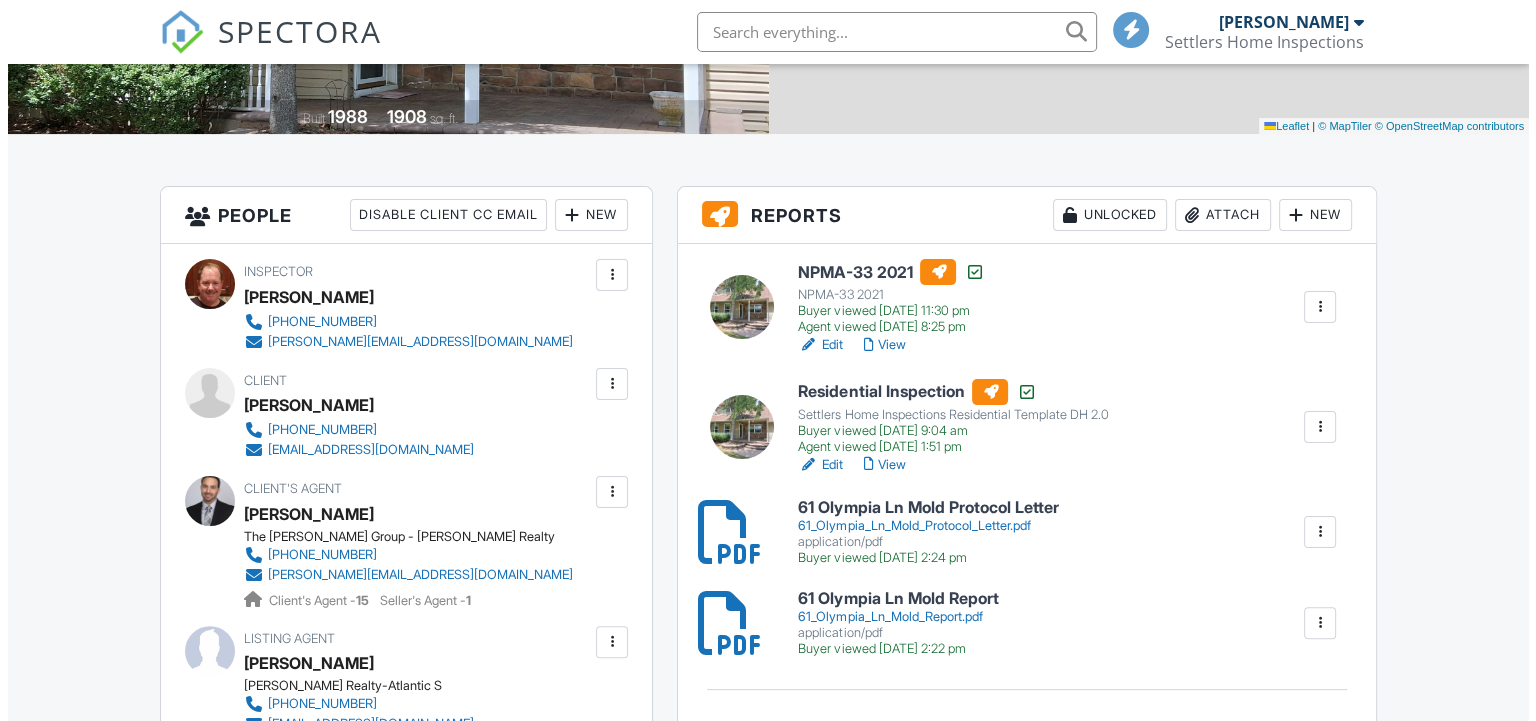 scroll, scrollTop: 400, scrollLeft: 0, axis: vertical 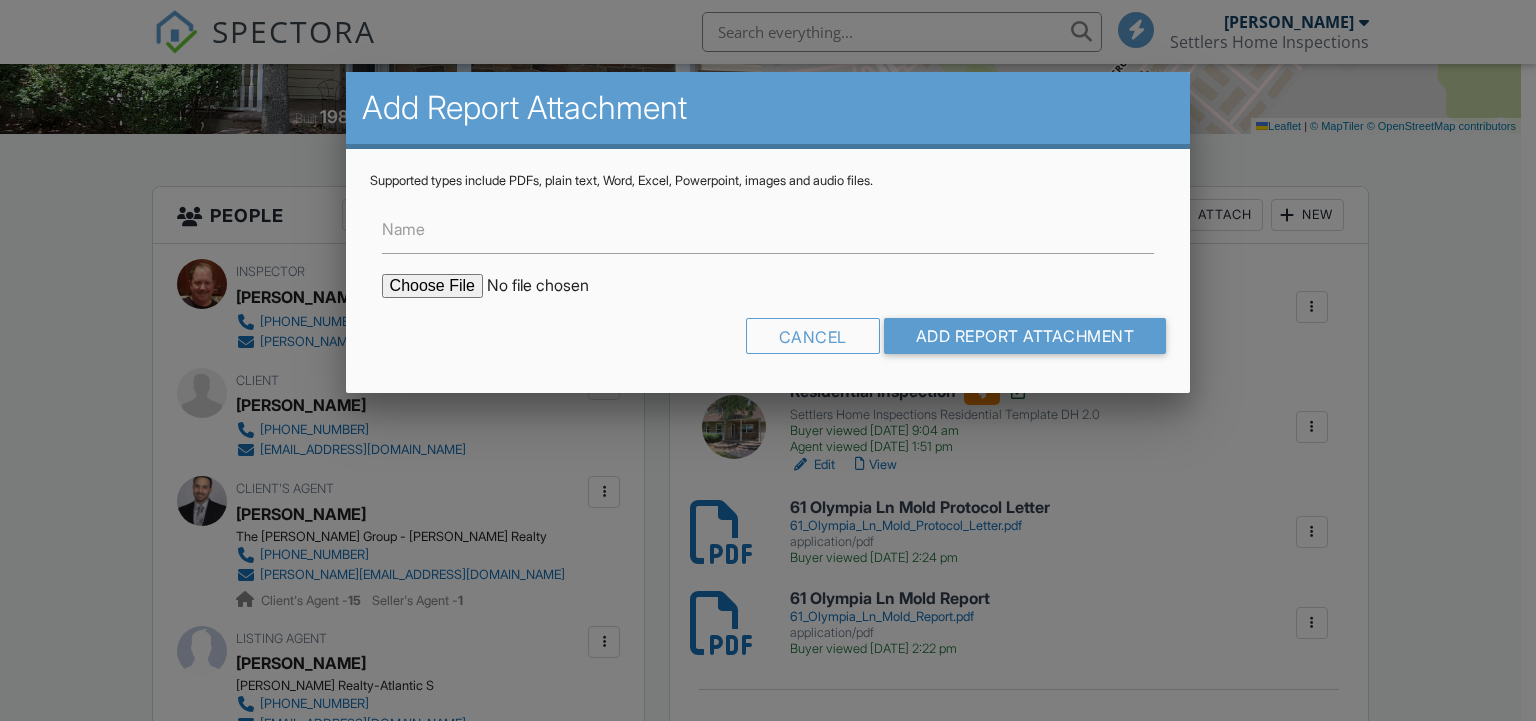 click at bounding box center [552, 286] 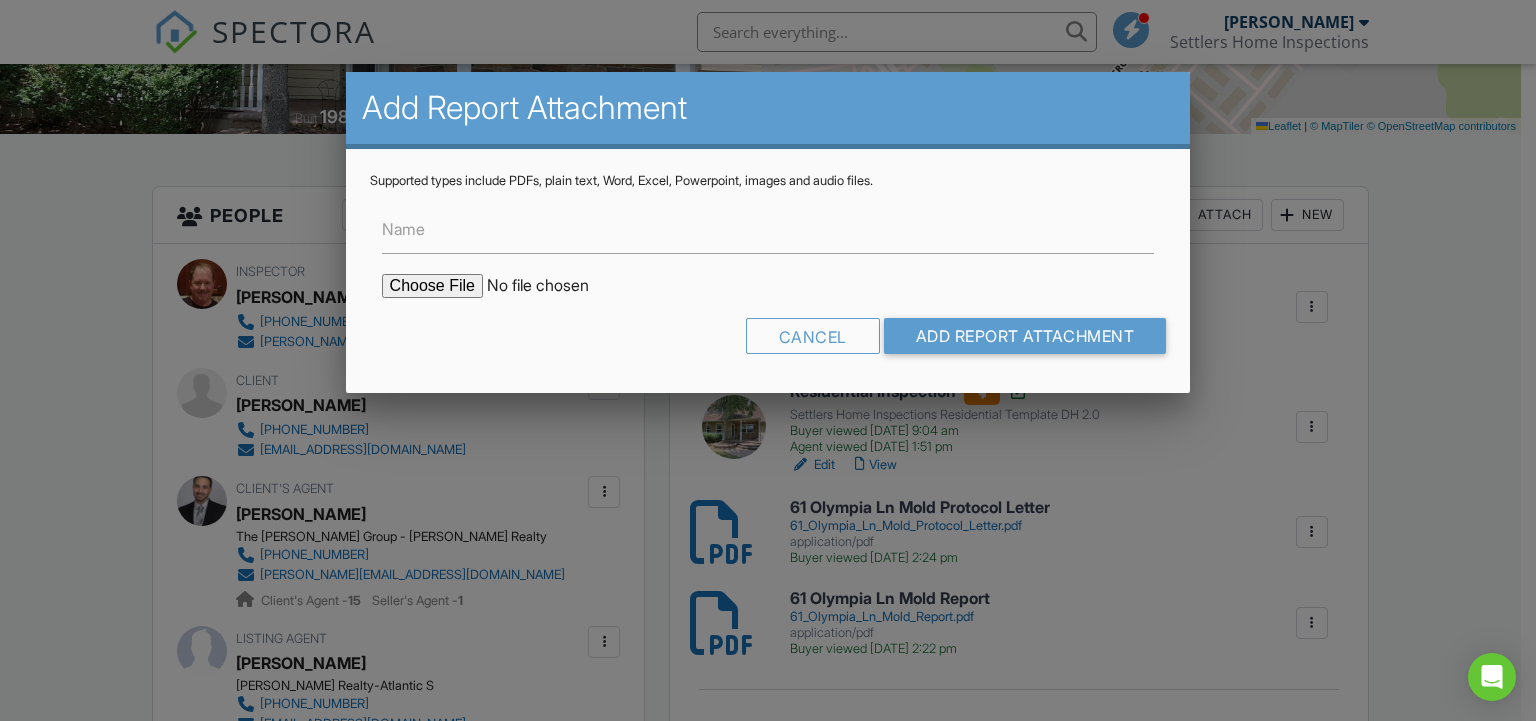 type on "C:\fakepath\61 Olympia Ln Radon Report.pdf" 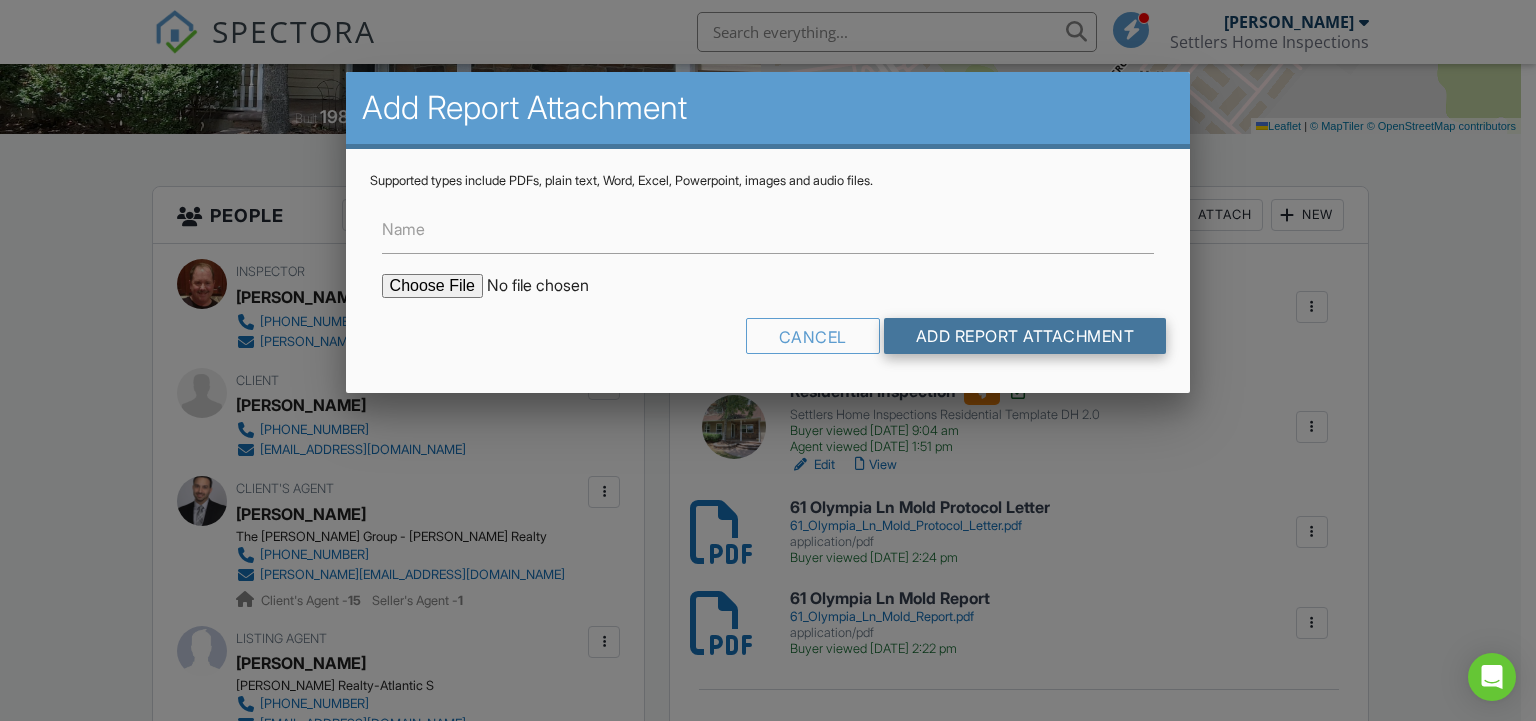 click on "Add Report Attachment" at bounding box center [1025, 336] 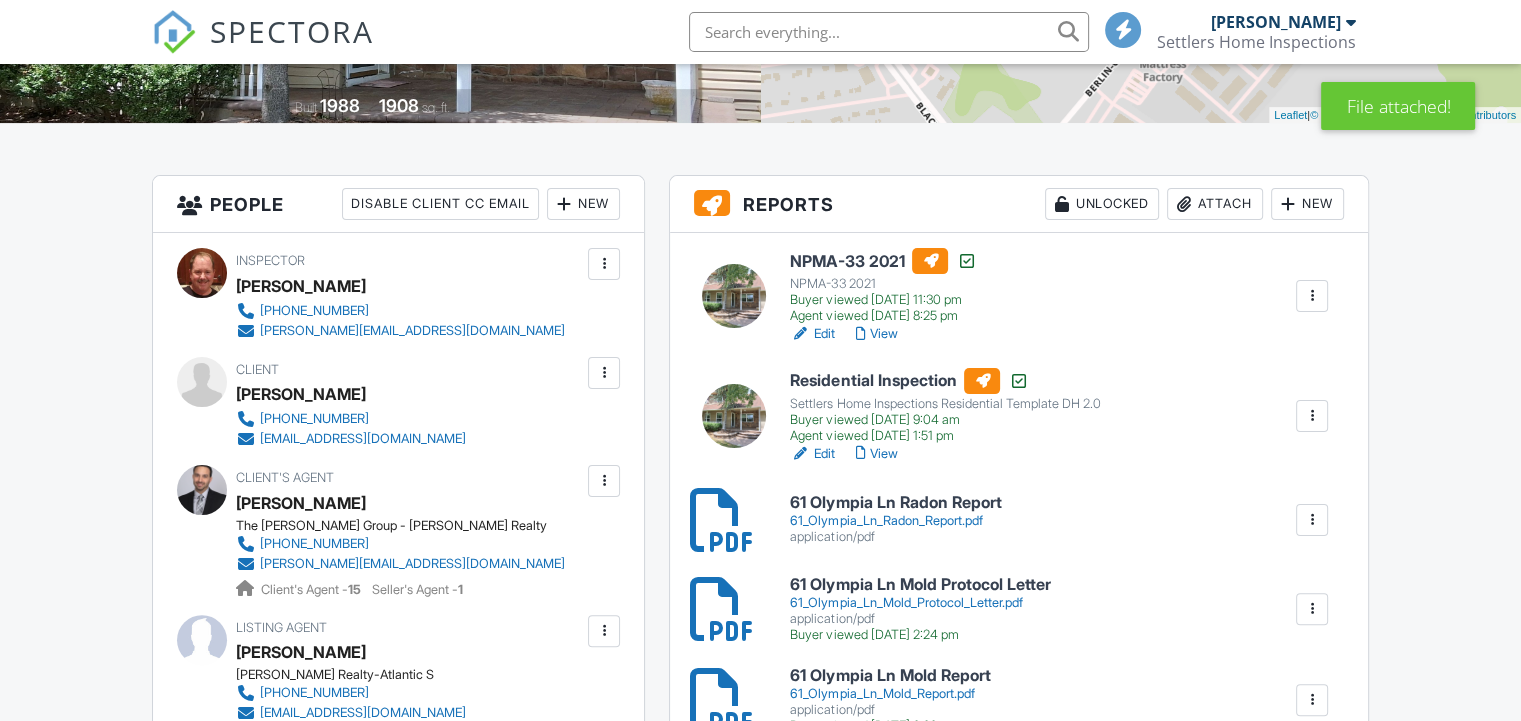 scroll, scrollTop: 800, scrollLeft: 0, axis: vertical 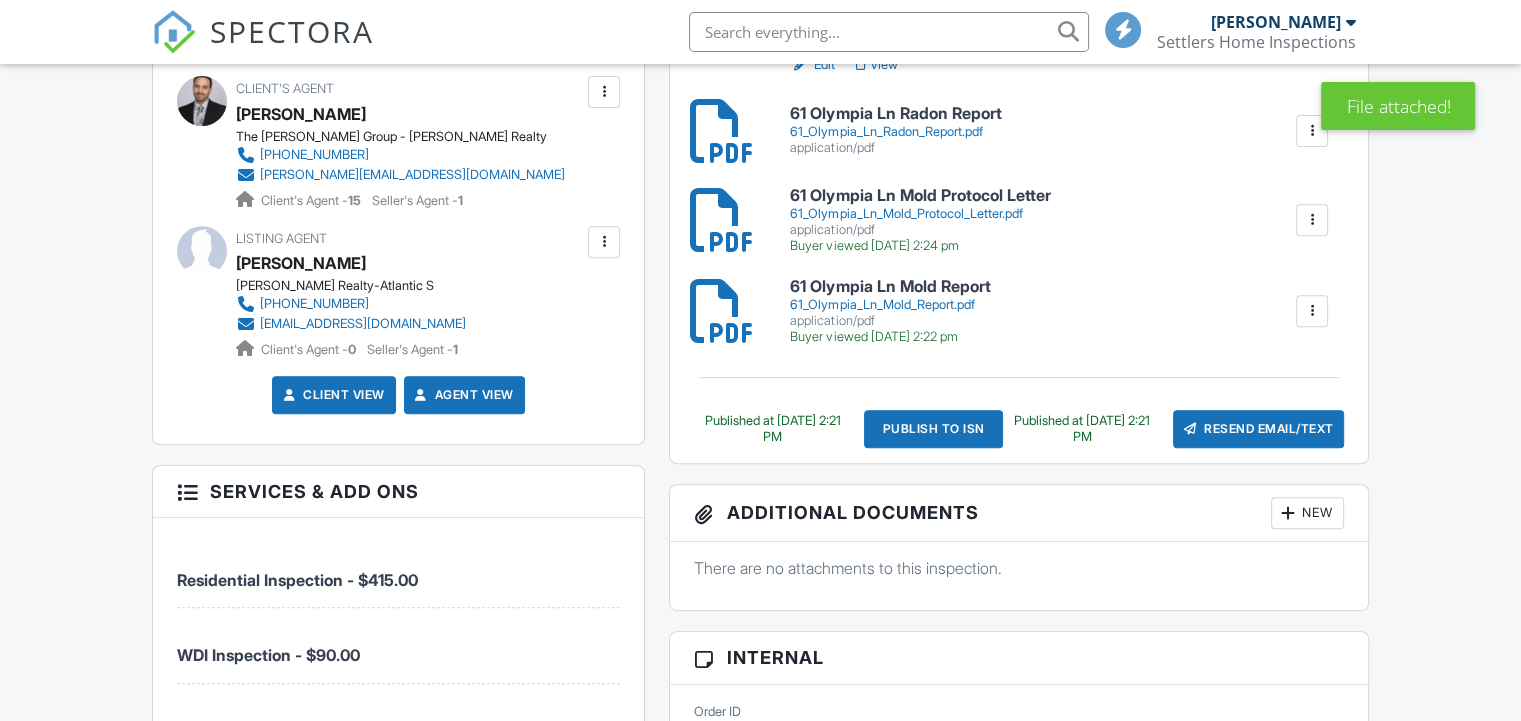 click on "Resend Email/Text" at bounding box center [1258, 429] 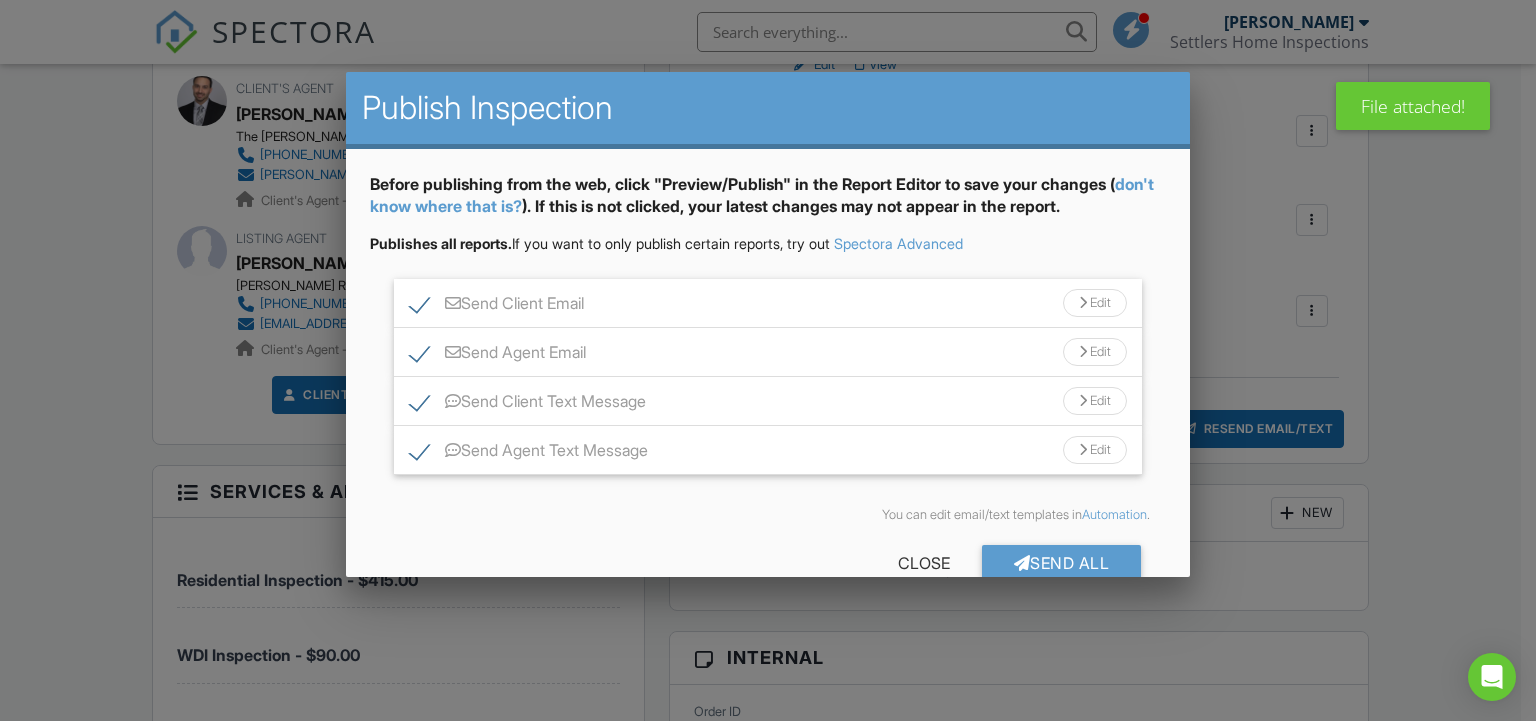 click at bounding box center (1083, 303) 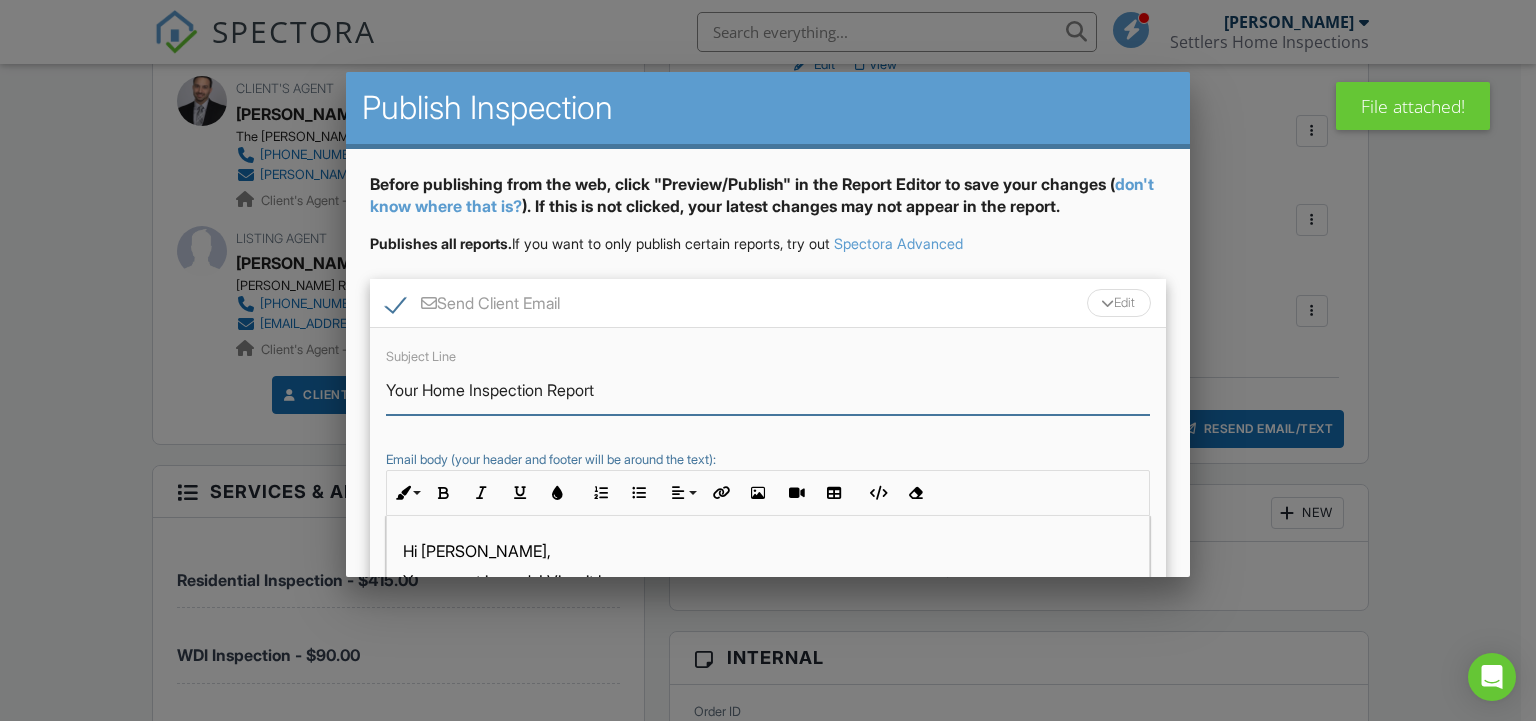 drag, startPoint x: 556, startPoint y: 391, endPoint x: 428, endPoint y: 389, distance: 128.01562 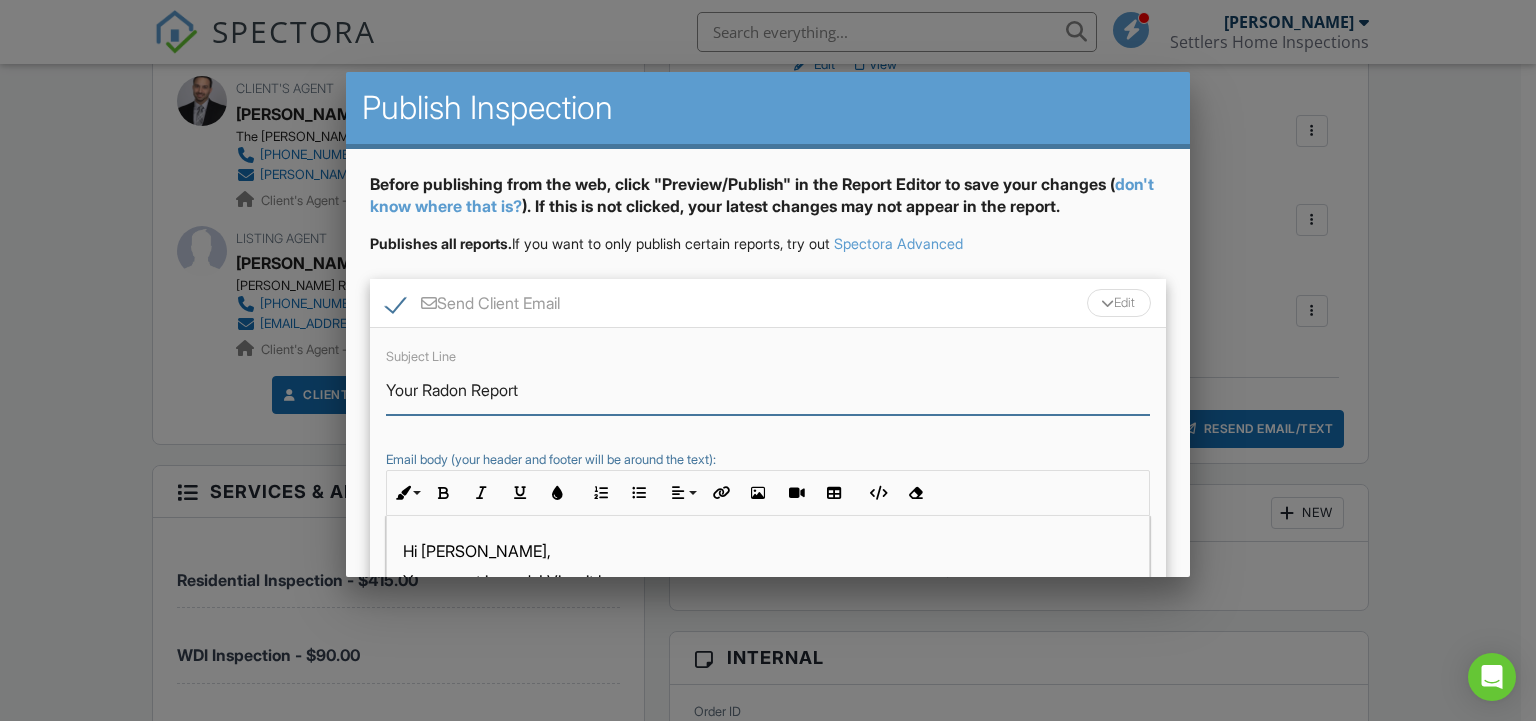 scroll, scrollTop: 200, scrollLeft: 0, axis: vertical 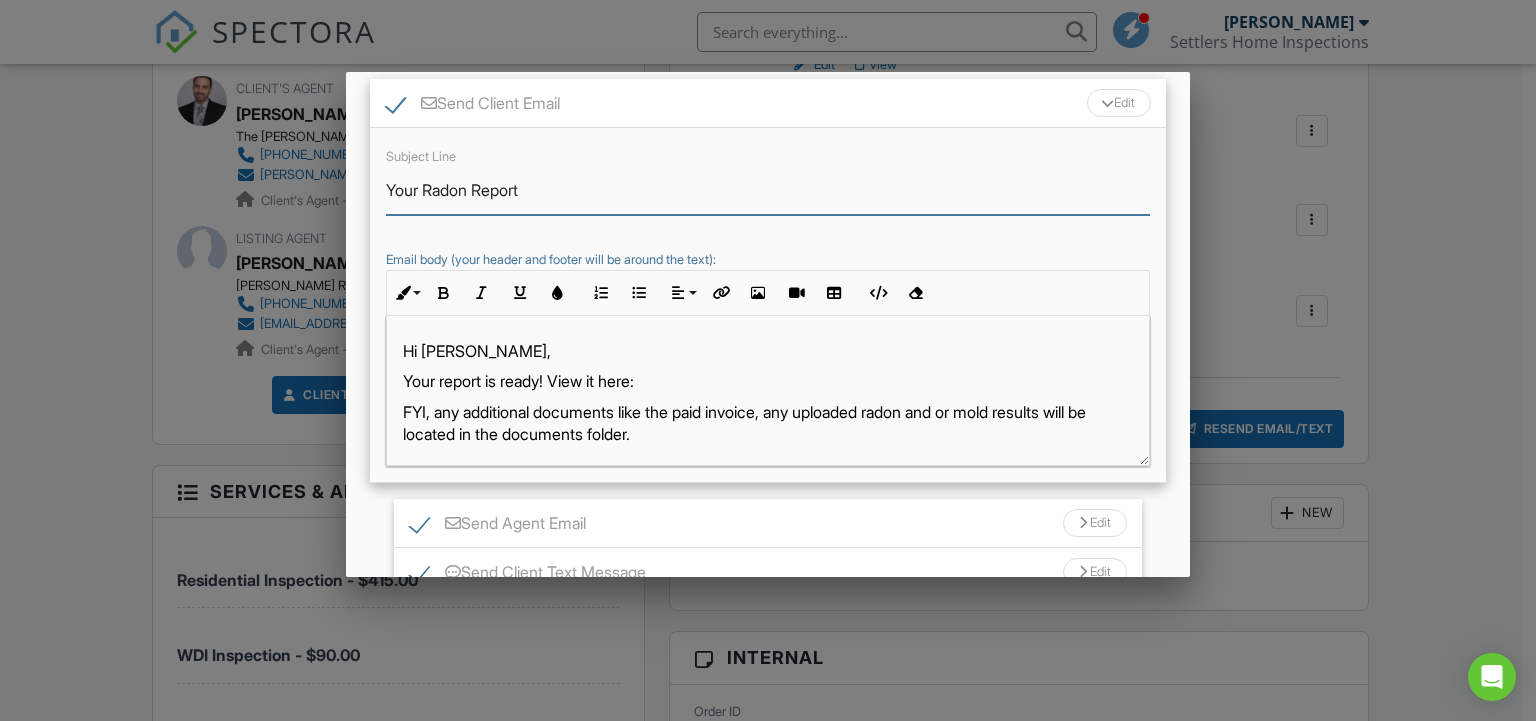 type on "Your Radon Report" 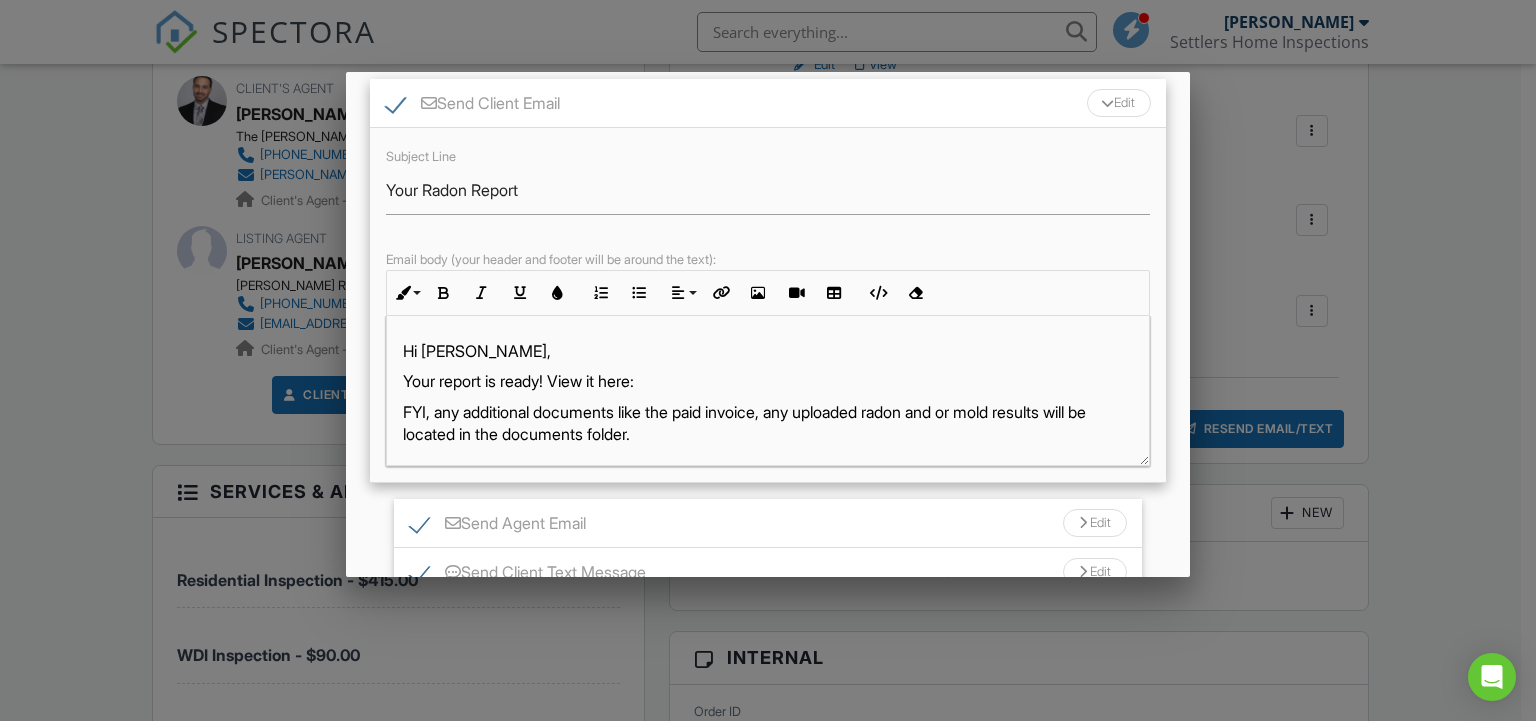 drag, startPoint x: 612, startPoint y: 439, endPoint x: 392, endPoint y: 407, distance: 222.3151 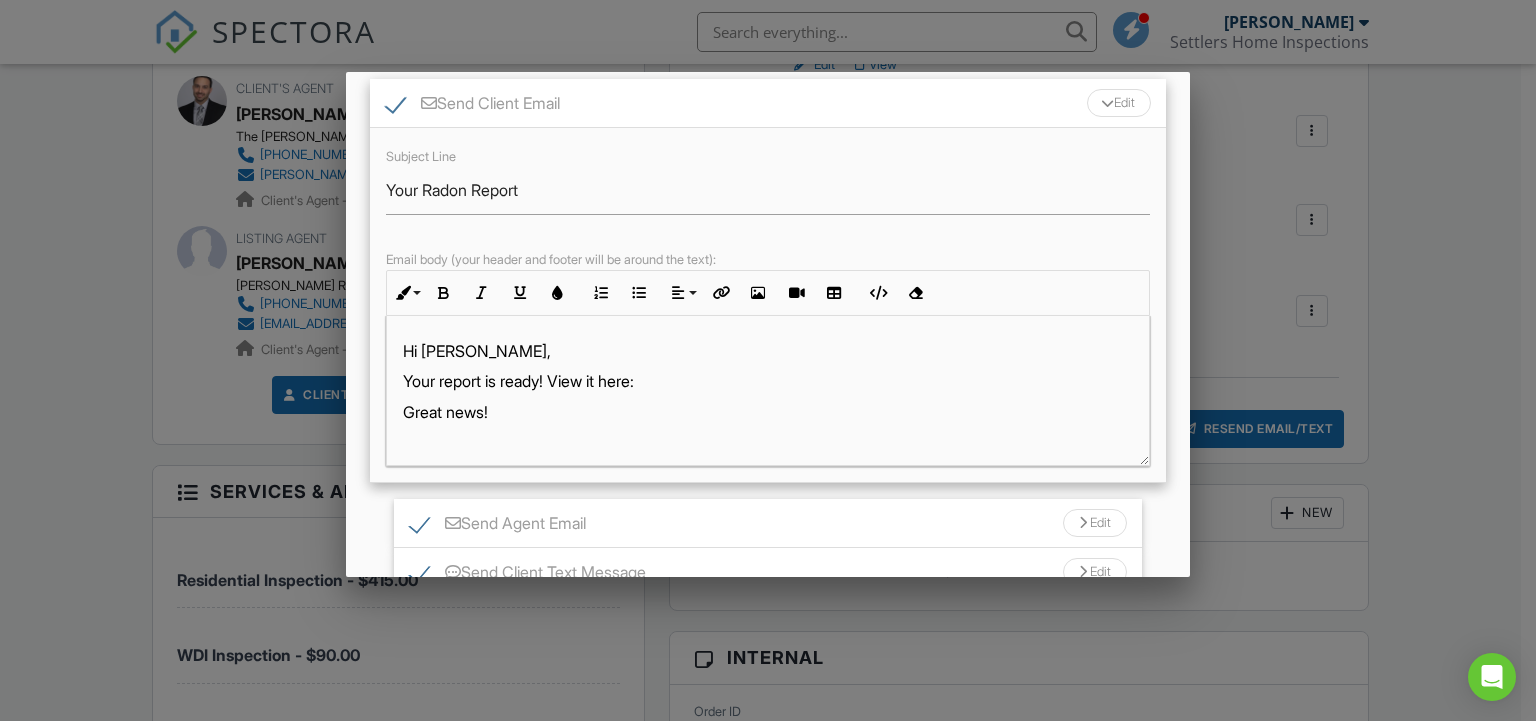click on "Great news!" at bounding box center [768, 412] 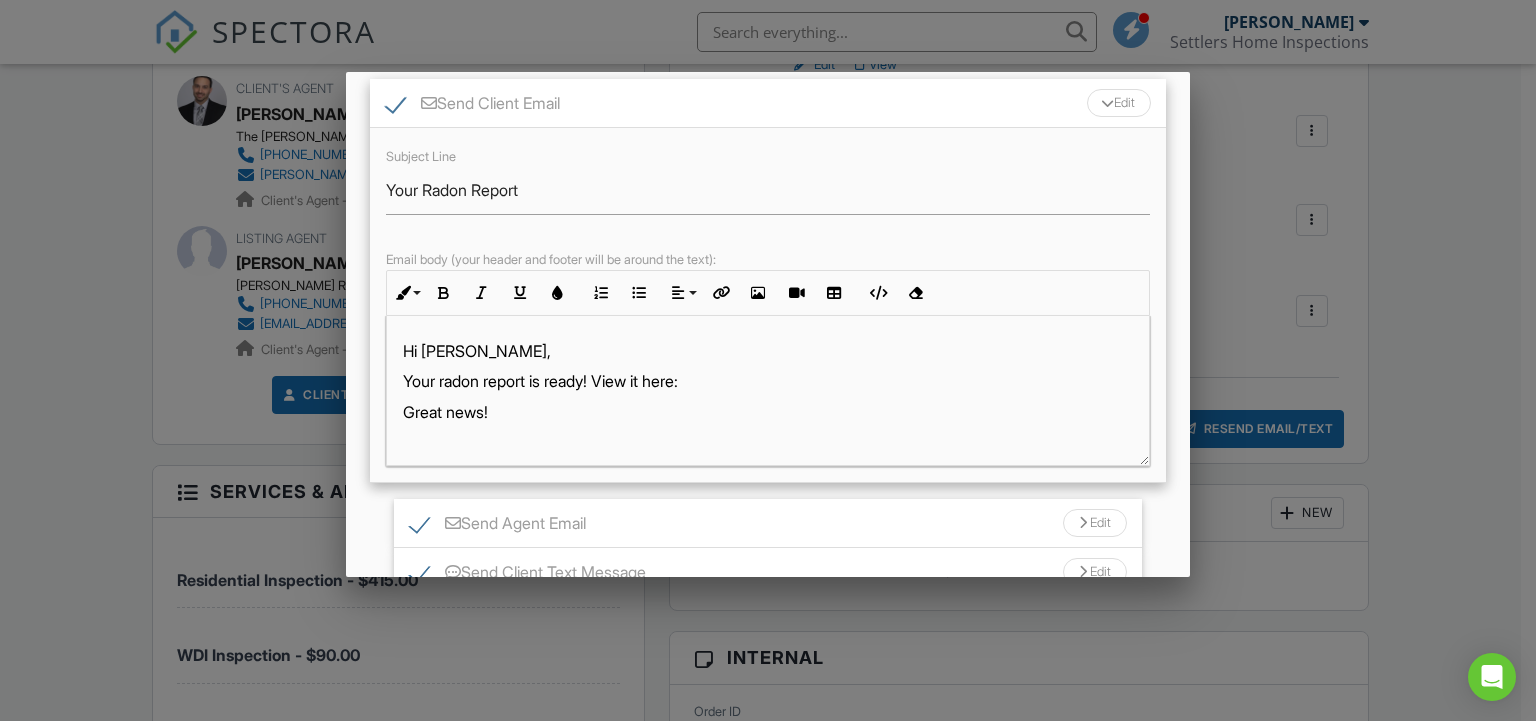 click on "Great news!" at bounding box center [768, 412] 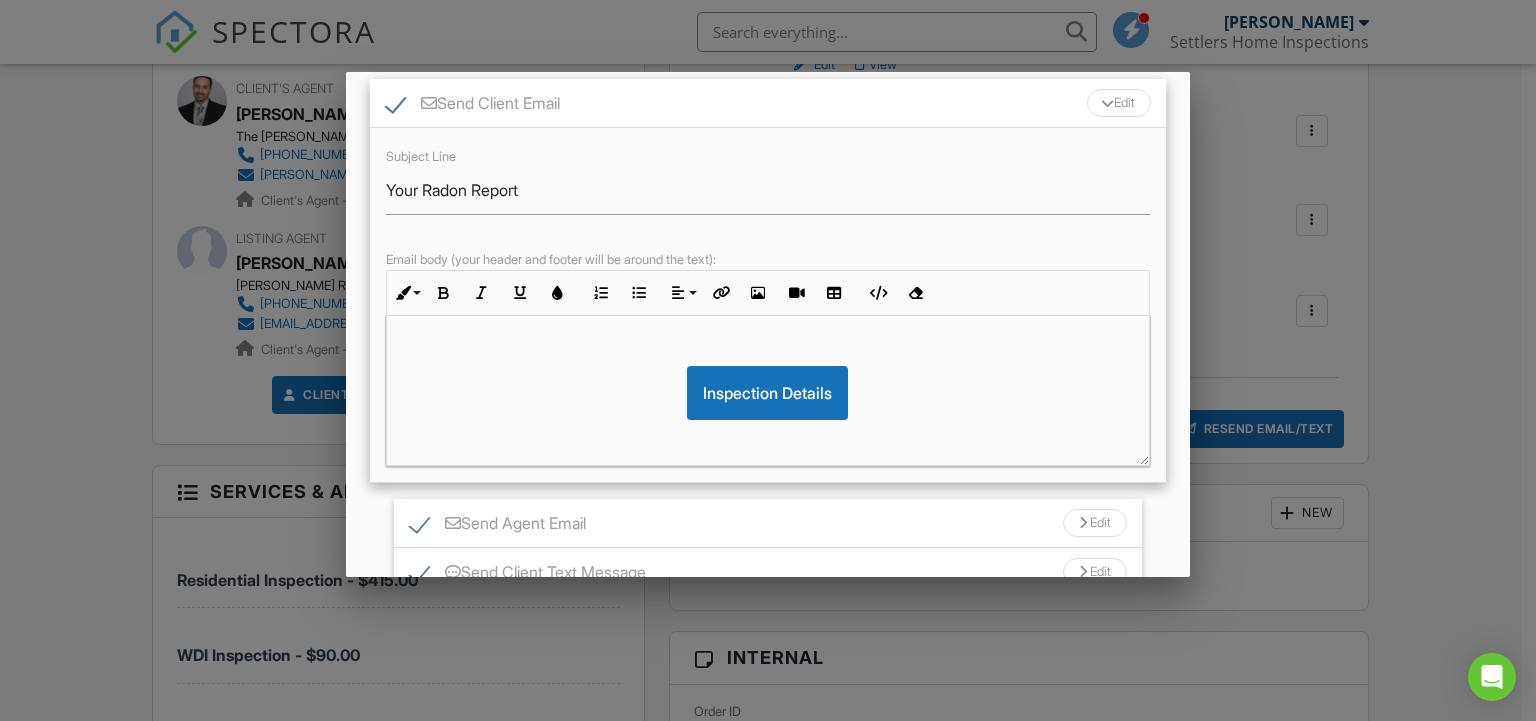 scroll, scrollTop: 9, scrollLeft: 0, axis: vertical 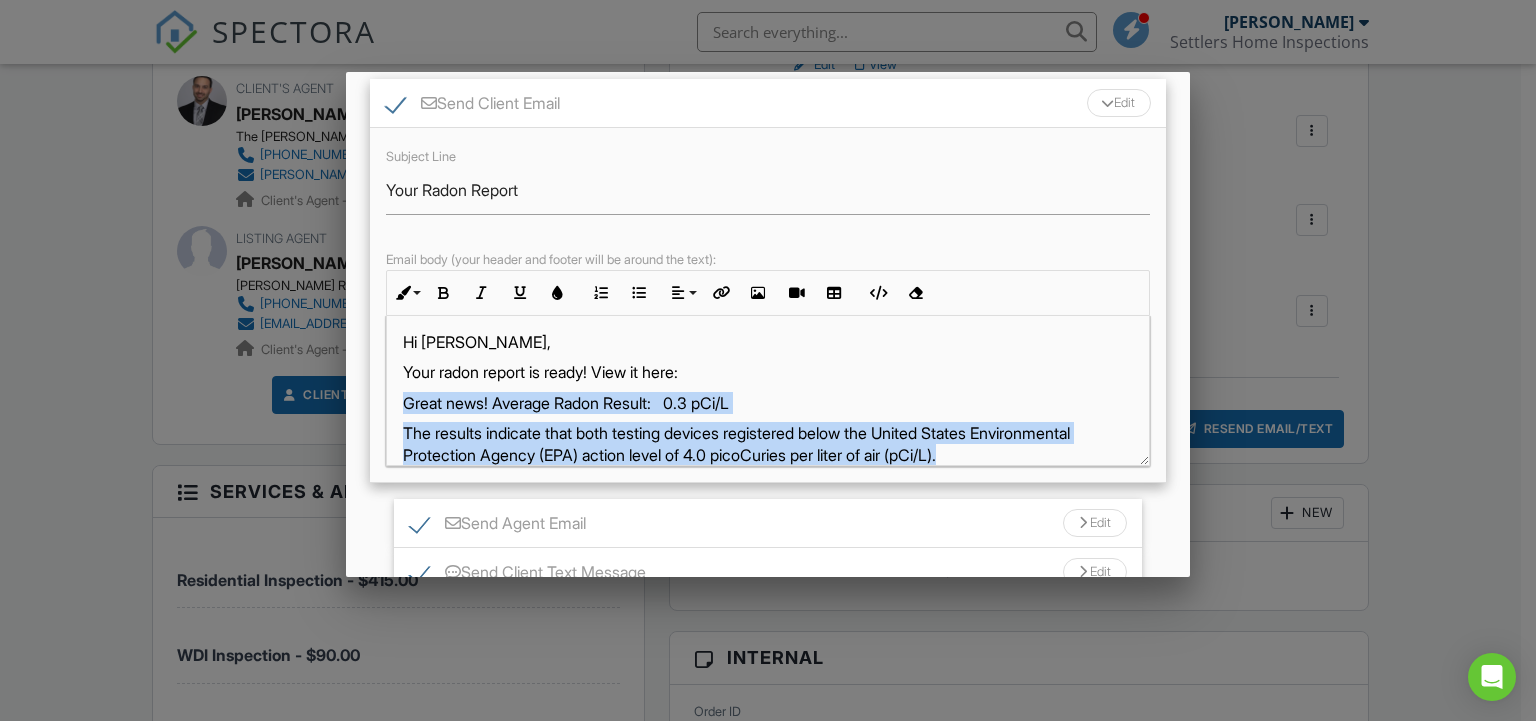 drag, startPoint x: 1038, startPoint y: 452, endPoint x: 388, endPoint y: 405, distance: 651.697 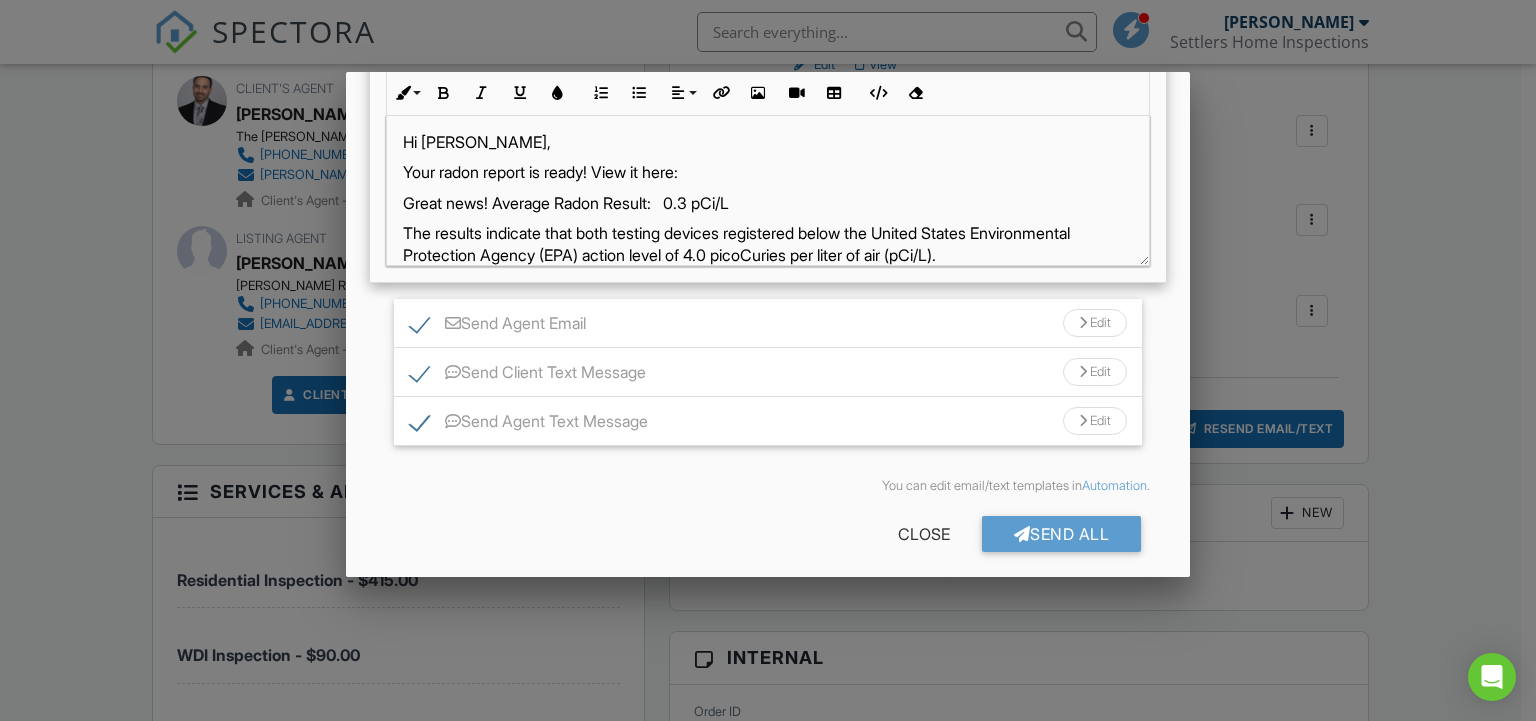 click at bounding box center (1083, 323) 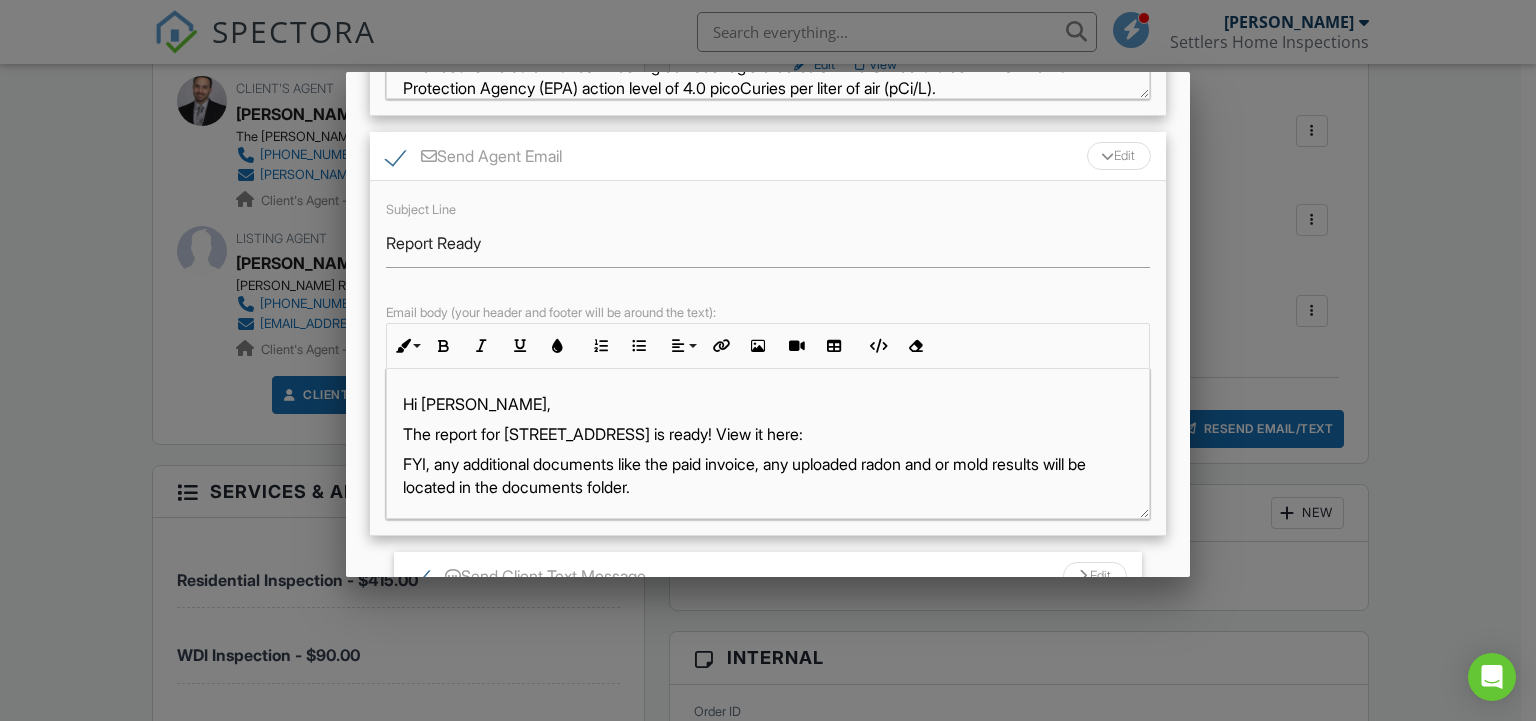 scroll, scrollTop: 600, scrollLeft: 0, axis: vertical 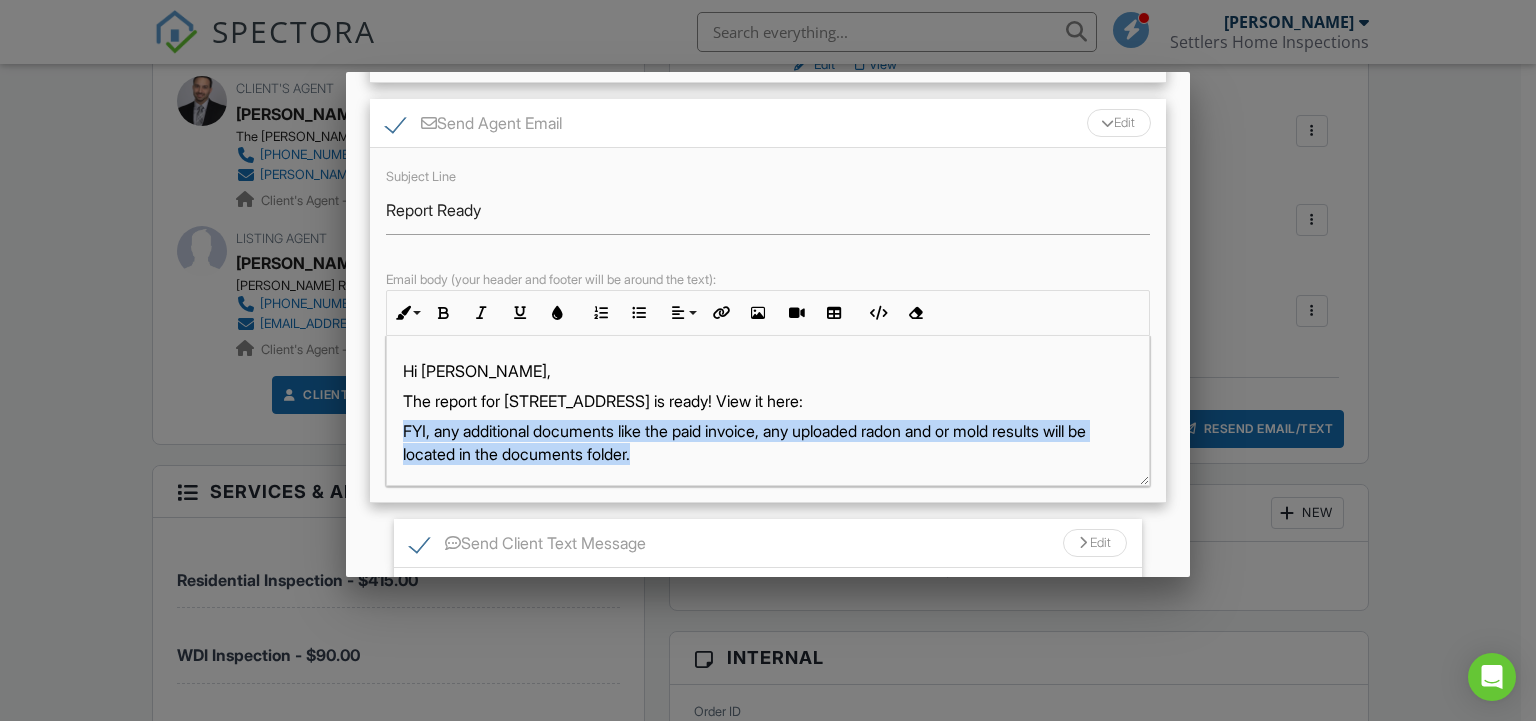 drag, startPoint x: 617, startPoint y: 455, endPoint x: 374, endPoint y: 431, distance: 244.18231 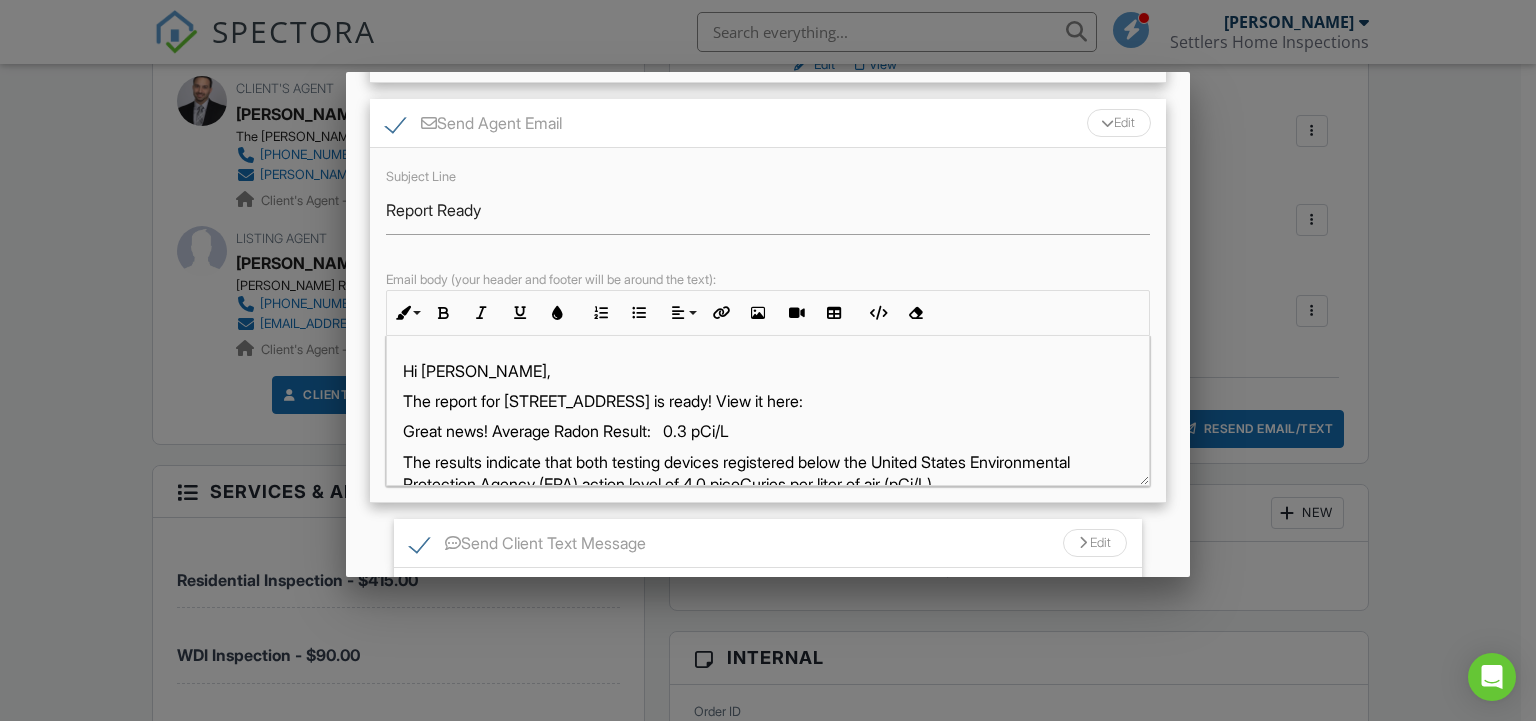 scroll, scrollTop: 9, scrollLeft: 0, axis: vertical 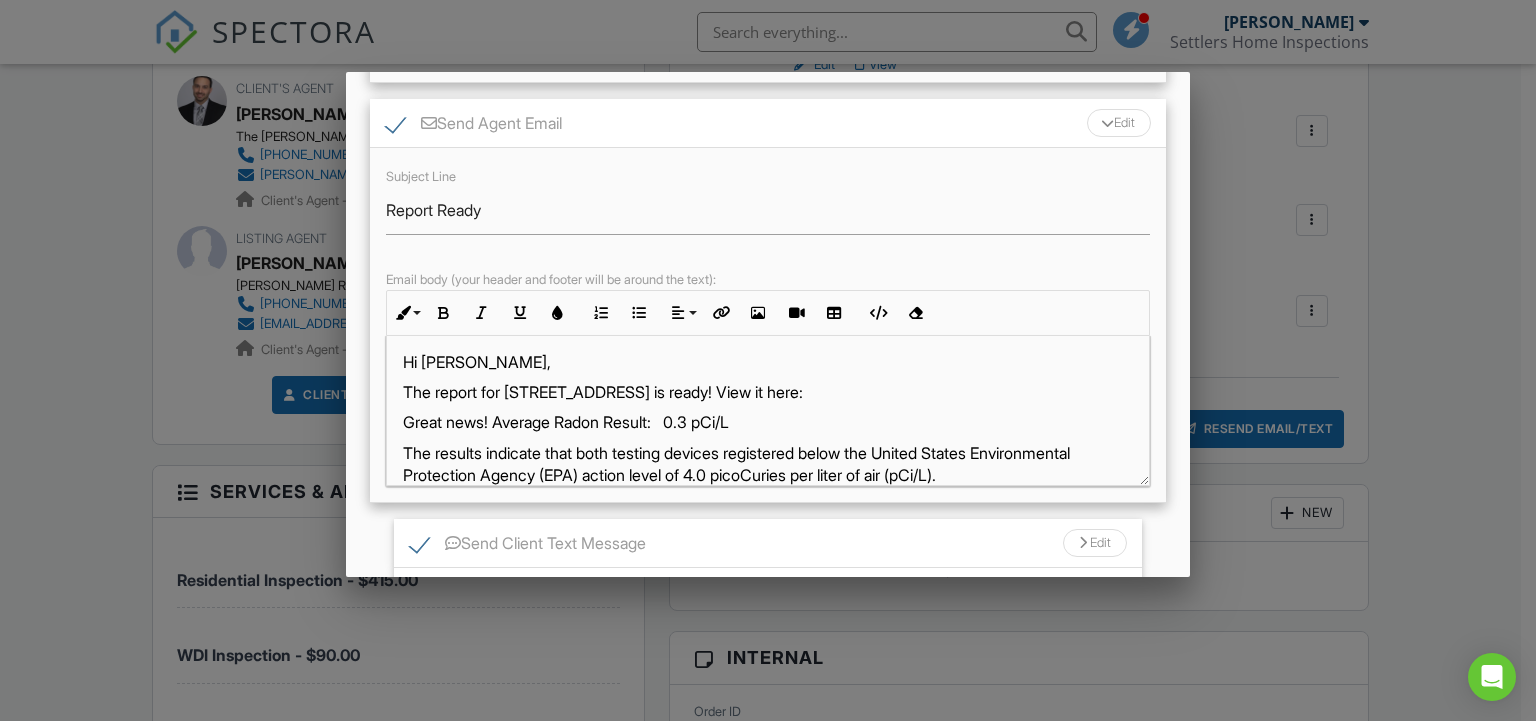 click on "The report for 61 Olympia Ln is ready! View it here:" at bounding box center [768, 392] 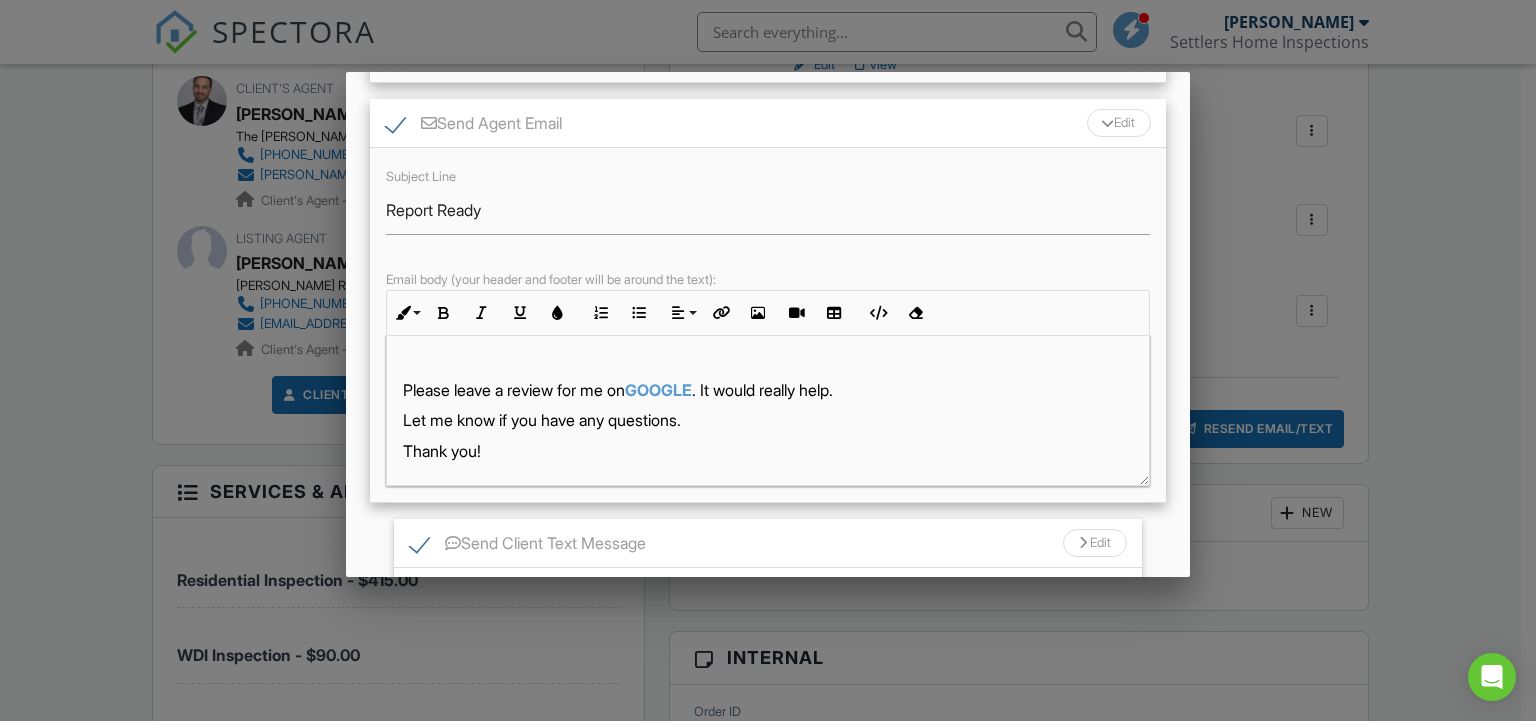 scroll, scrollTop: 804, scrollLeft: 0, axis: vertical 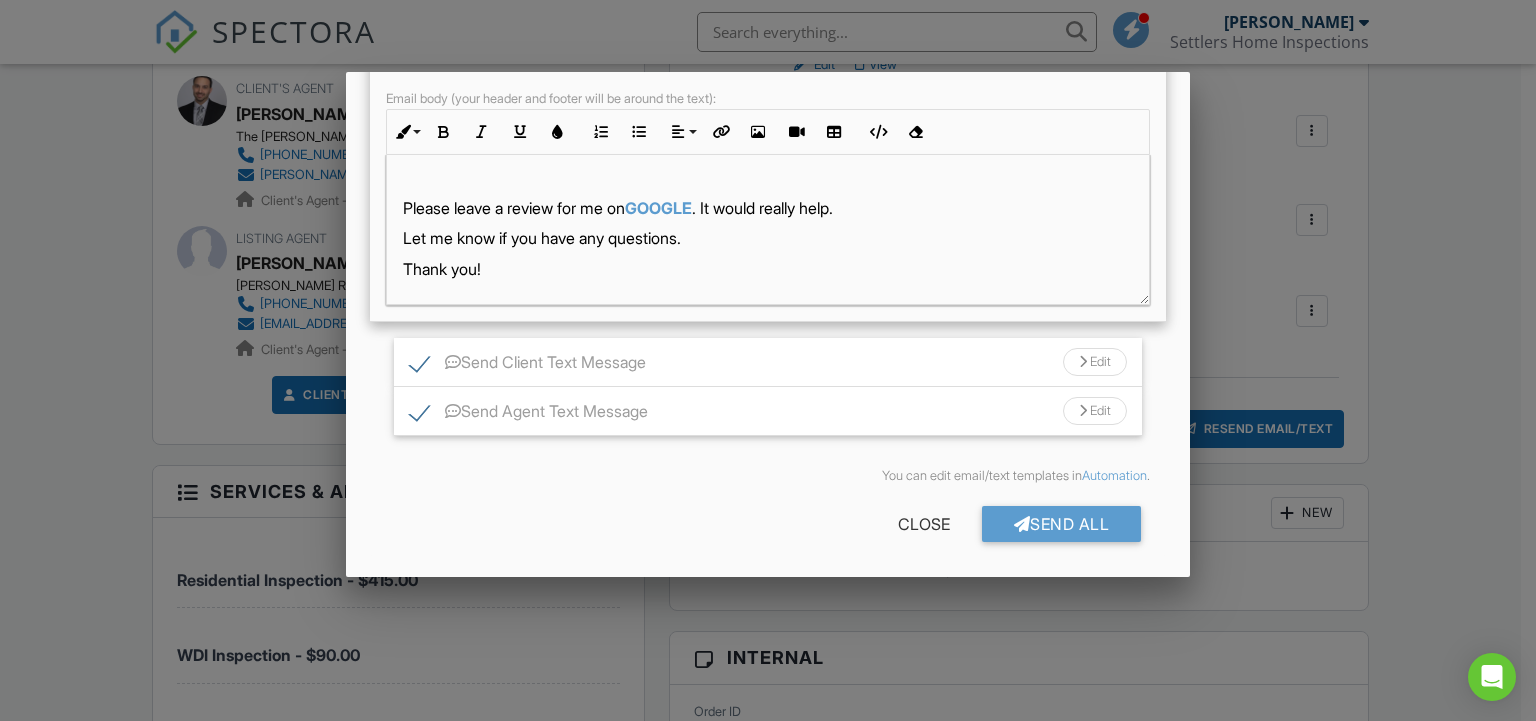 drag, startPoint x: 886, startPoint y: 209, endPoint x: 356, endPoint y: 204, distance: 530.02356 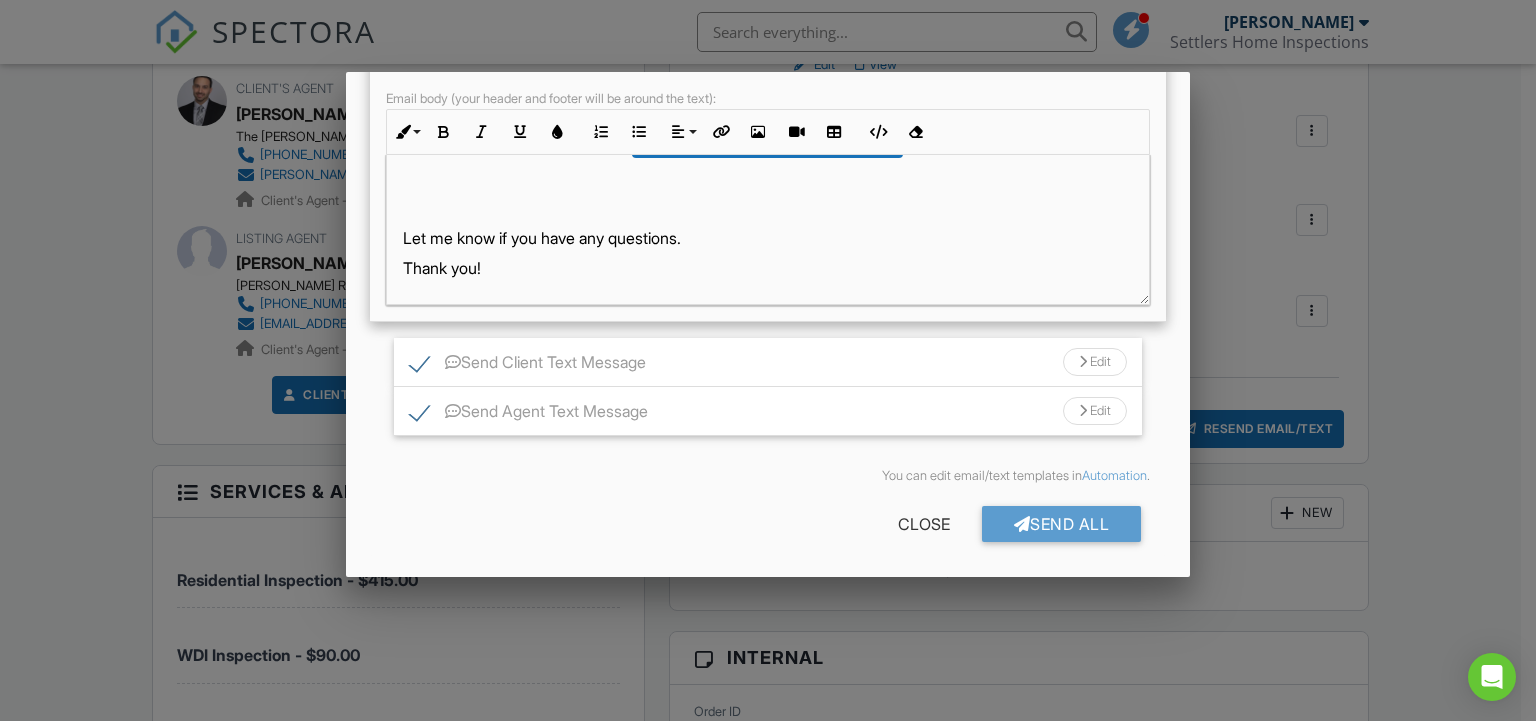scroll, scrollTop: 774, scrollLeft: 0, axis: vertical 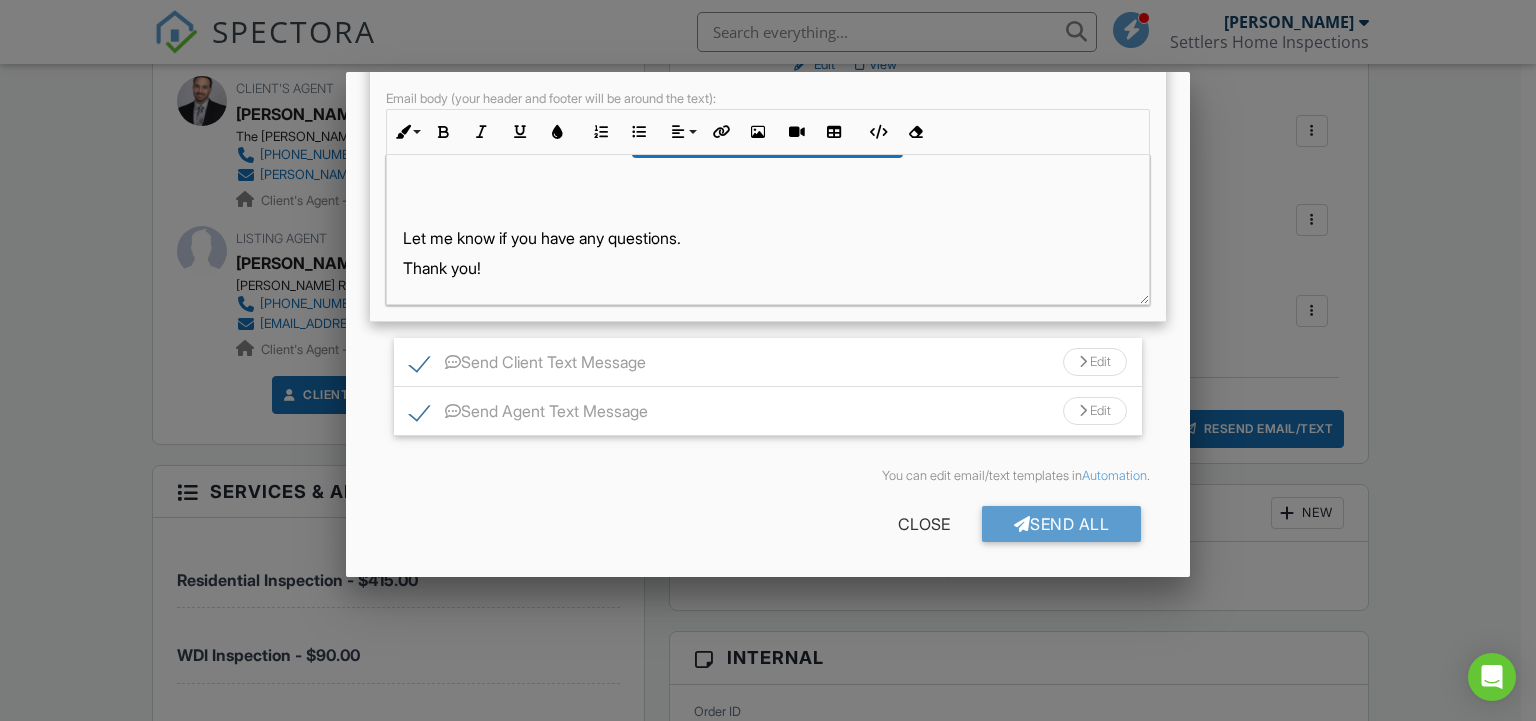 click on "Edit" at bounding box center (1095, 362) 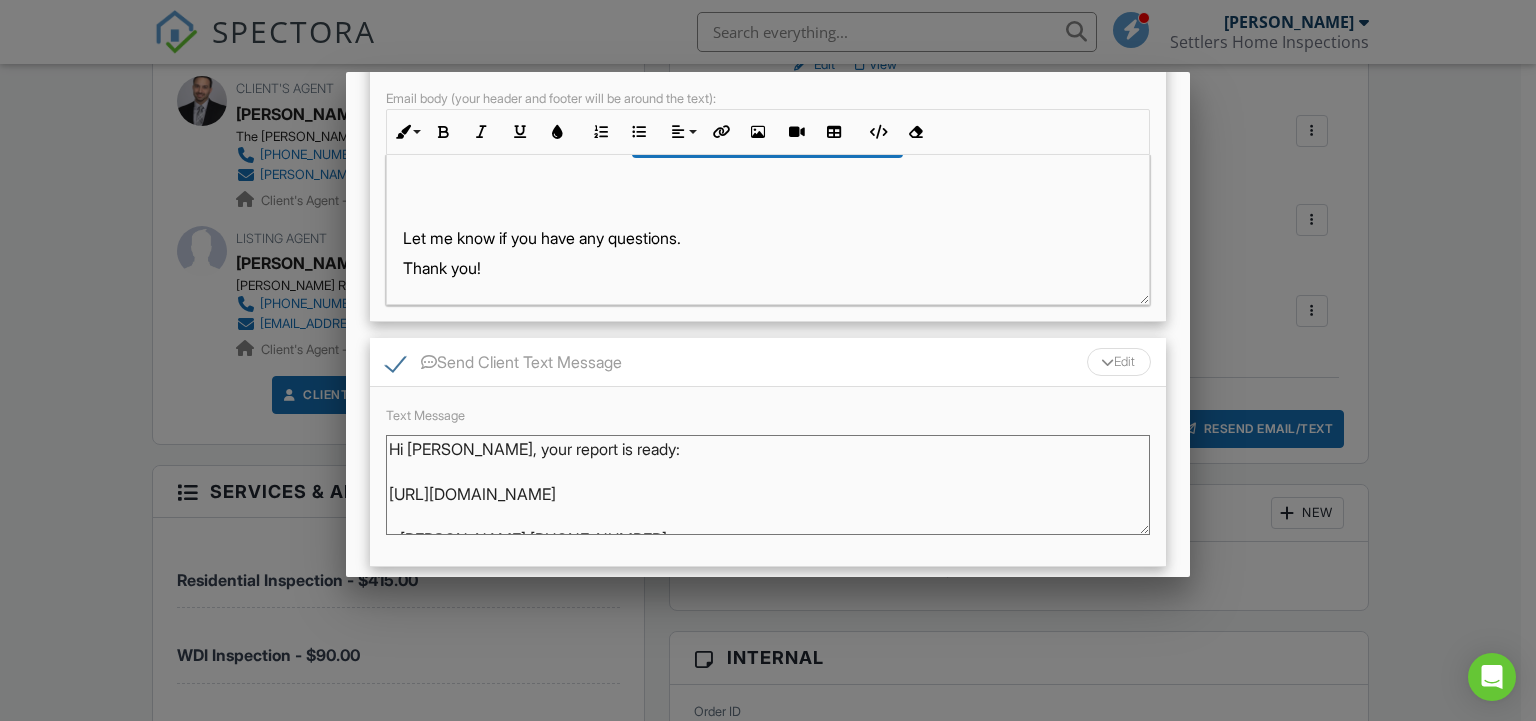 click on "Hi Michael, your report is ready:
https://app.spectora.com/u/Q76uxrM
- Steven West 856-261-0354" at bounding box center (768, 485) 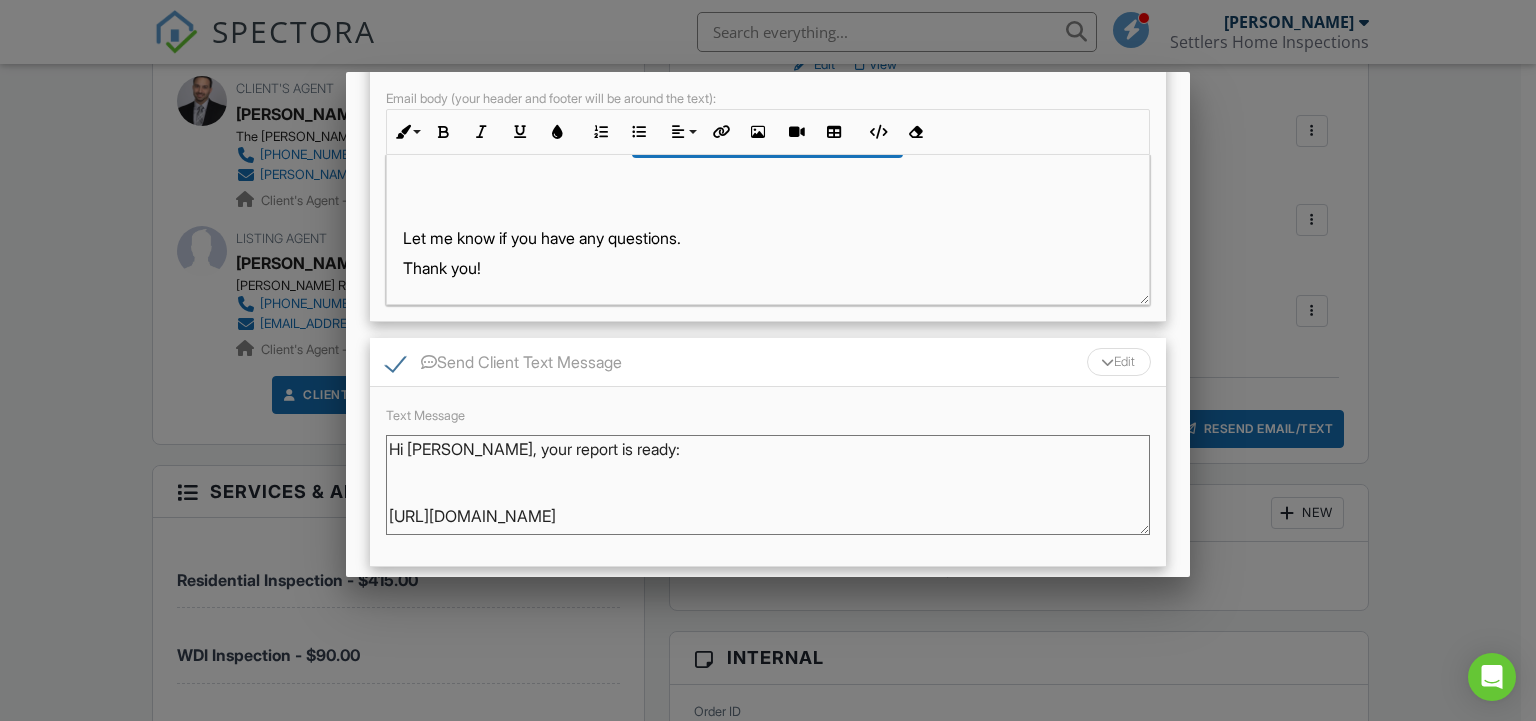 paste on "Great news! Average Radon Result:   0.3 pCi/L
The results indicate that both testing devices registered below the United States Environmental Protection Agency (EPA) action level of 4.0 picoCuries per liter of air (pCi/L)." 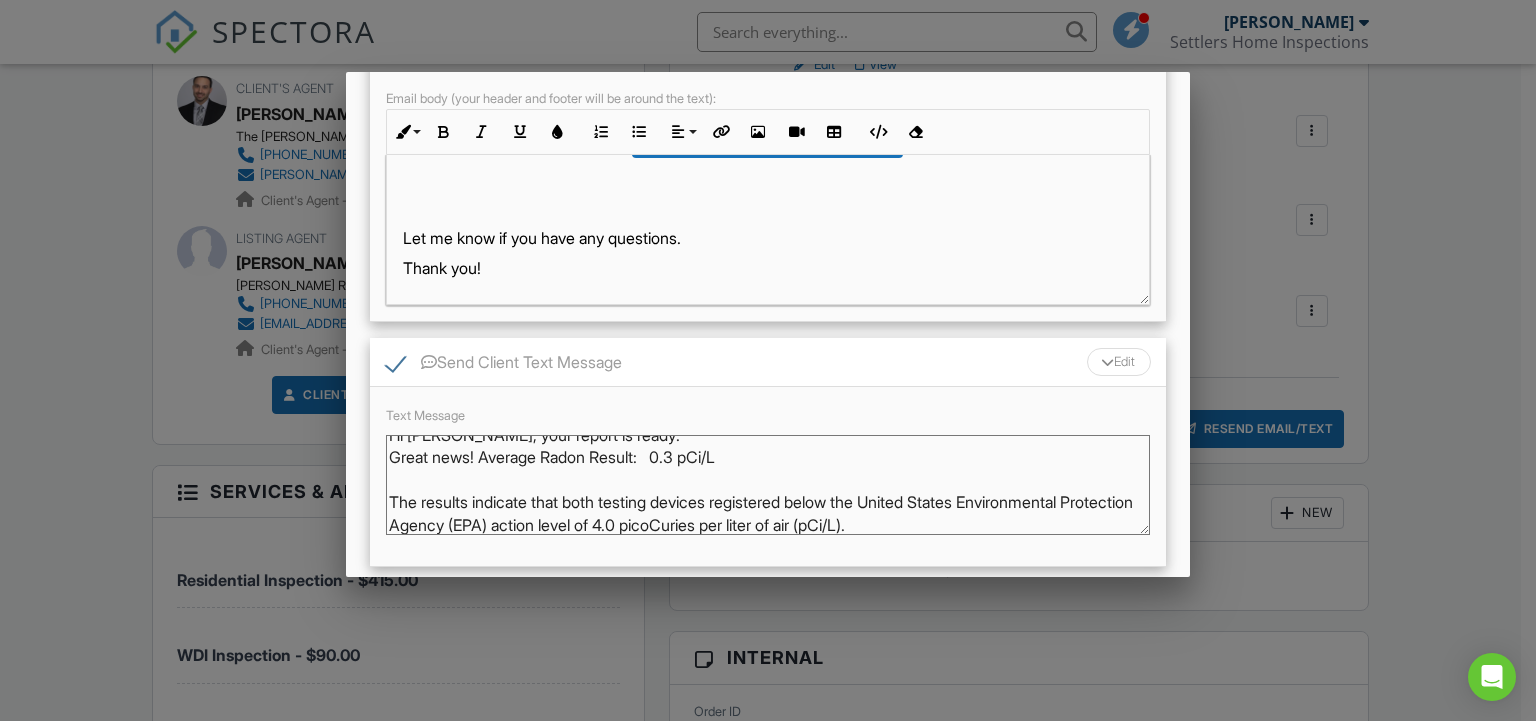 scroll, scrollTop: 0, scrollLeft: 0, axis: both 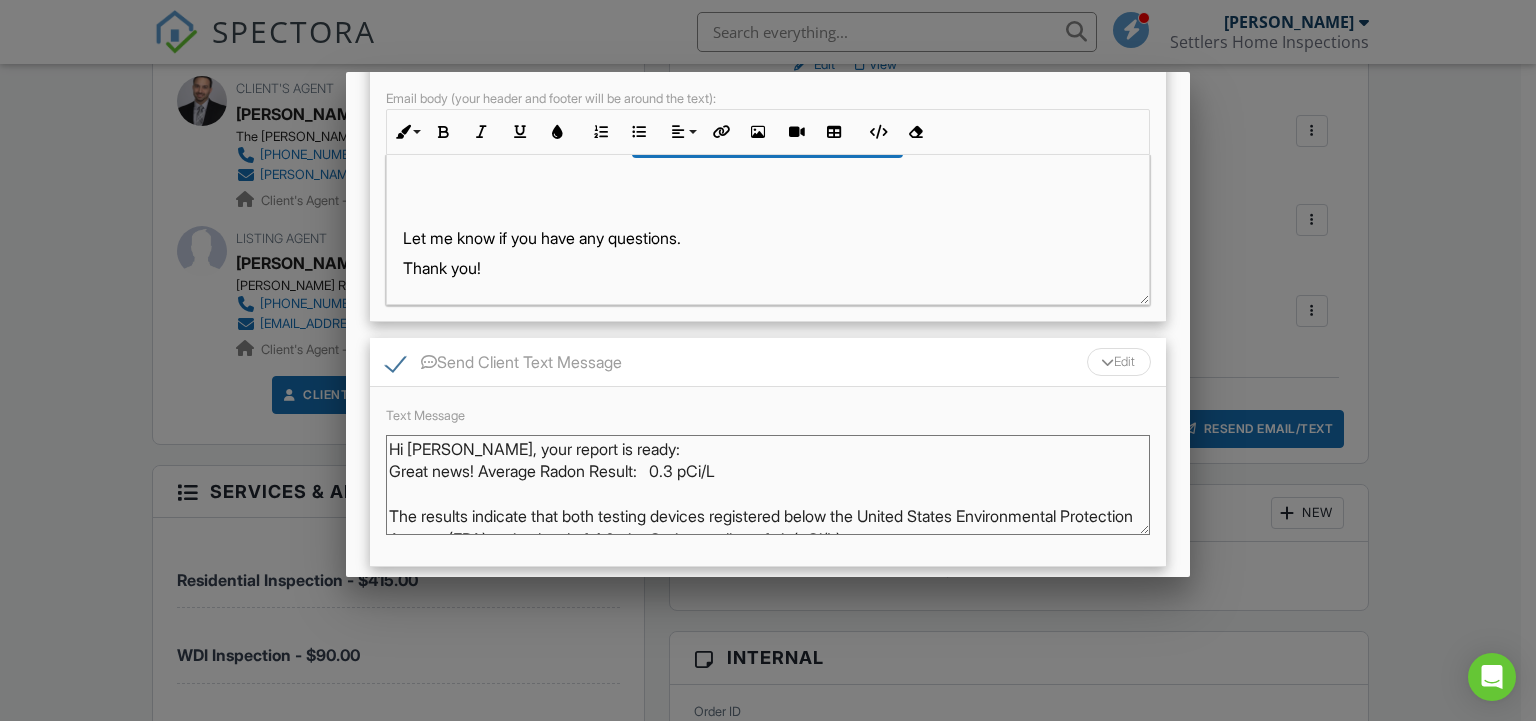 click on "Hi Michael, your report is ready:
https://app.spectora.com/u/Q76uxrM
- Steven West 856-261-0354" at bounding box center [768, 485] 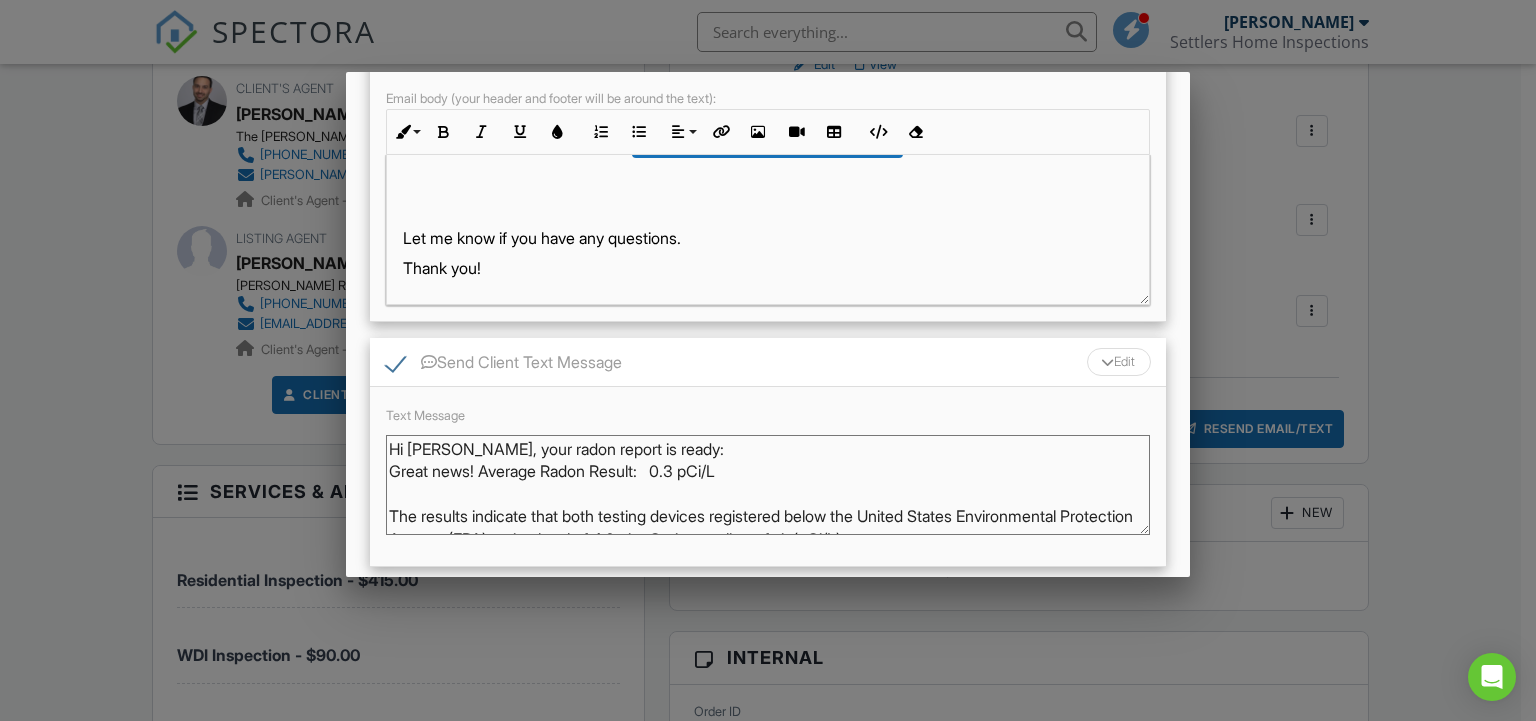 scroll, scrollTop: 978, scrollLeft: 0, axis: vertical 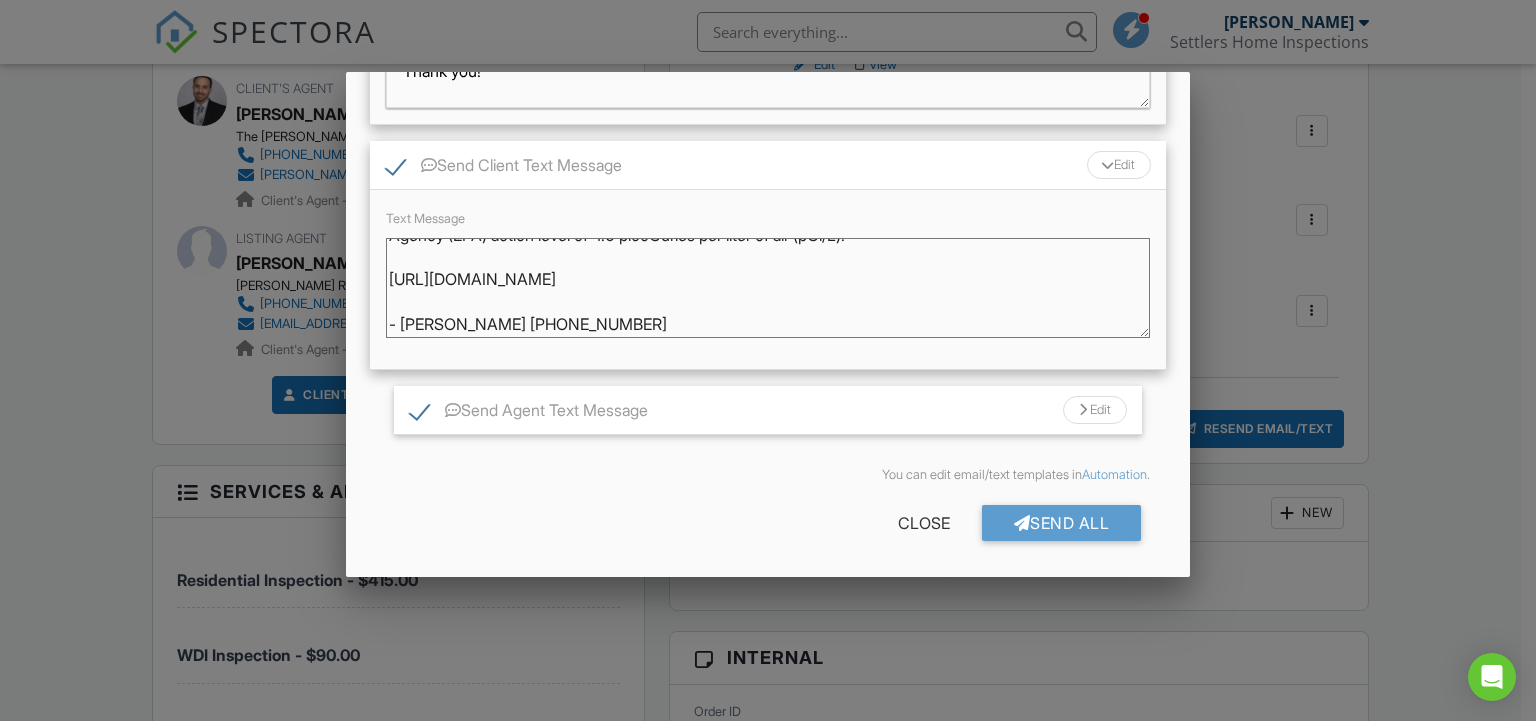 type on "Hi Michael, your radon report is ready:
Great news! Average Radon Result:   0.3 pCi/L
The results indicate that both testing devices registered below the United States Environmental Protection Agency (EPA) action level of 4.0 picoCuries per liter of air (pCi/L).
https://app.spectora.com/u/Q76uxrM
- Steven West 856-261-0354" 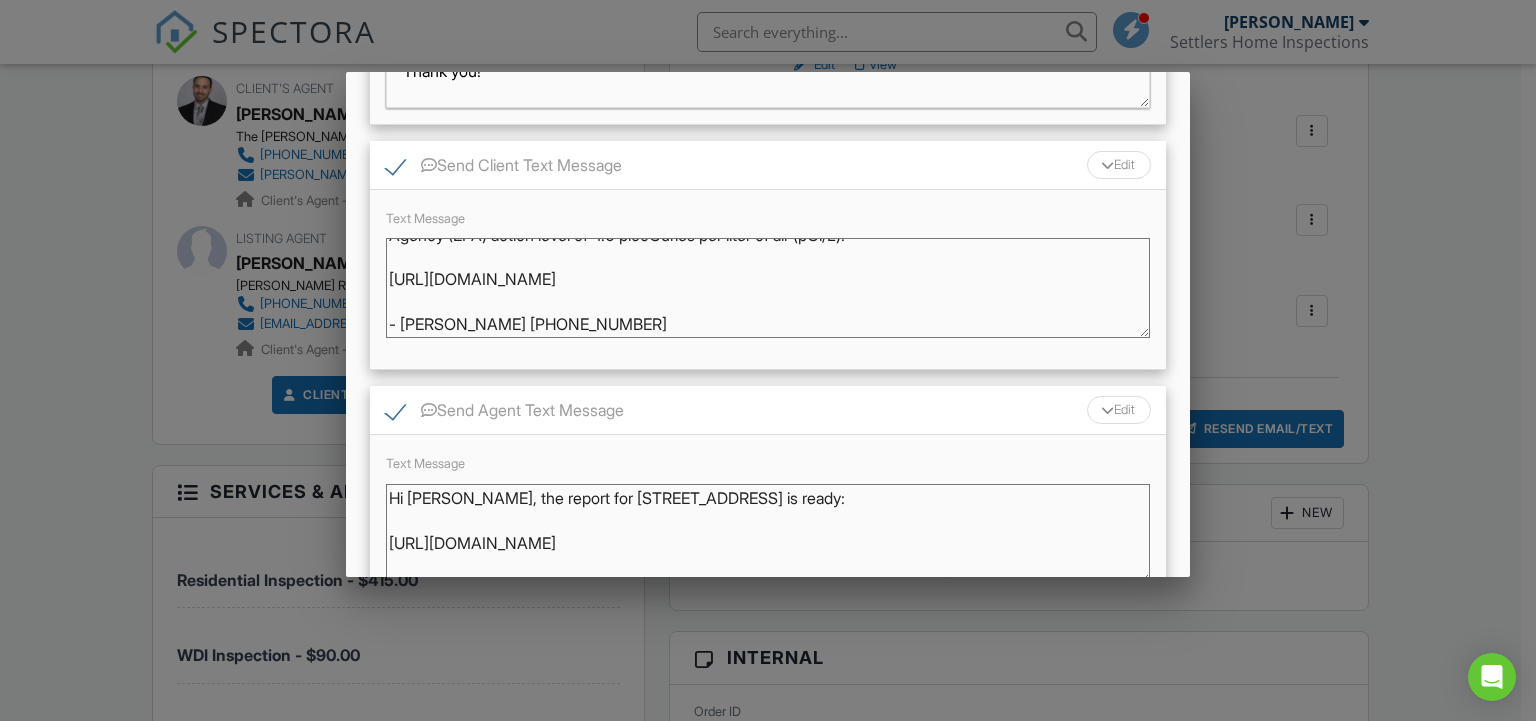 scroll, scrollTop: 1158, scrollLeft: 0, axis: vertical 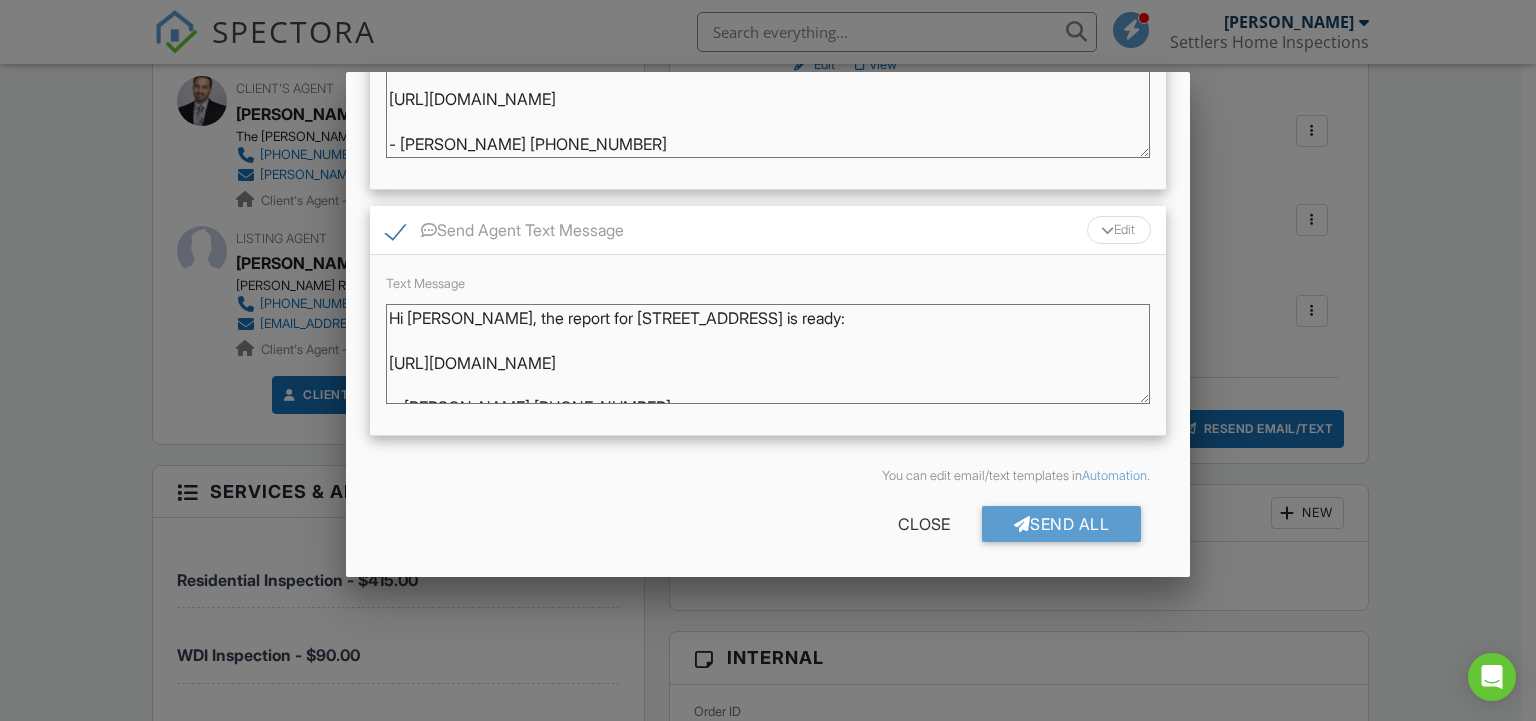 click on "Hi Greg, the report for 61 Olympia Ln is ready:
https://app.spectora.com/u/thFUcAV
- Steven West 856-261-0354" at bounding box center [768, 354] 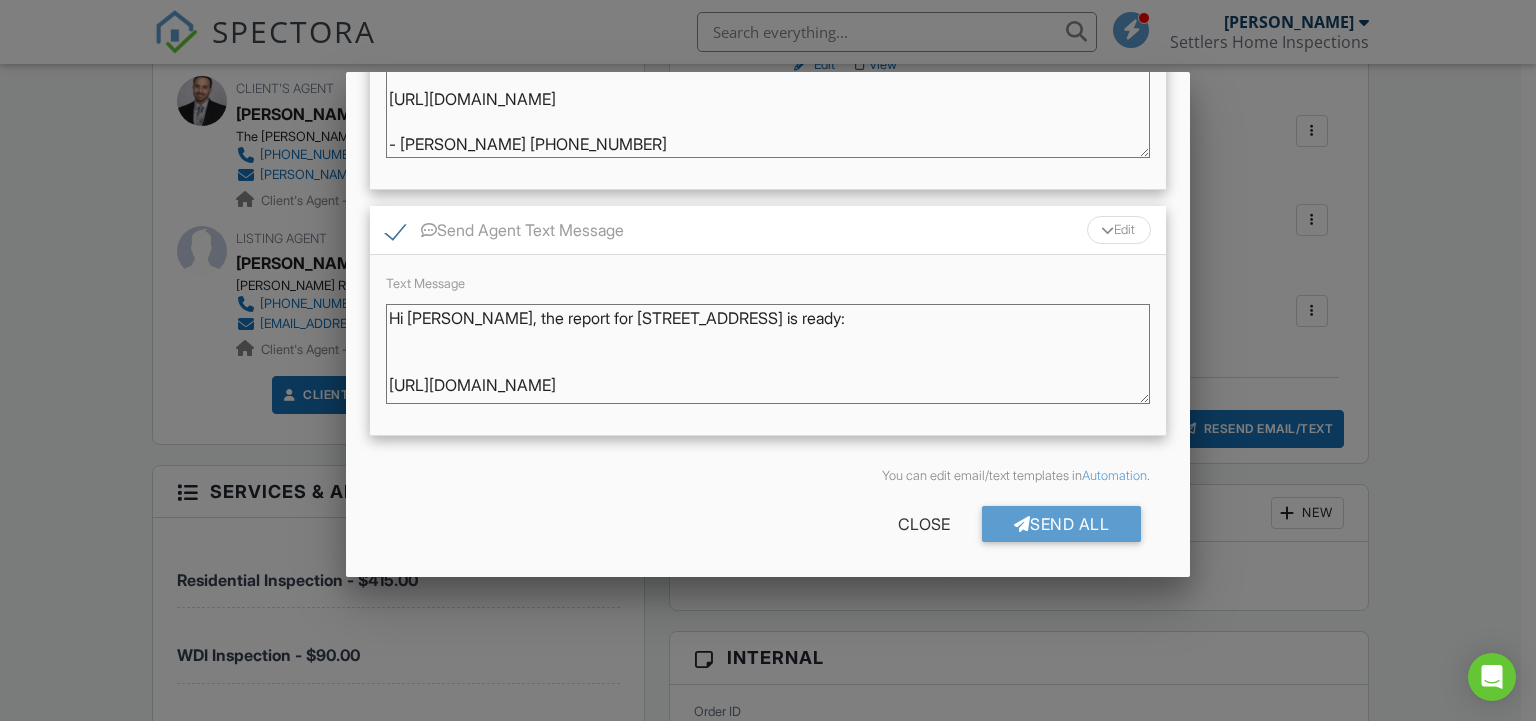 paste on "Great news! Average Radon Result:   0.3 pCi/L
The results indicate that both testing devices registered below the United States Environmental Protection Agency (EPA) action level of 4.0 picoCuries per liter of air (pCi/L)." 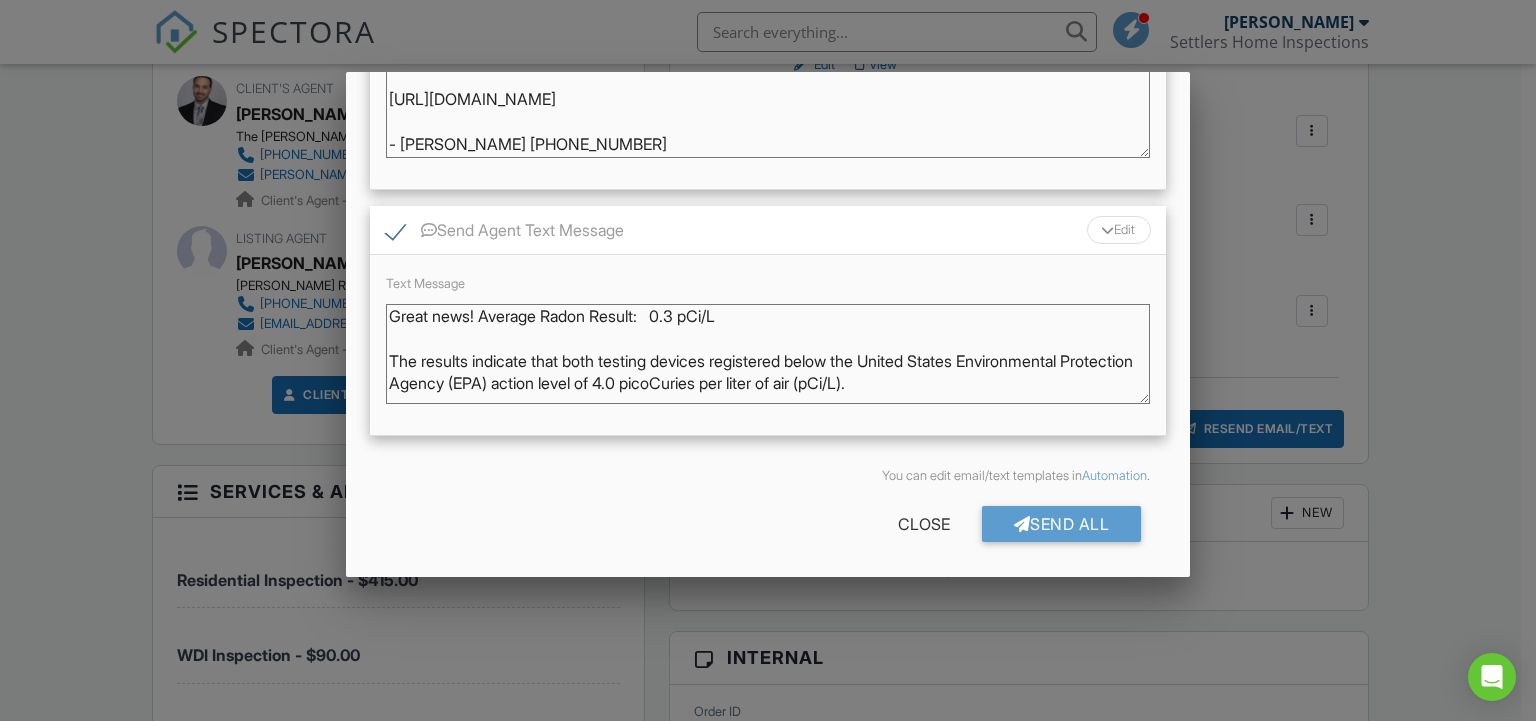 scroll, scrollTop: 0, scrollLeft: 0, axis: both 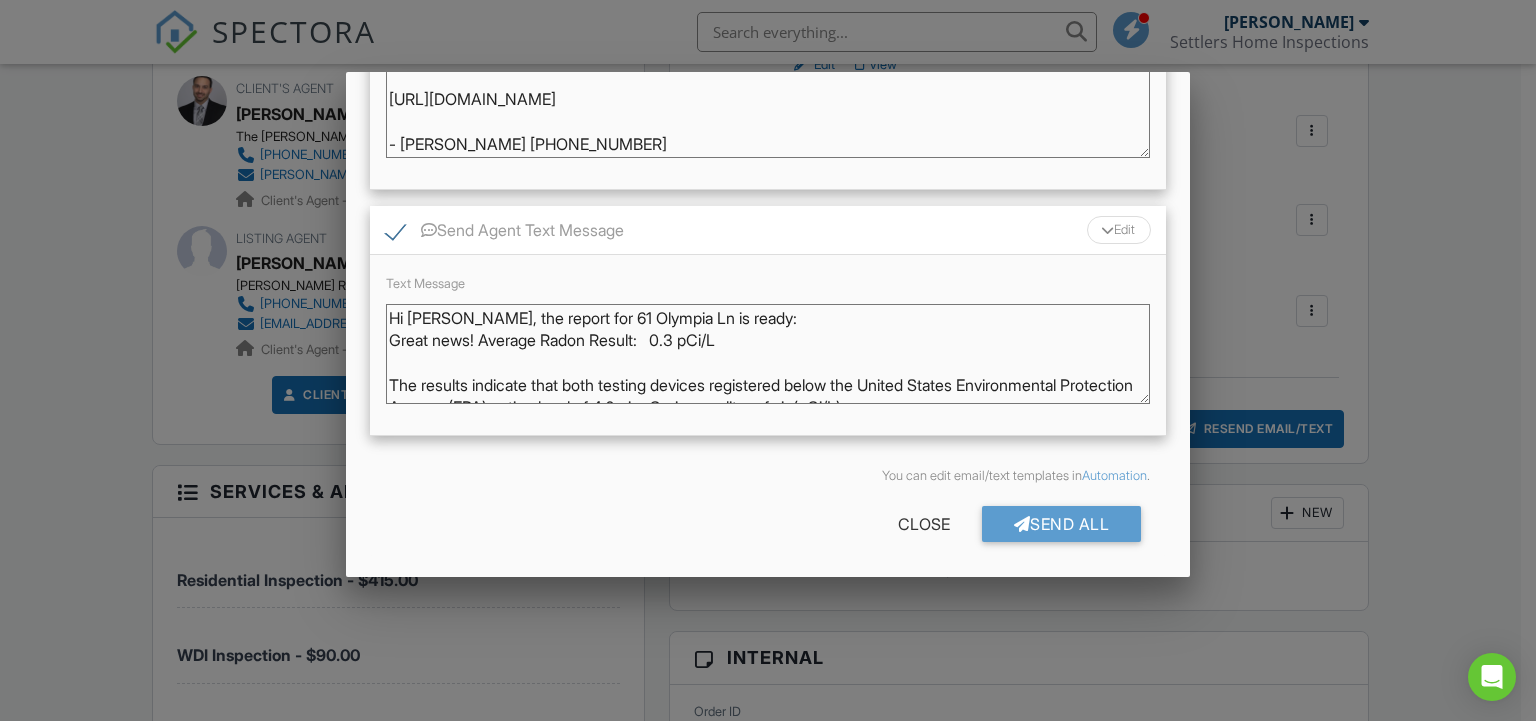 click on "Hi Greg, the report for 61 Olympia Ln is ready:
https://app.spectora.com/u/thFUcAV
- Steven West 856-261-0354" at bounding box center [768, 354] 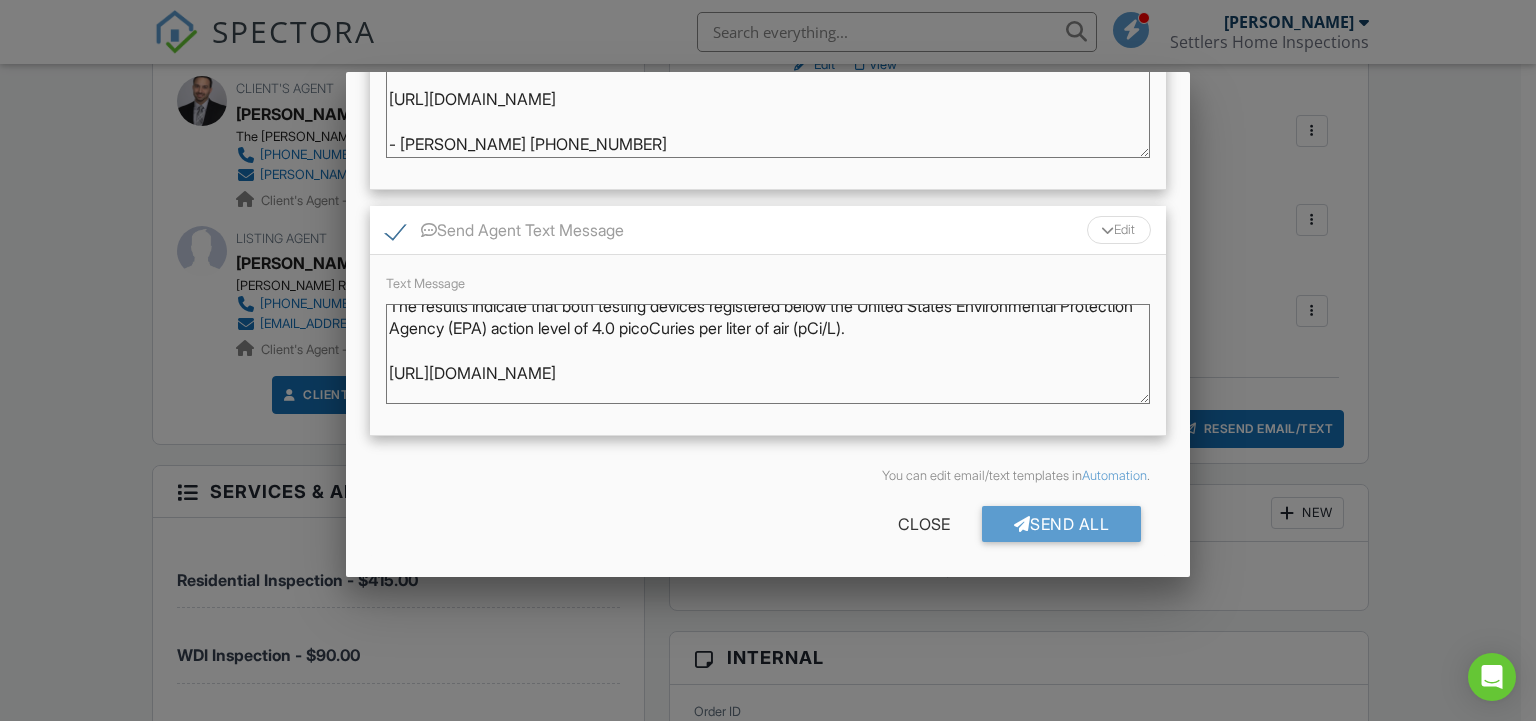 scroll, scrollTop: 107, scrollLeft: 0, axis: vertical 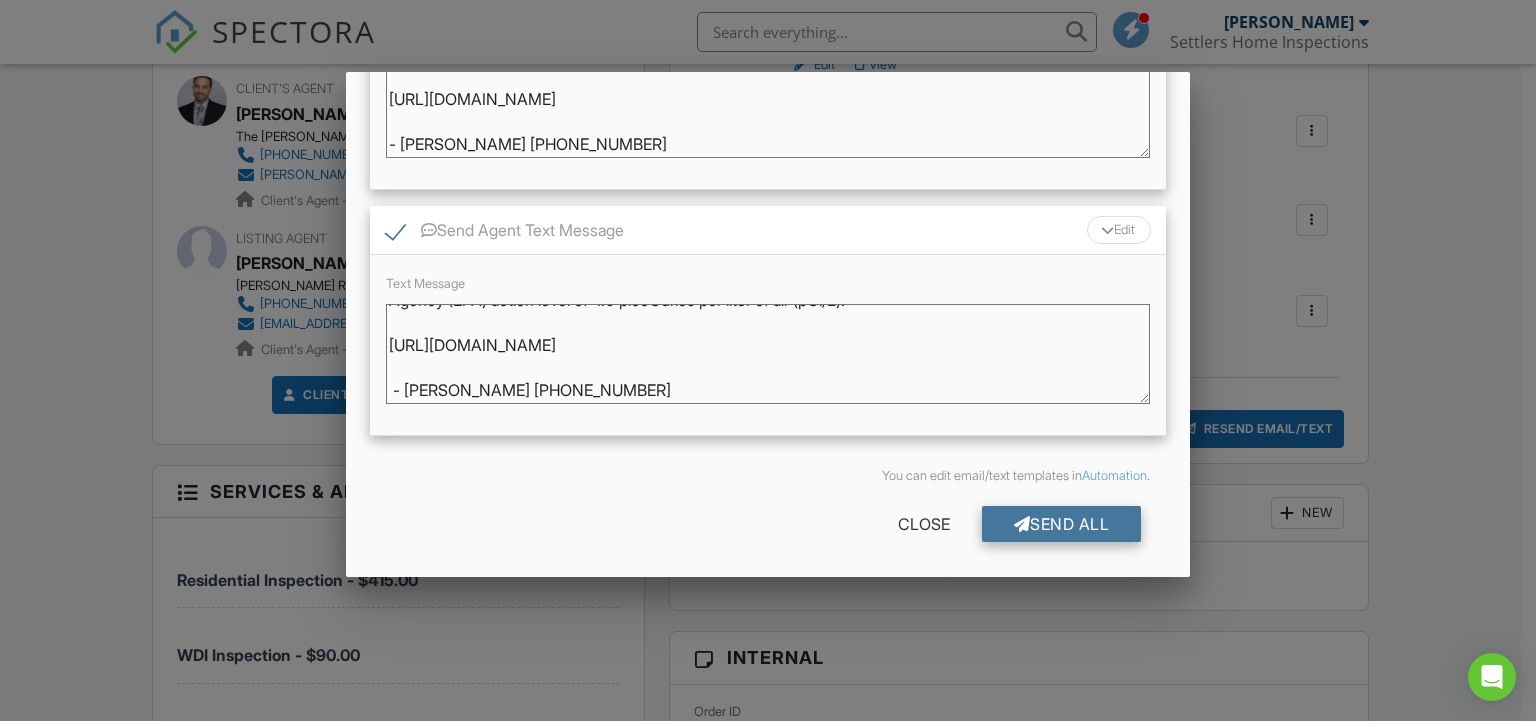 type on "Hi Greg, the radon report for 61 Olympia Ln is ready:
Great news! Average Radon Result:   0.3 pCi/L
The results indicate that both testing devices registered below the United States Environmental Protection Agency (EPA) action level of 4.0 picoCuries per liter of air (pCi/L).
https://app.spectora.com/u/thFUcAV
- Steven West 856-261-0354" 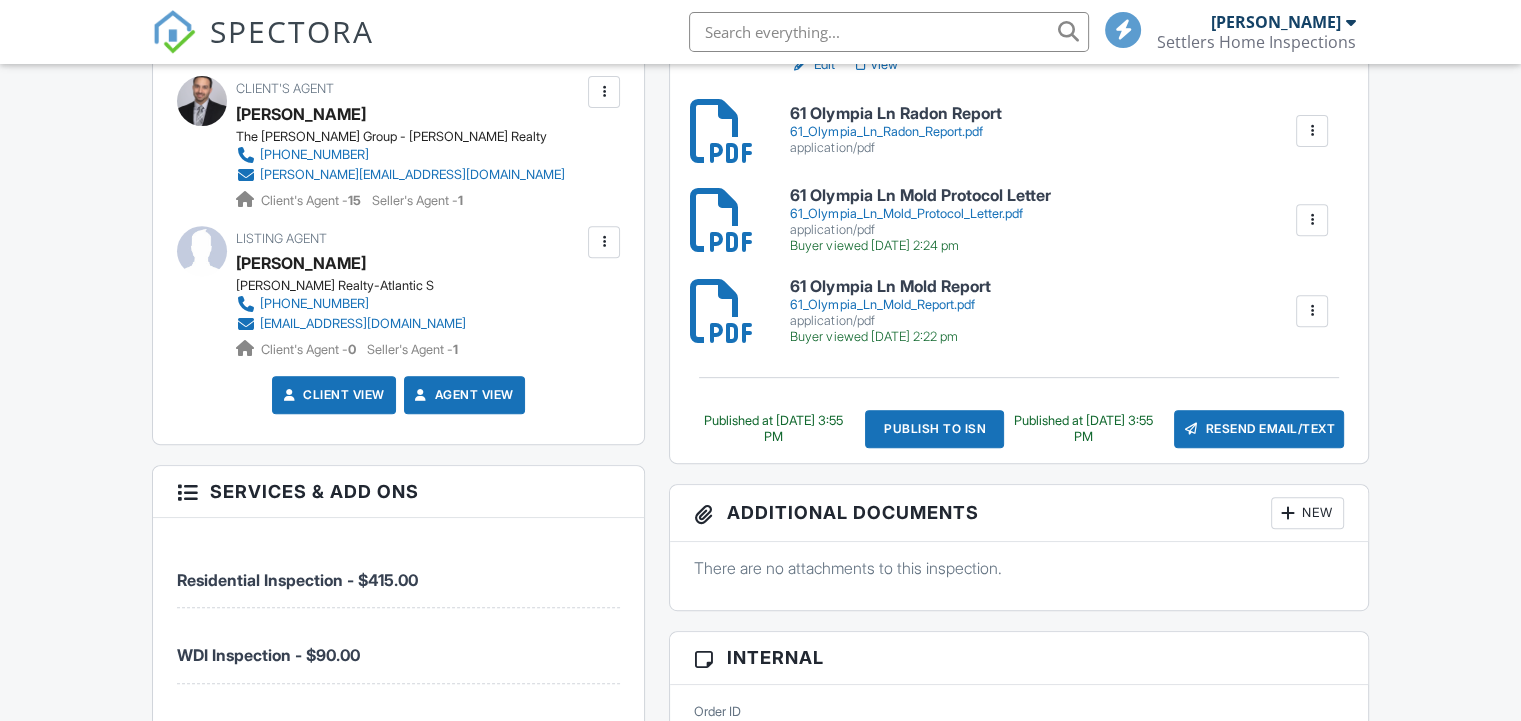 scroll, scrollTop: 800, scrollLeft: 0, axis: vertical 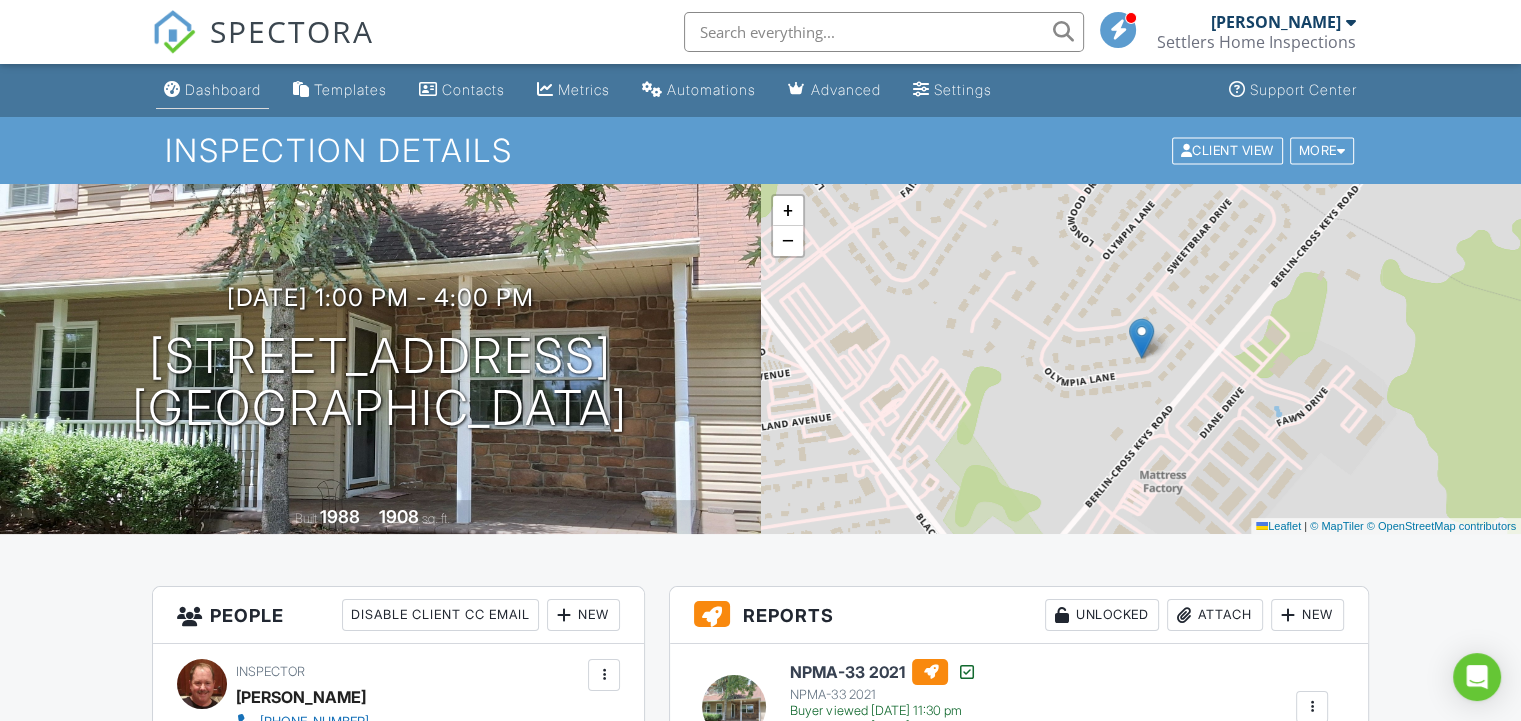 click on "Dashboard" at bounding box center (223, 89) 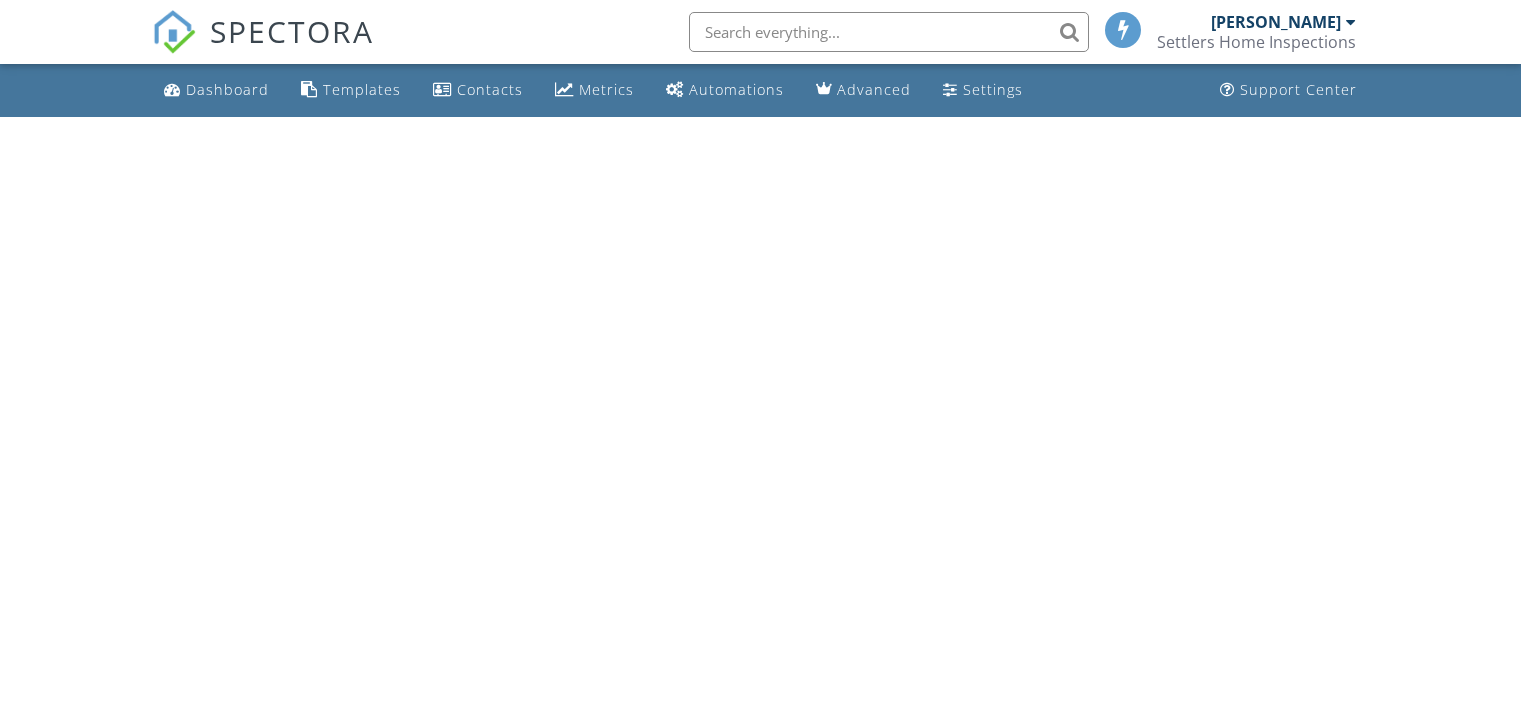 scroll, scrollTop: 0, scrollLeft: 0, axis: both 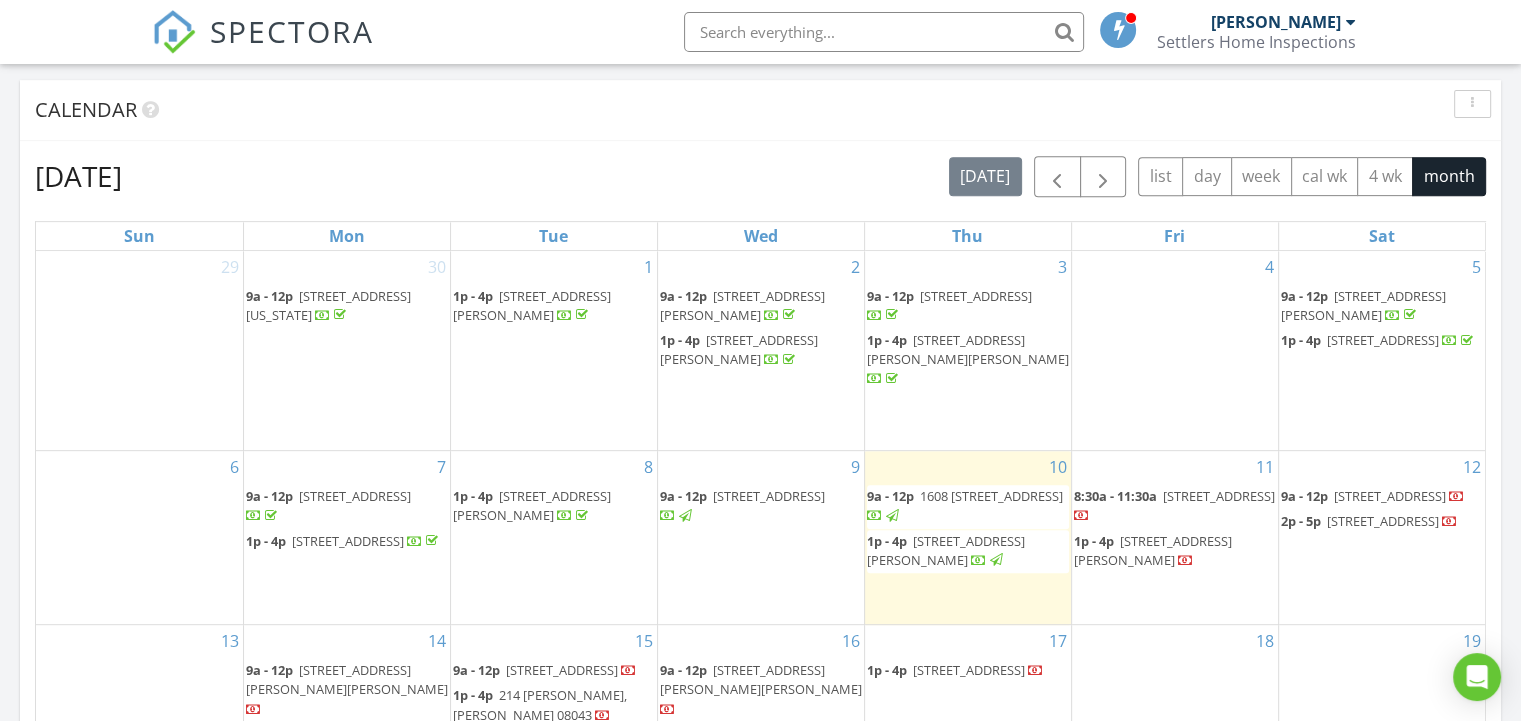 click on "22 Duncan Ave, Westville 08093" at bounding box center (1363, 305) 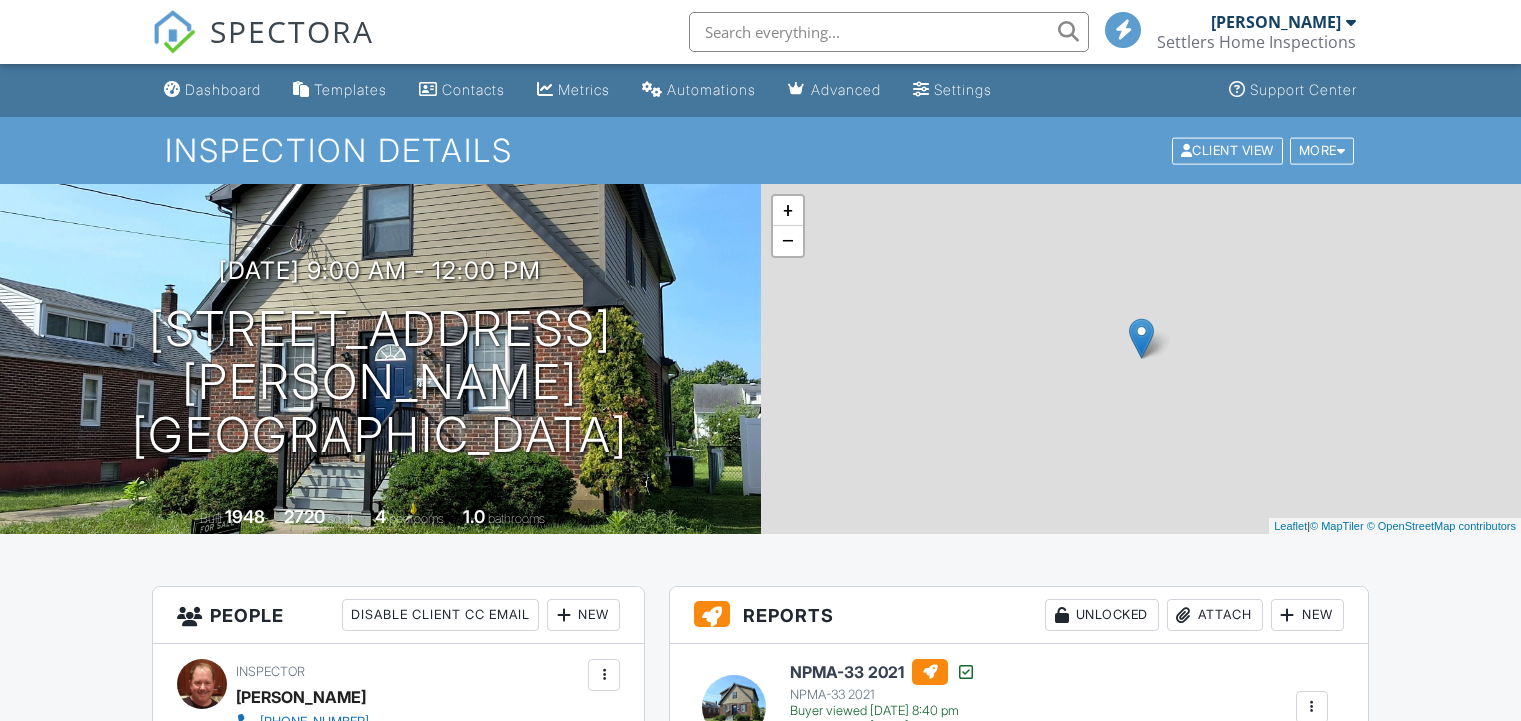 scroll, scrollTop: 0, scrollLeft: 0, axis: both 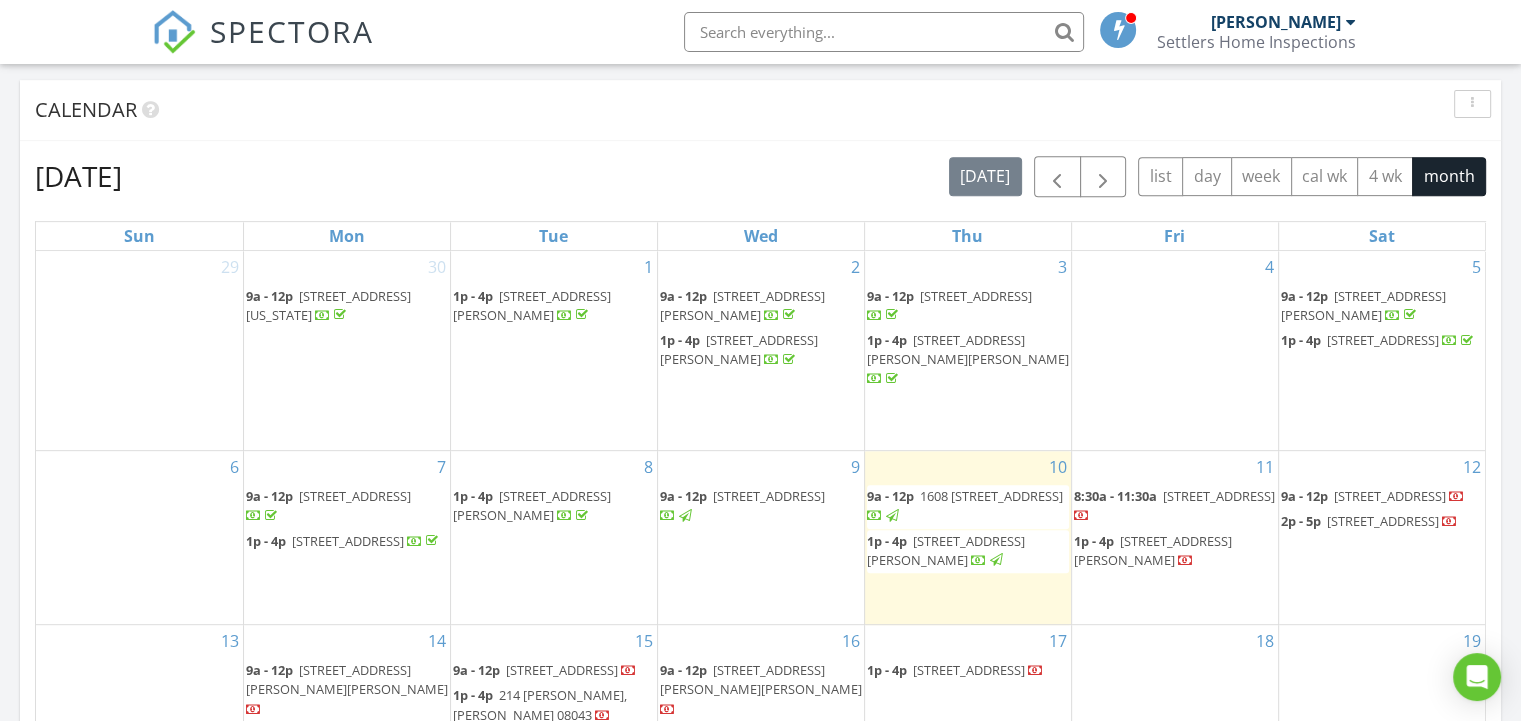 click on "[STREET_ADDRESS]" at bounding box center [1383, 340] 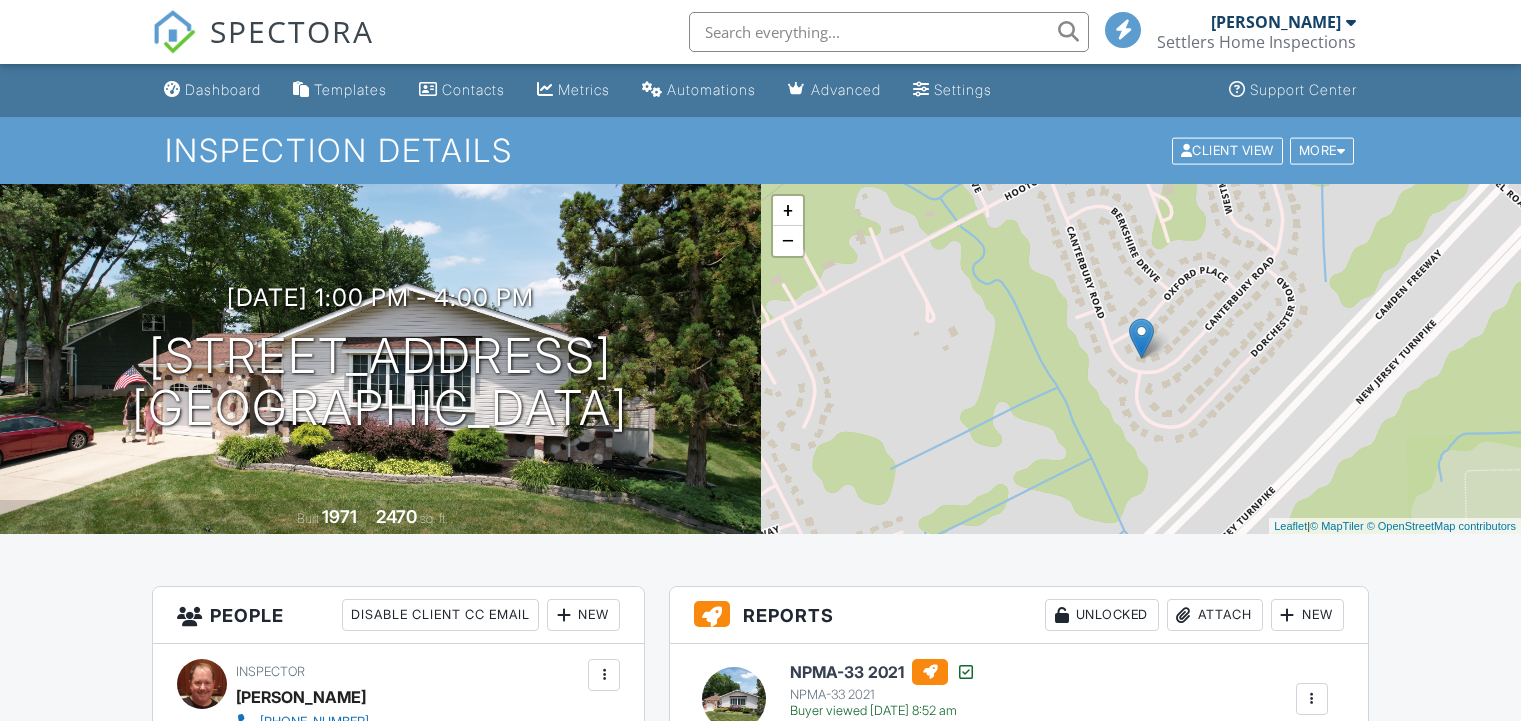 scroll, scrollTop: 0, scrollLeft: 0, axis: both 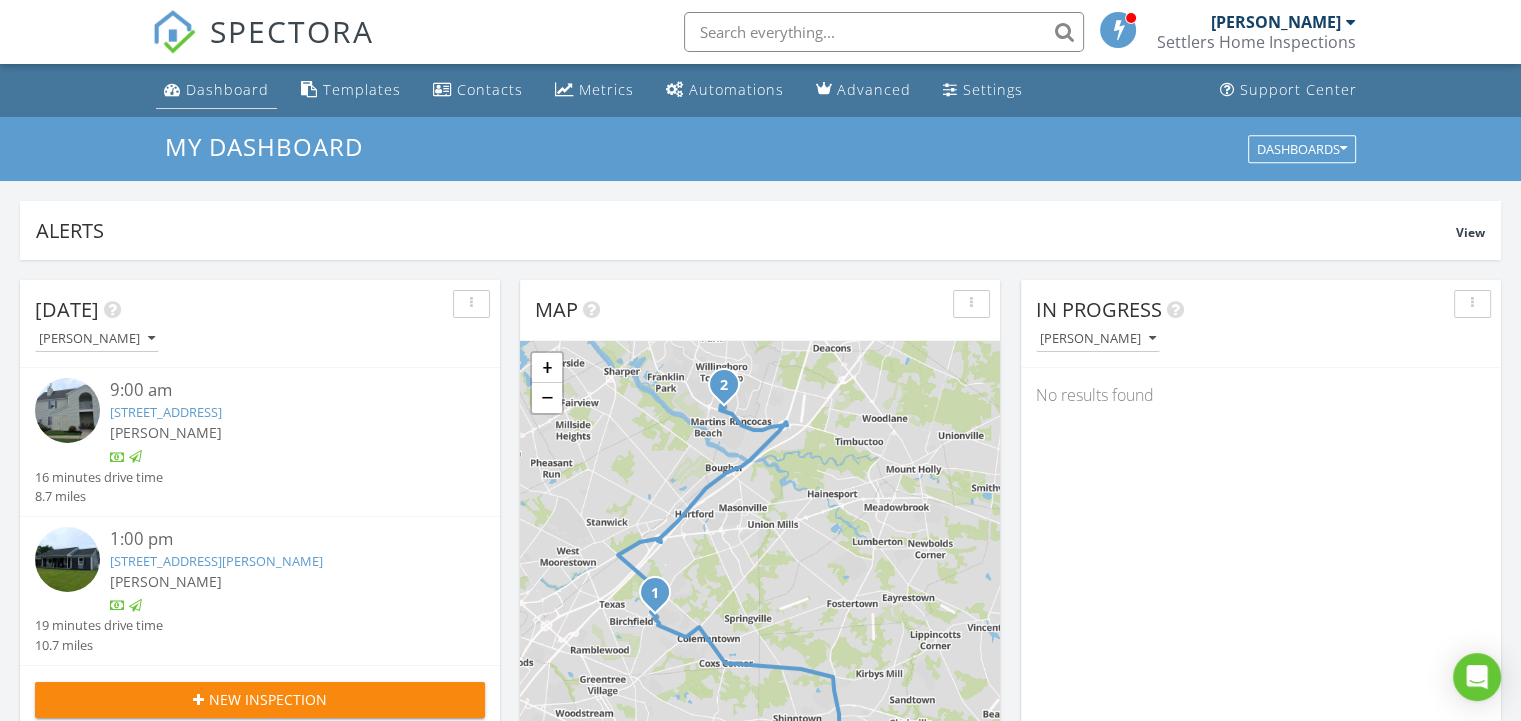 click on "Dashboard" at bounding box center (227, 89) 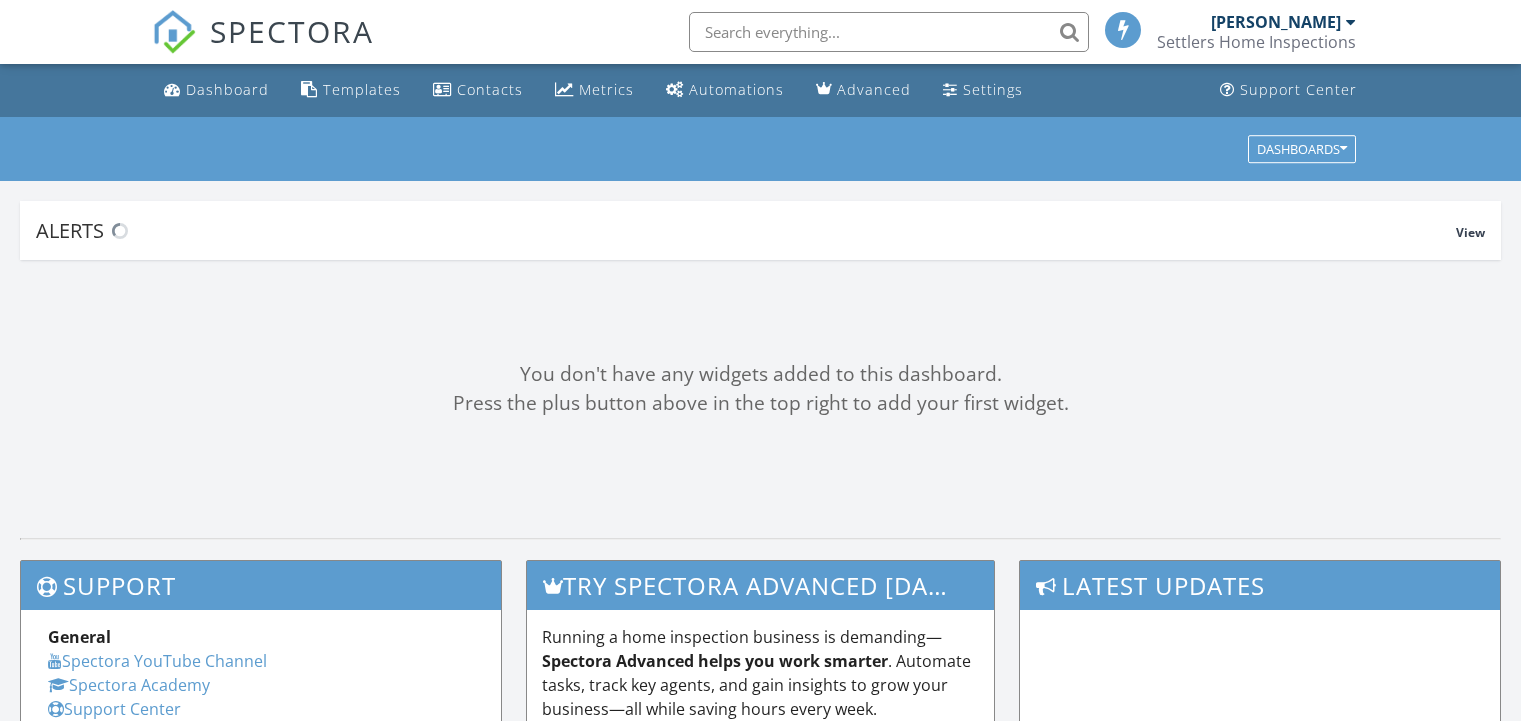 scroll, scrollTop: 0, scrollLeft: 0, axis: both 